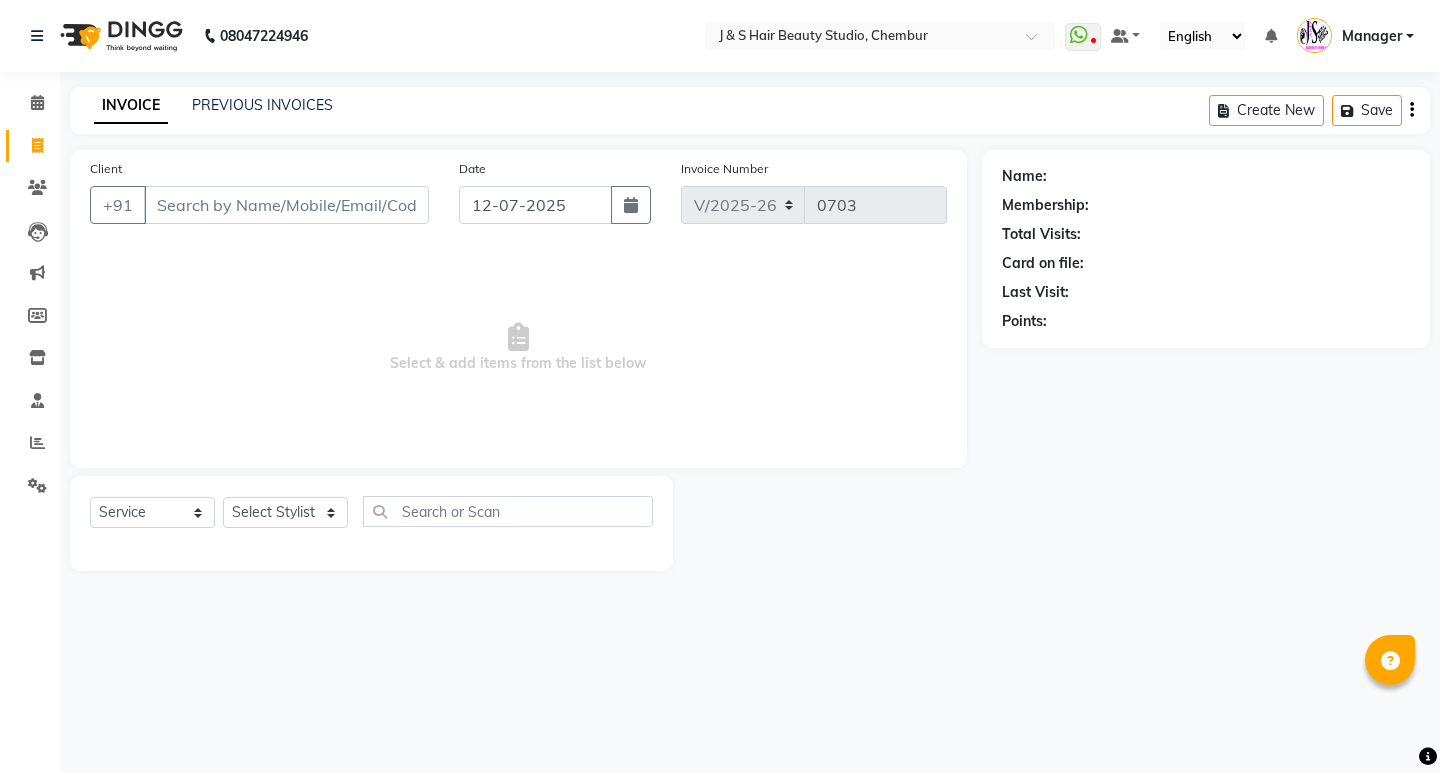 select on "143" 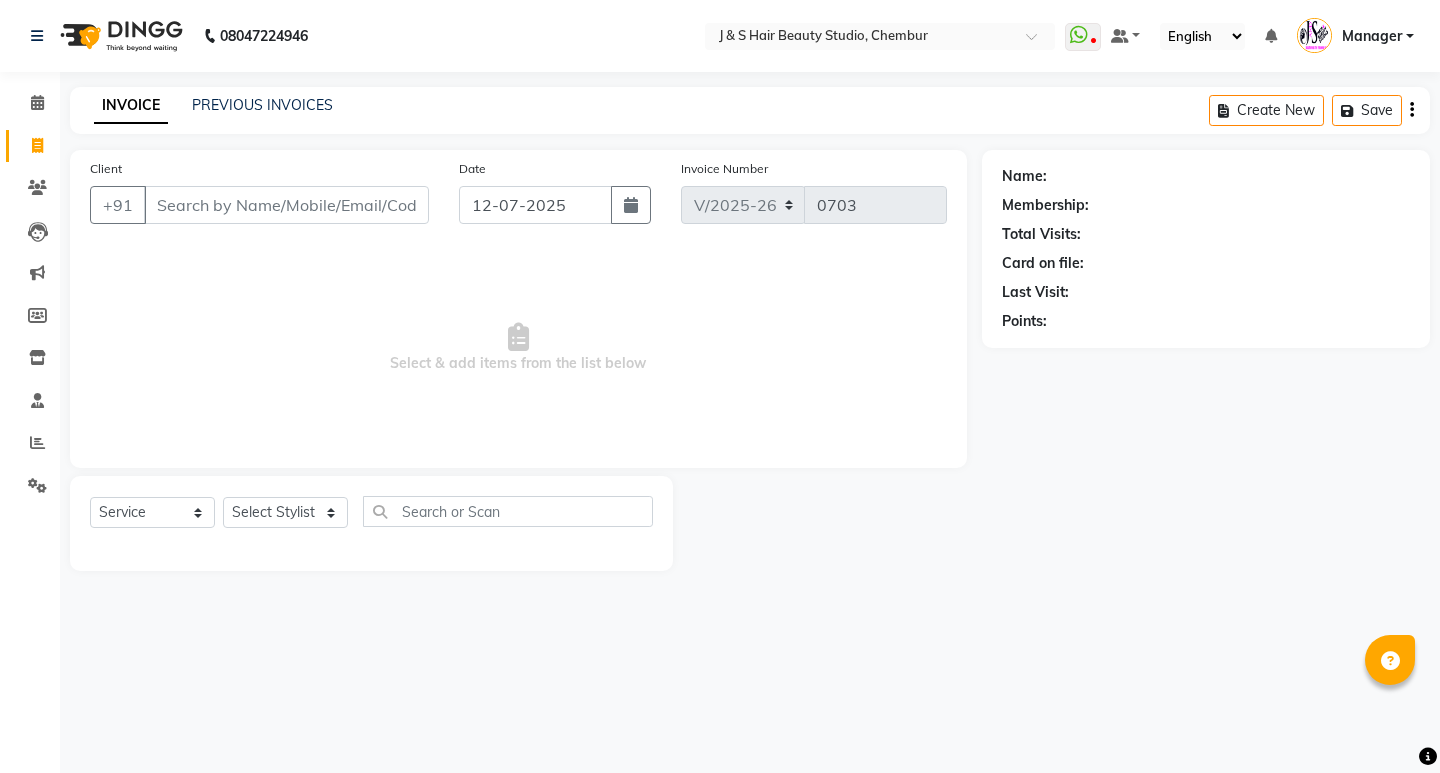 scroll, scrollTop: 0, scrollLeft: 0, axis: both 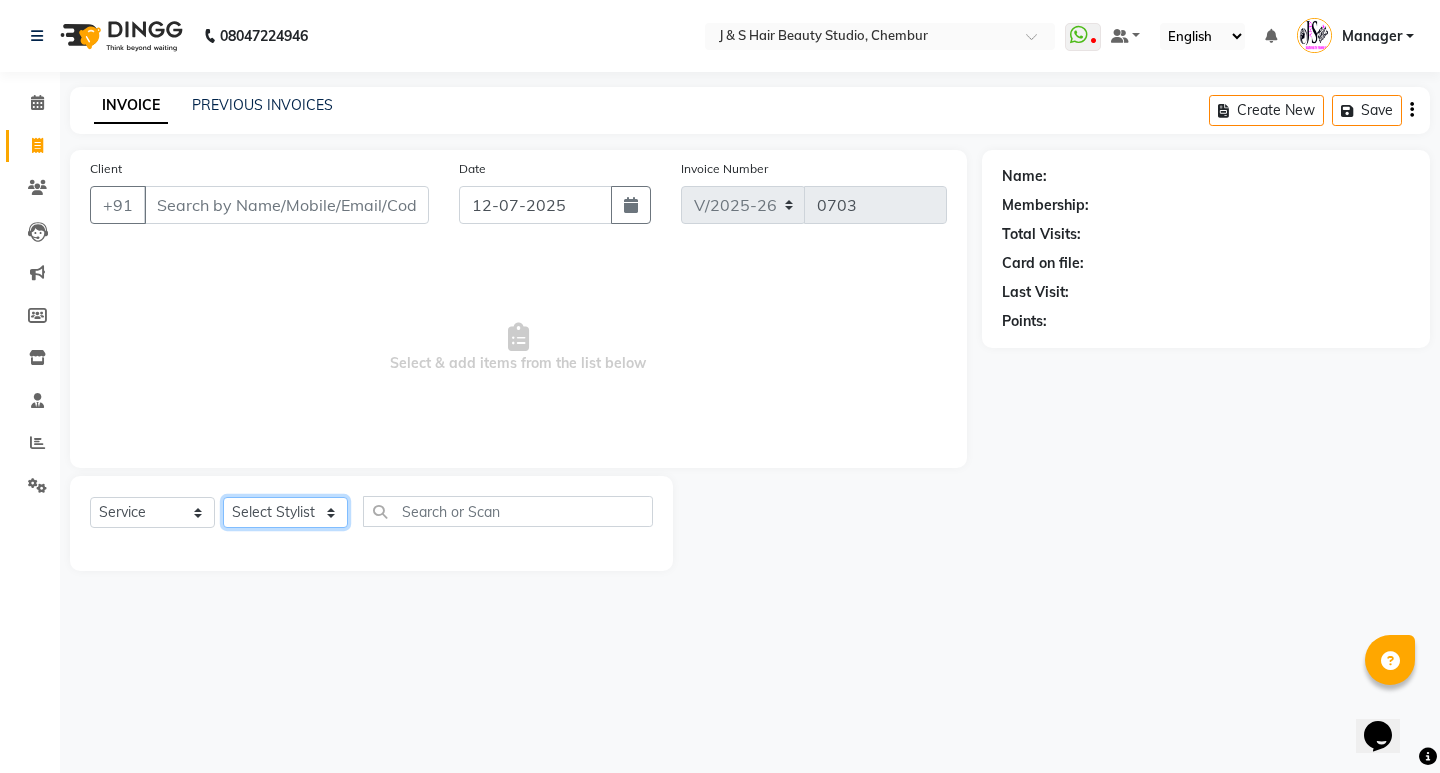 click on "Select Stylist Manager [PERSON_NAME] No Preference 1 poonam [PERSON_NAME] Sheetal Mam [PERSON_NAME]  [PERSON_NAME]" 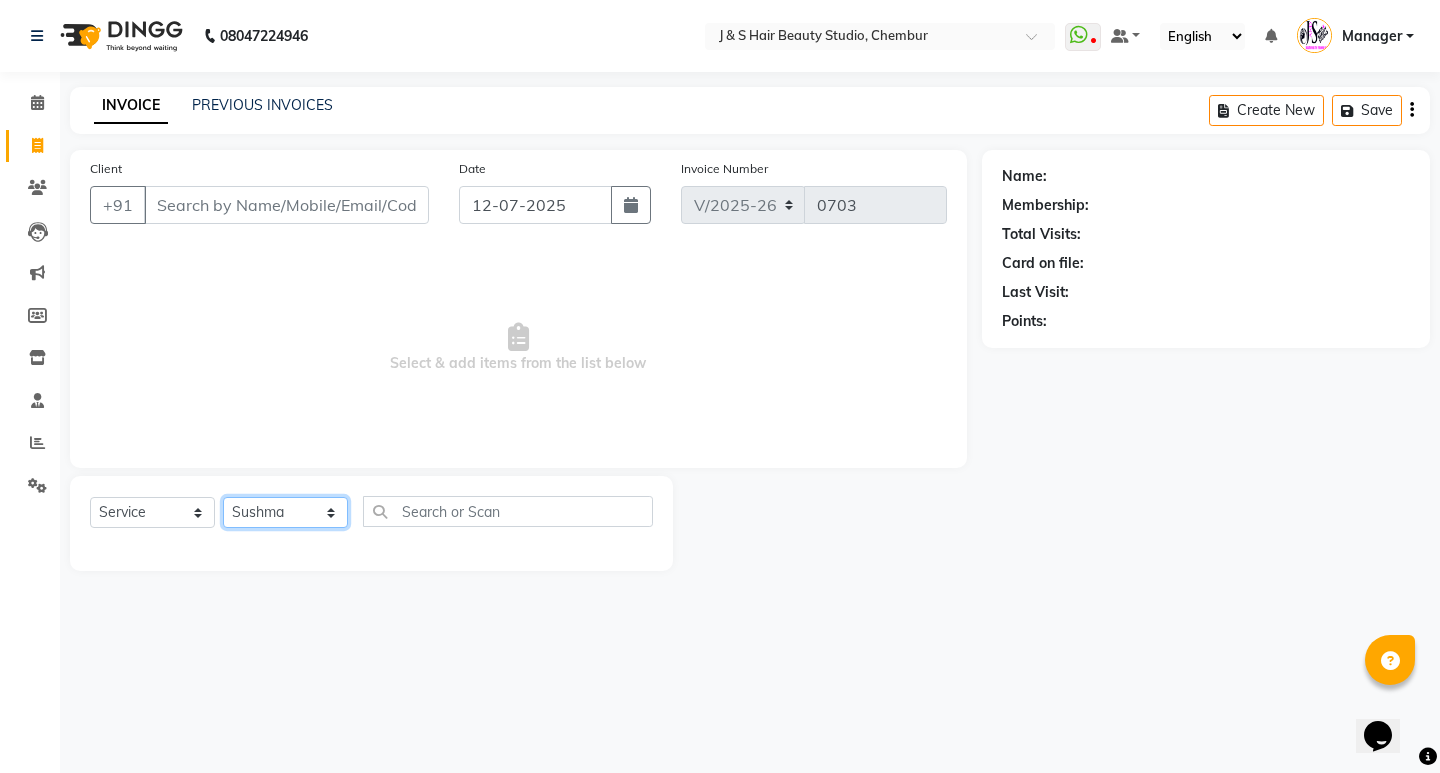click on "Select Stylist Manager [PERSON_NAME] No Preference 1 poonam [PERSON_NAME] Sheetal Mam [PERSON_NAME]  [PERSON_NAME]" 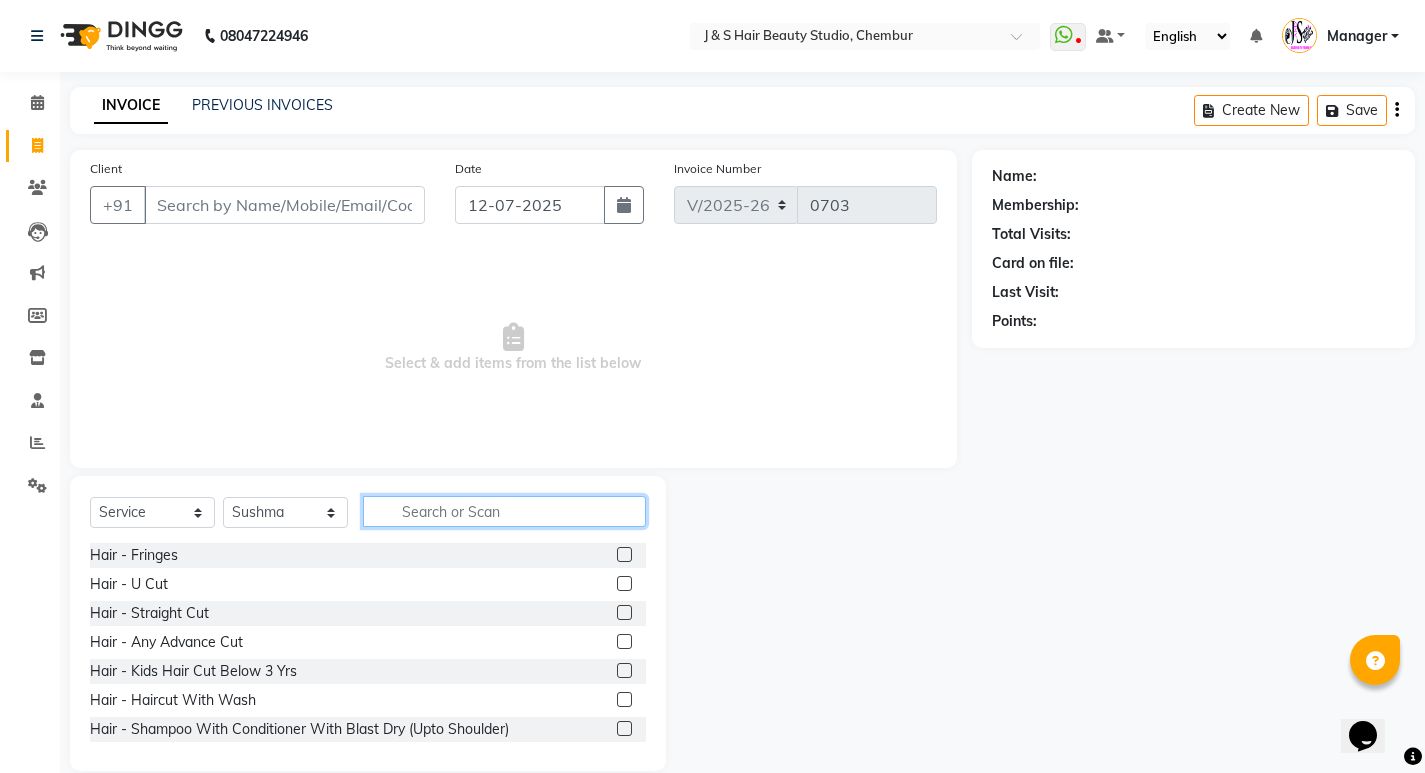 click 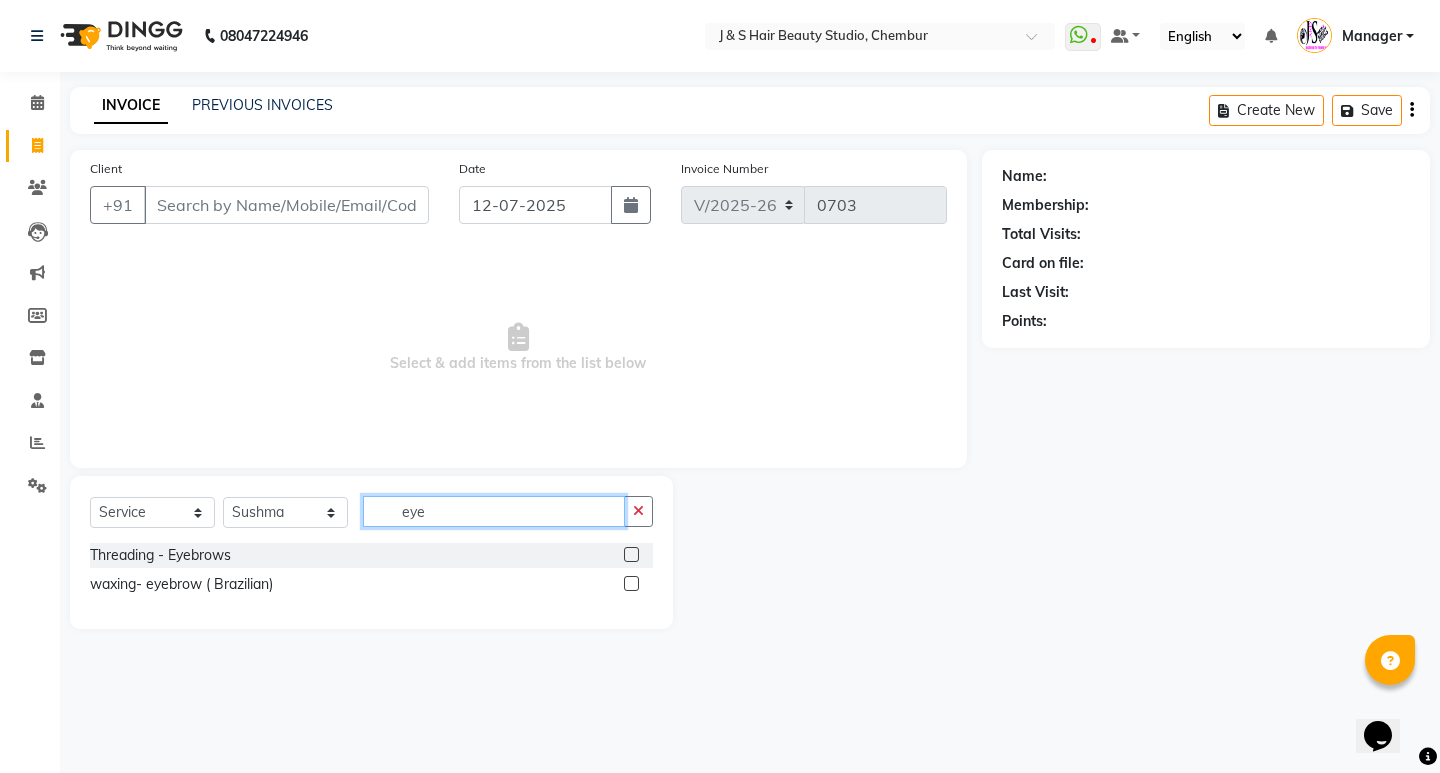 type on "eye" 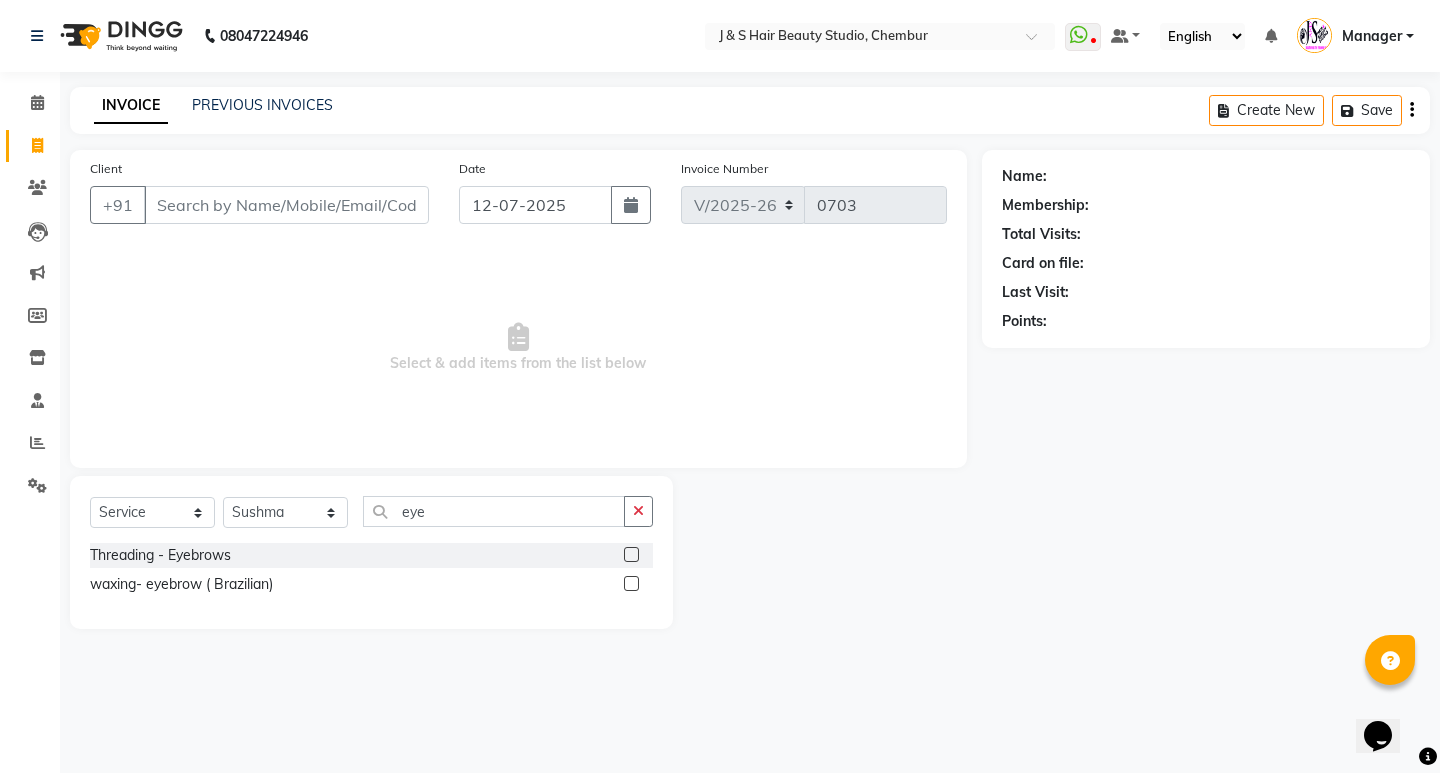 click 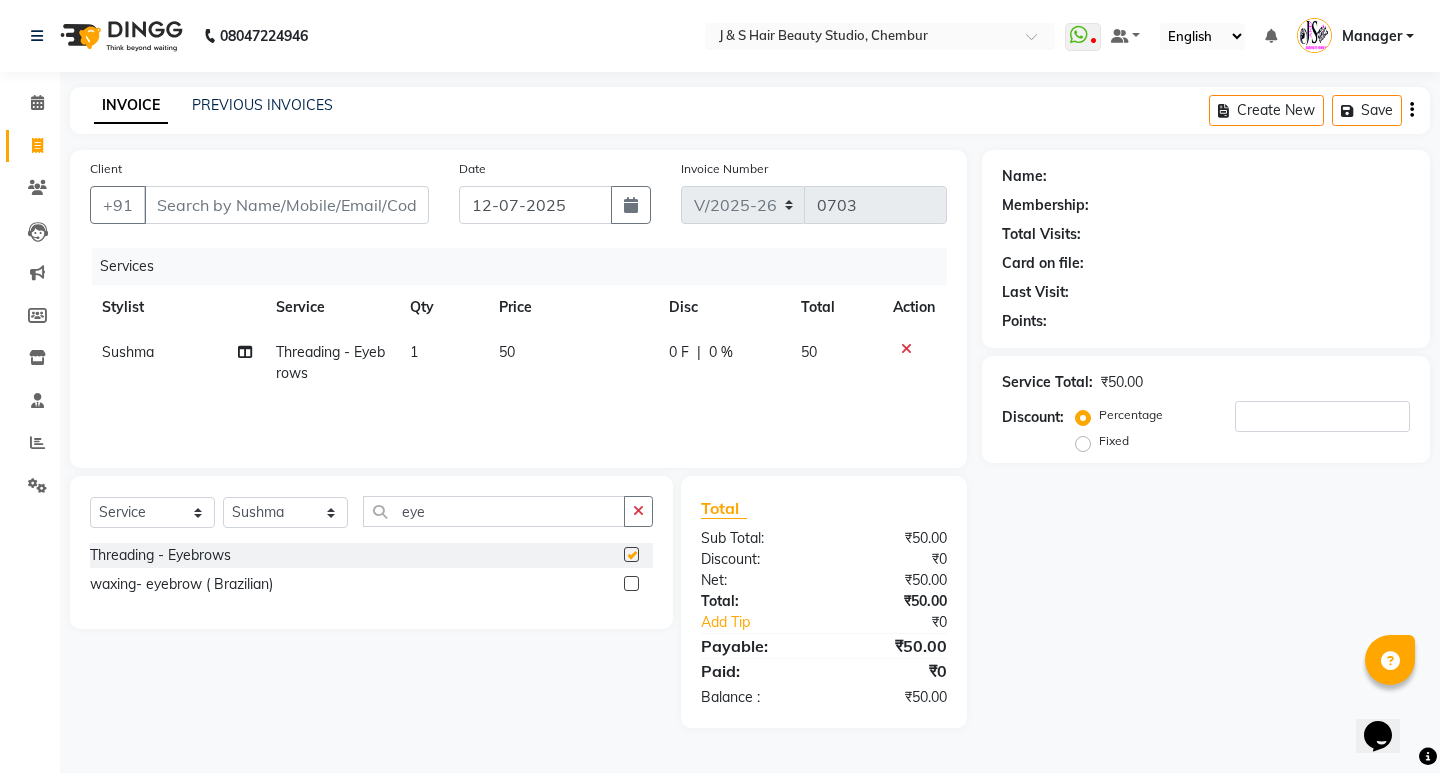 checkbox on "false" 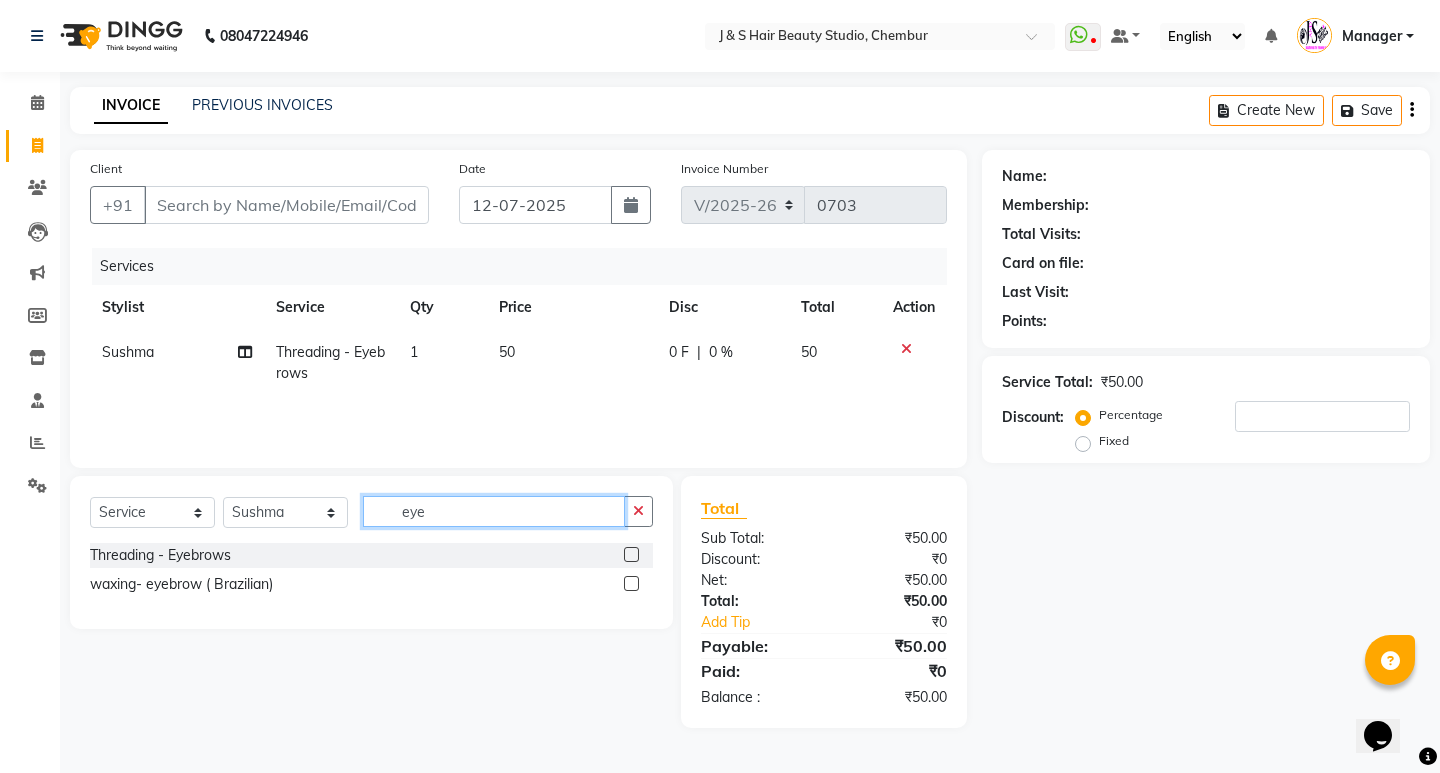 click on "eye" 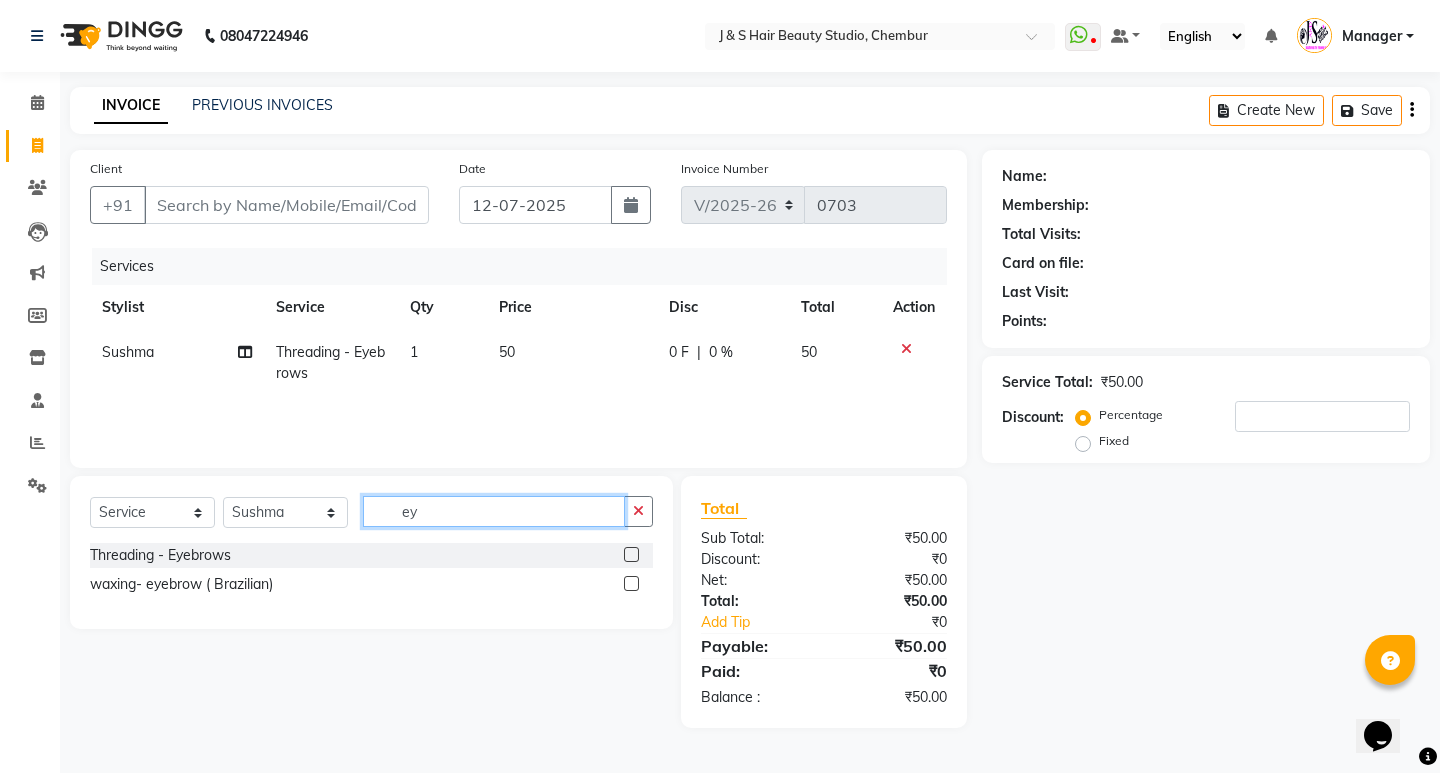 type on "e" 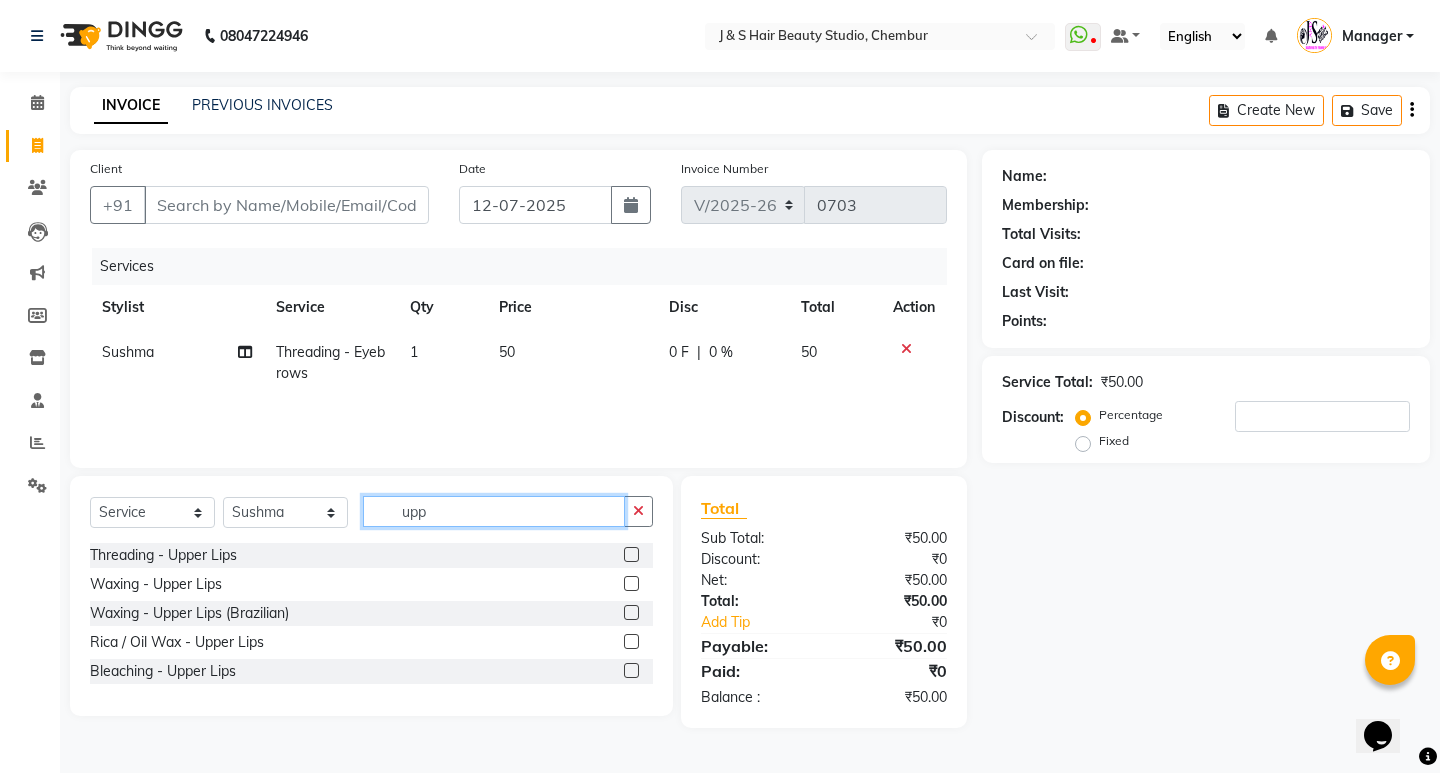 type on "upp" 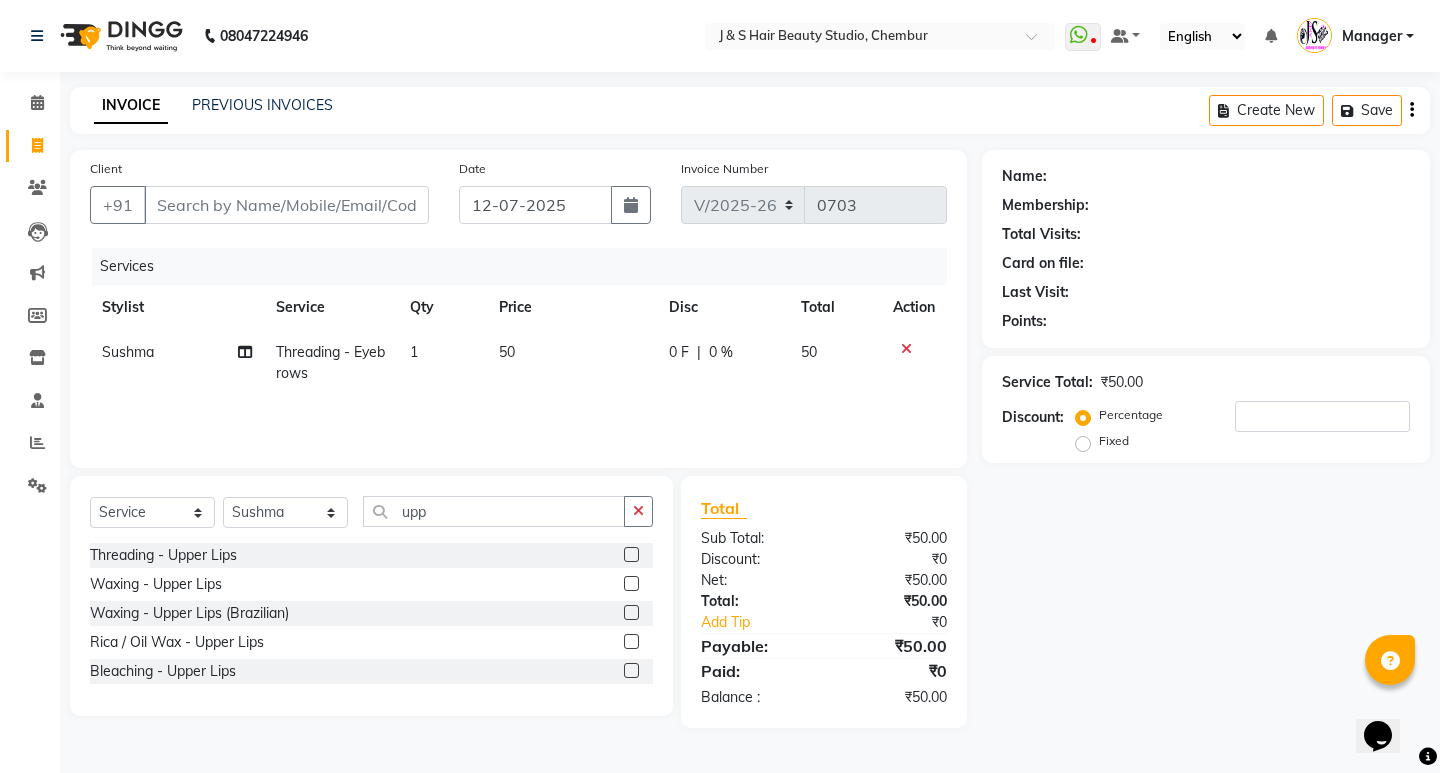 click 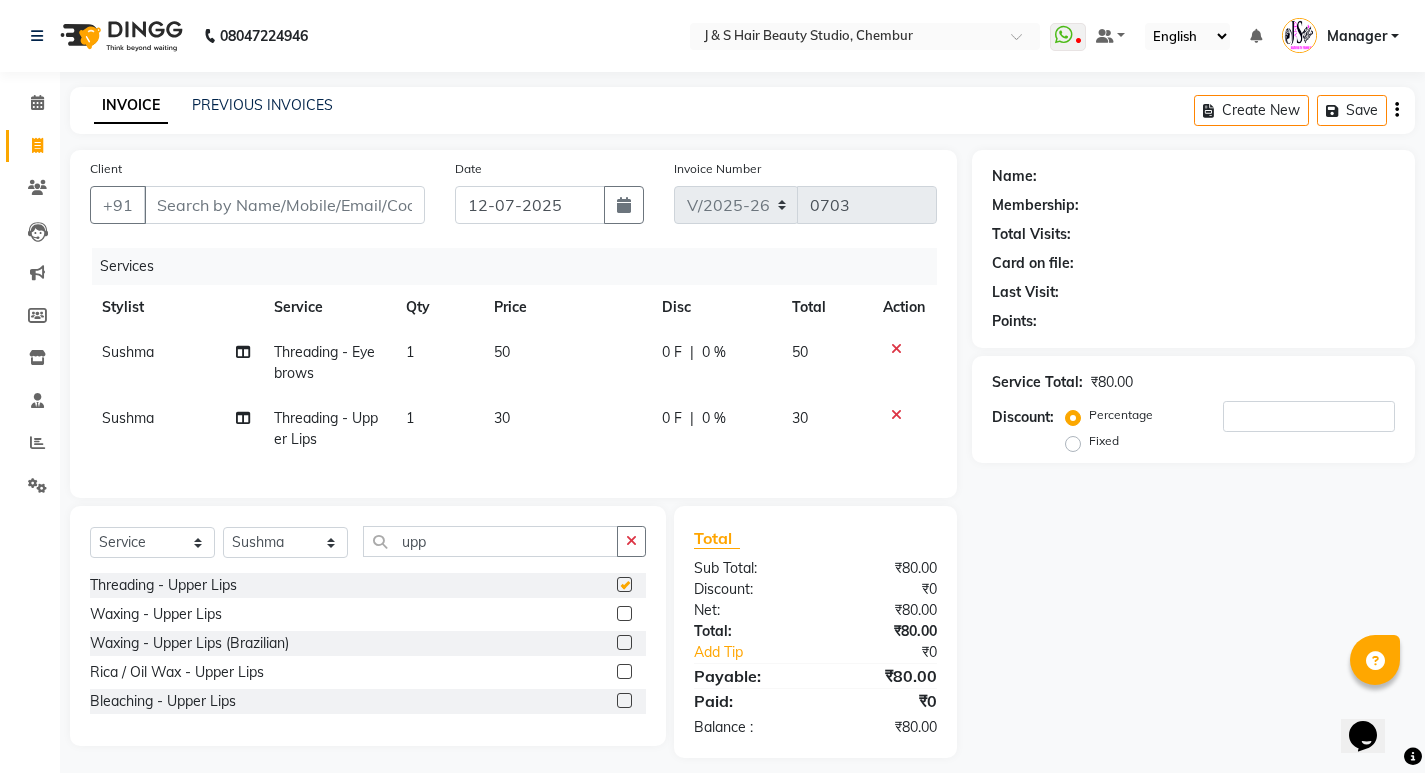 checkbox on "false" 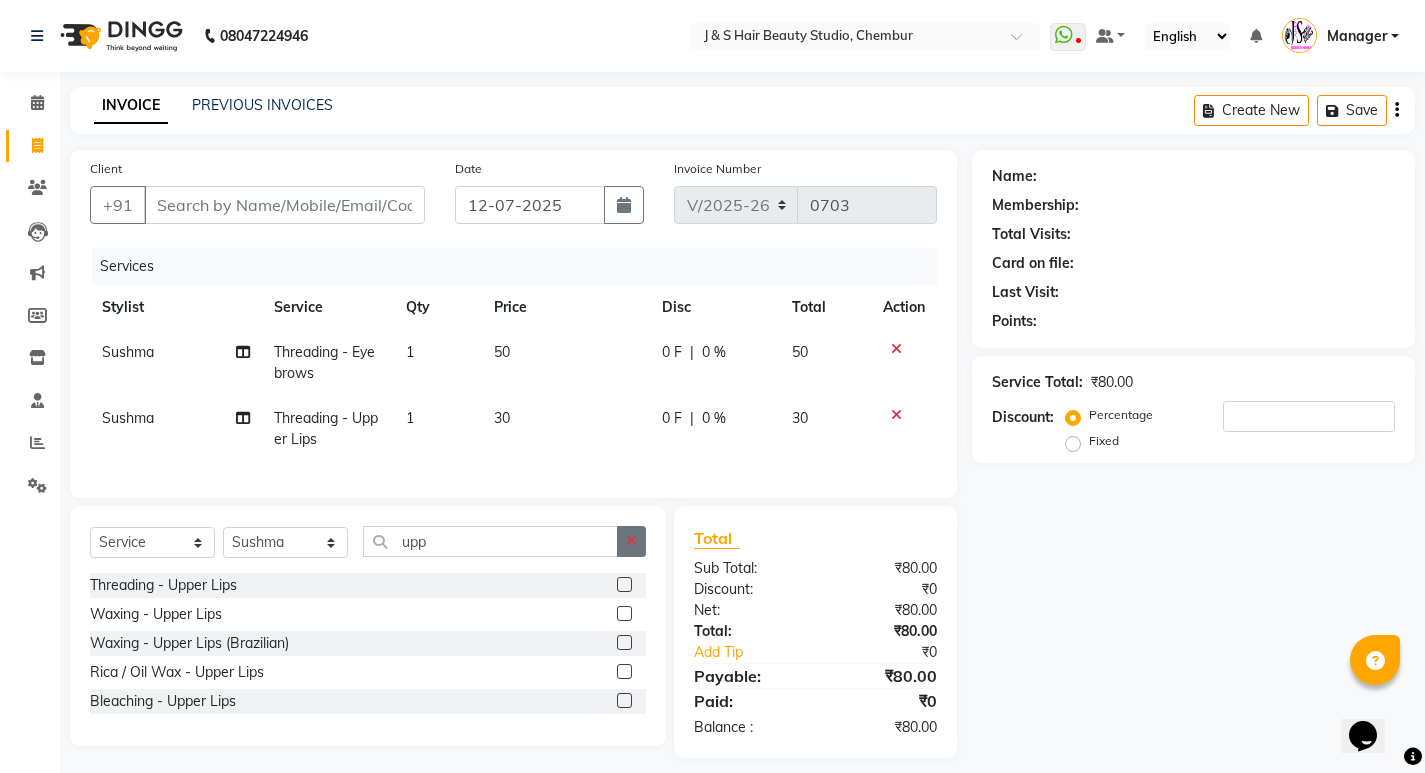 click 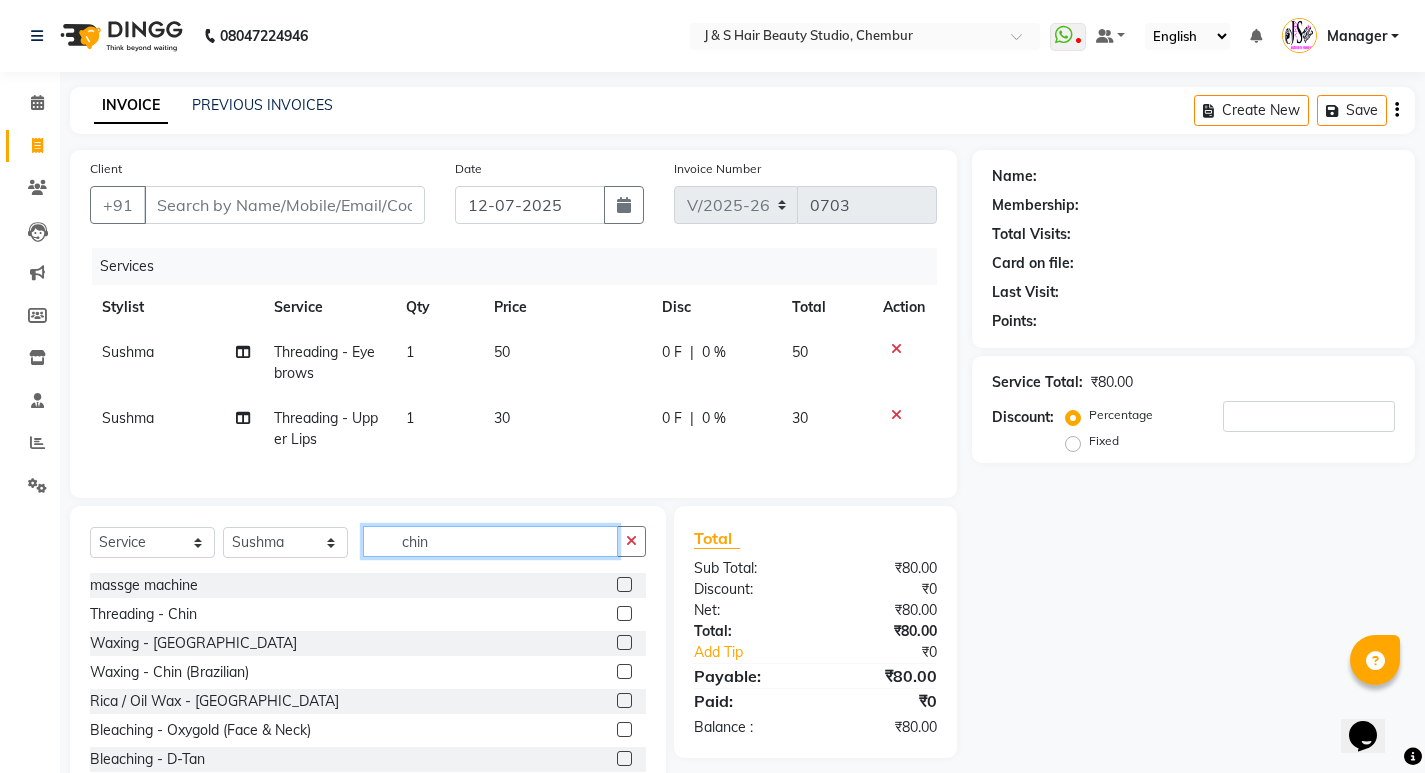type on "chin" 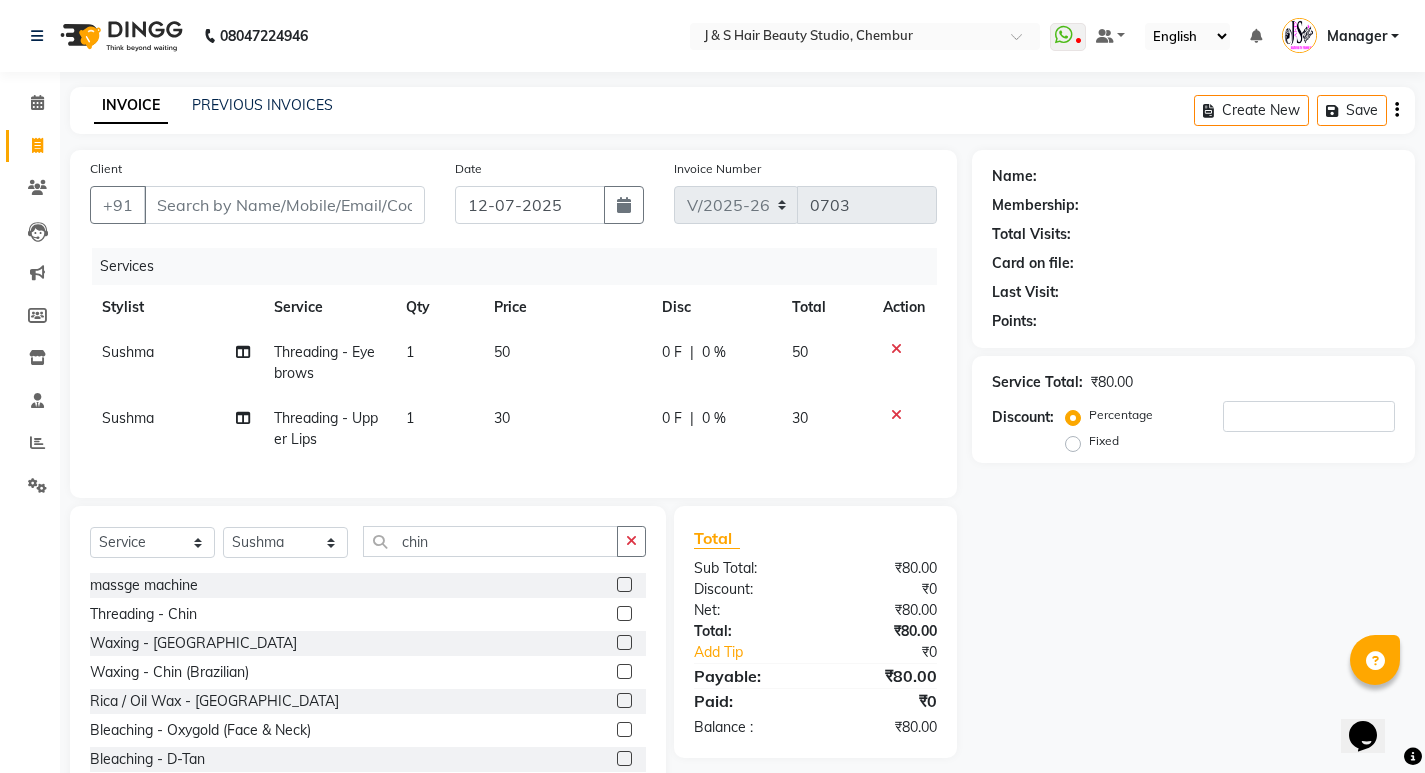 click 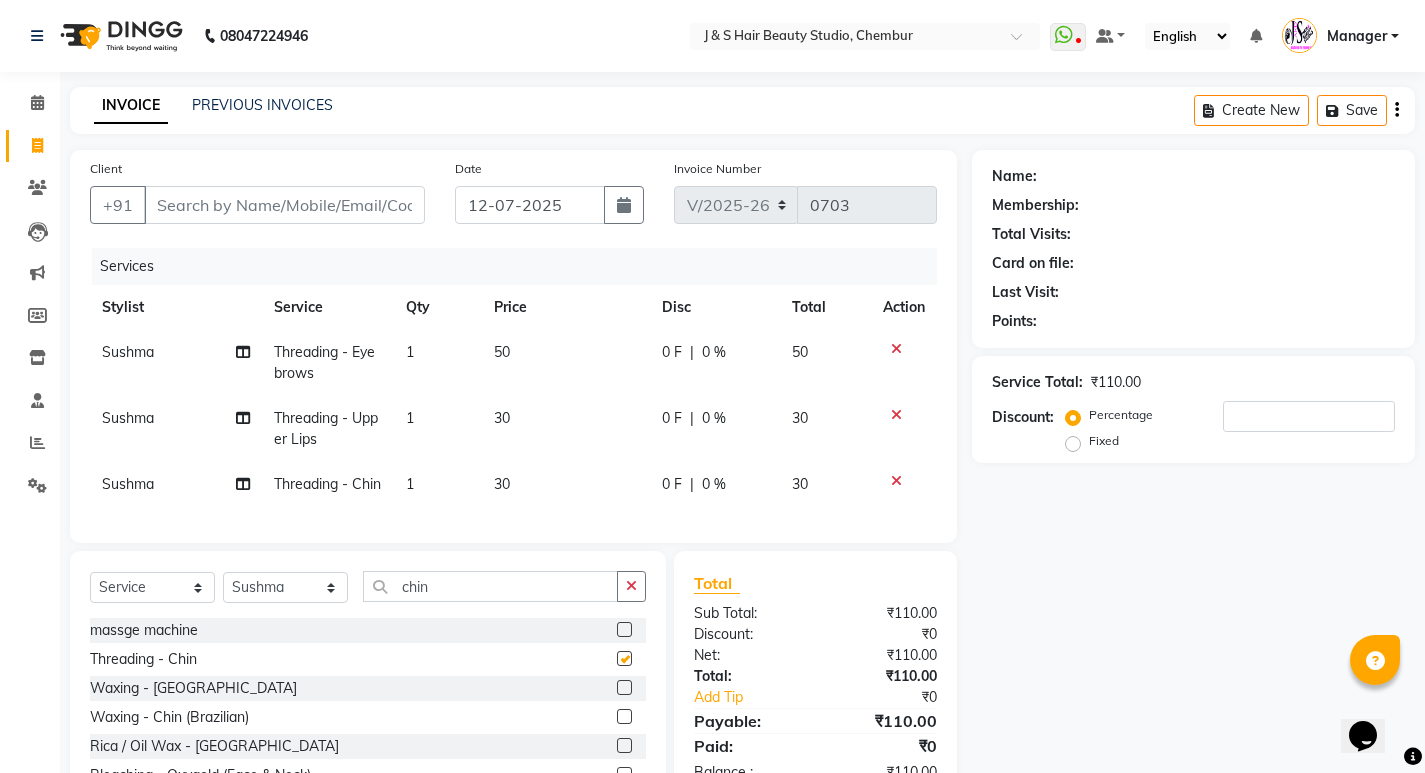 checkbox on "false" 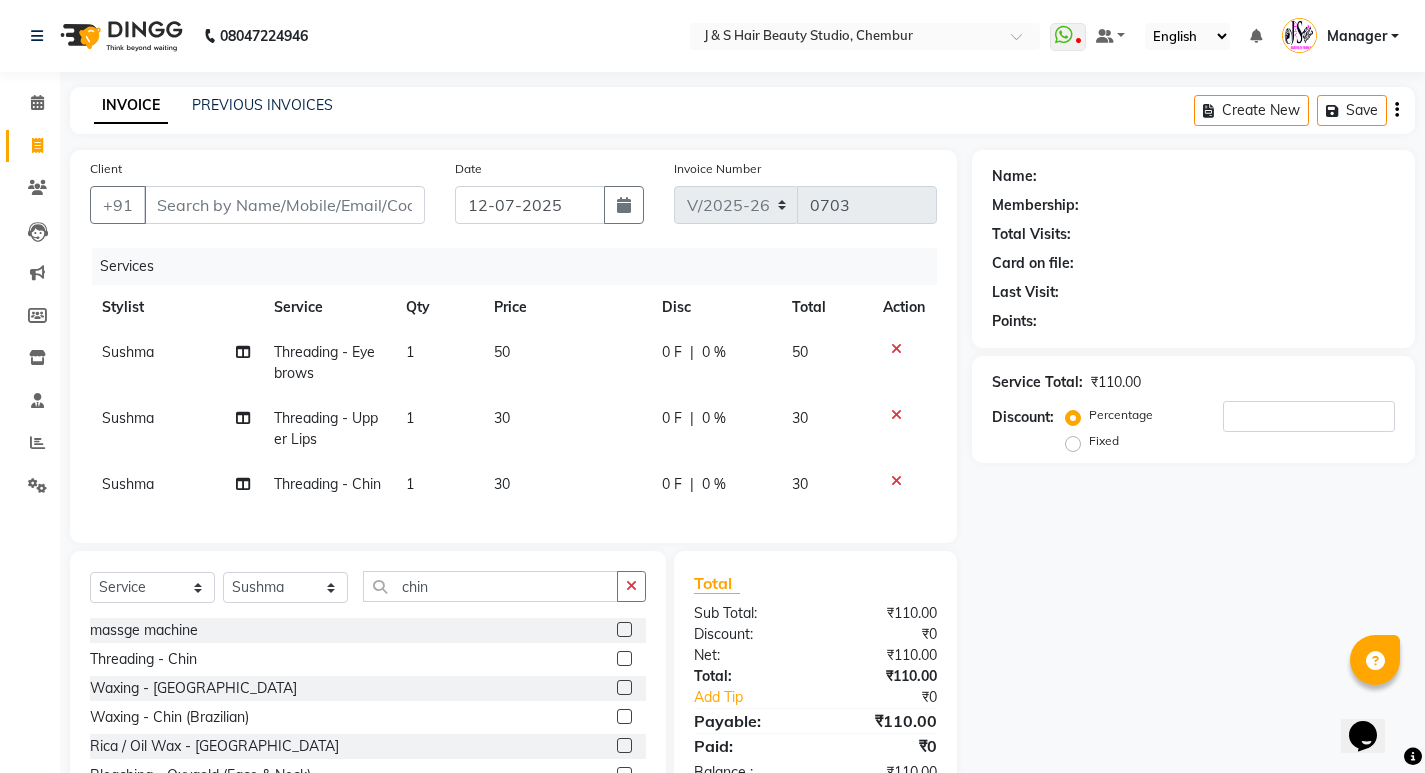 click on "PREVIOUS INVOICES" 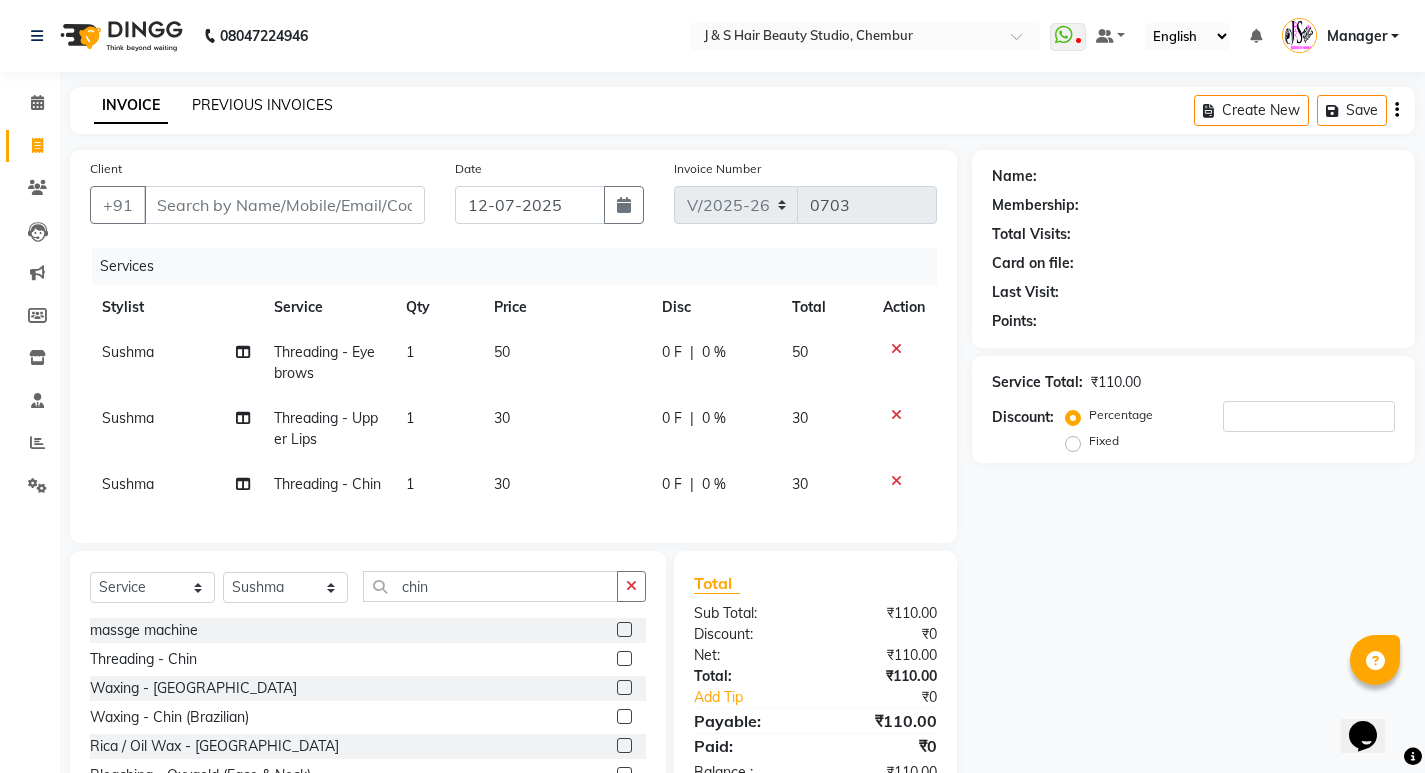 click on "PREVIOUS INVOICES" 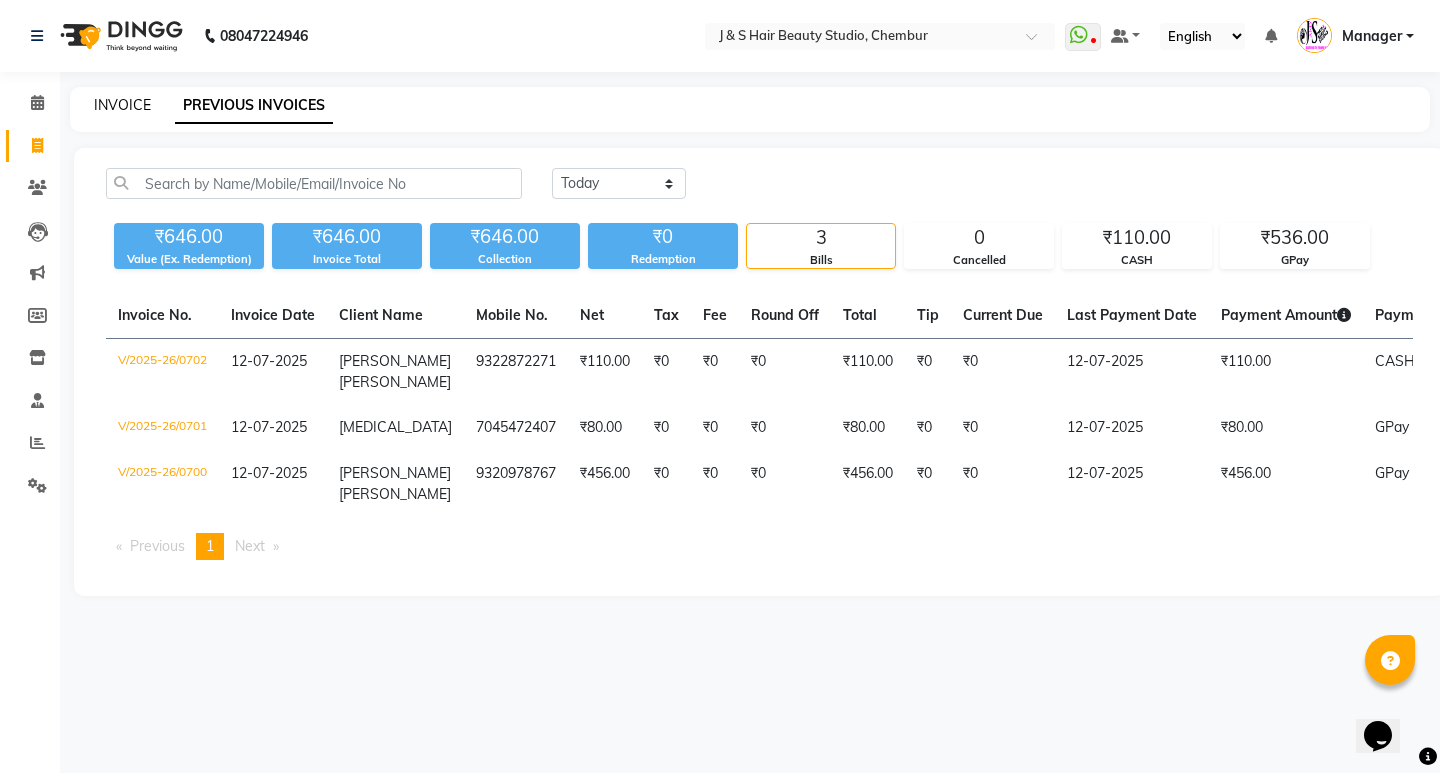 click on "INVOICE" 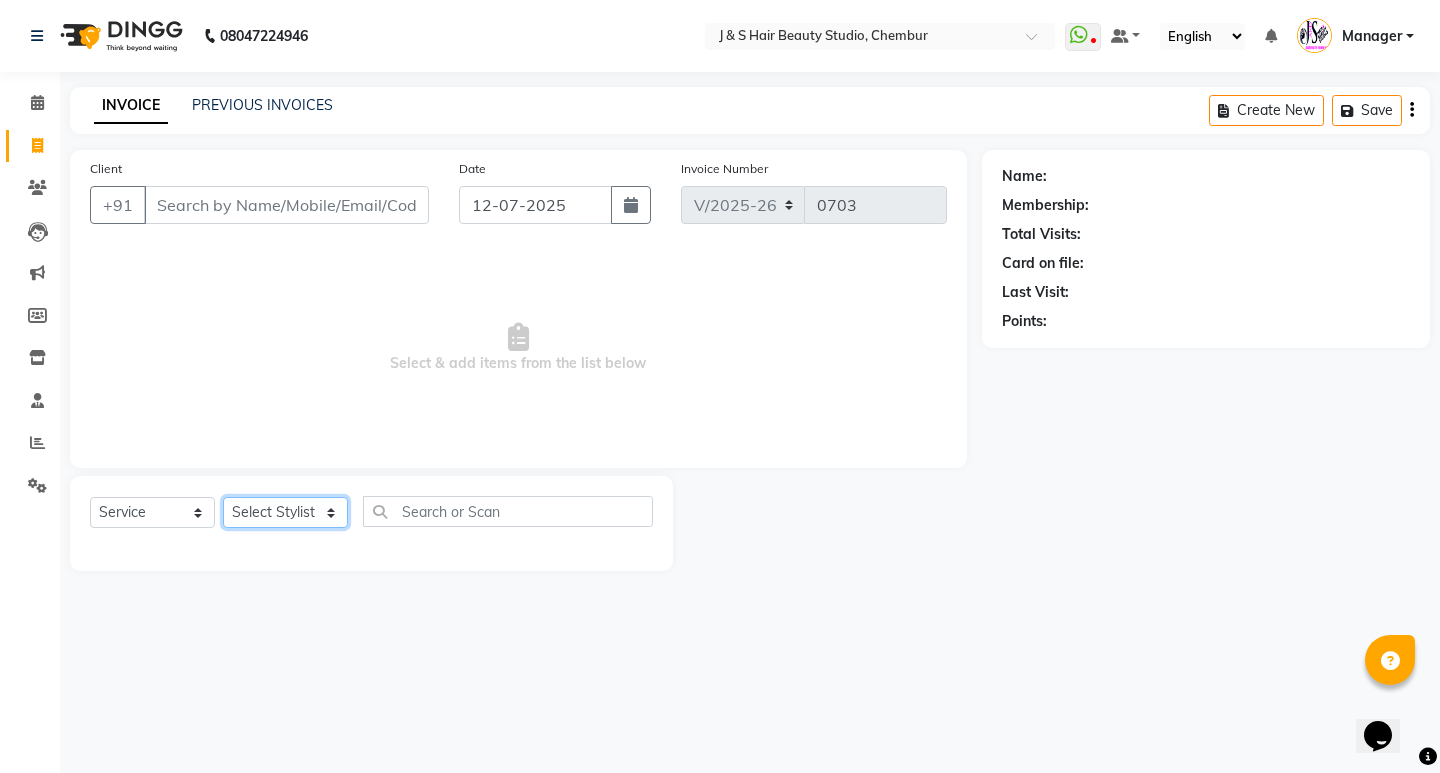 click on "Select Stylist Manager [PERSON_NAME] No Preference 1 poonam [PERSON_NAME] Sheetal Mam [PERSON_NAME]  [PERSON_NAME]" 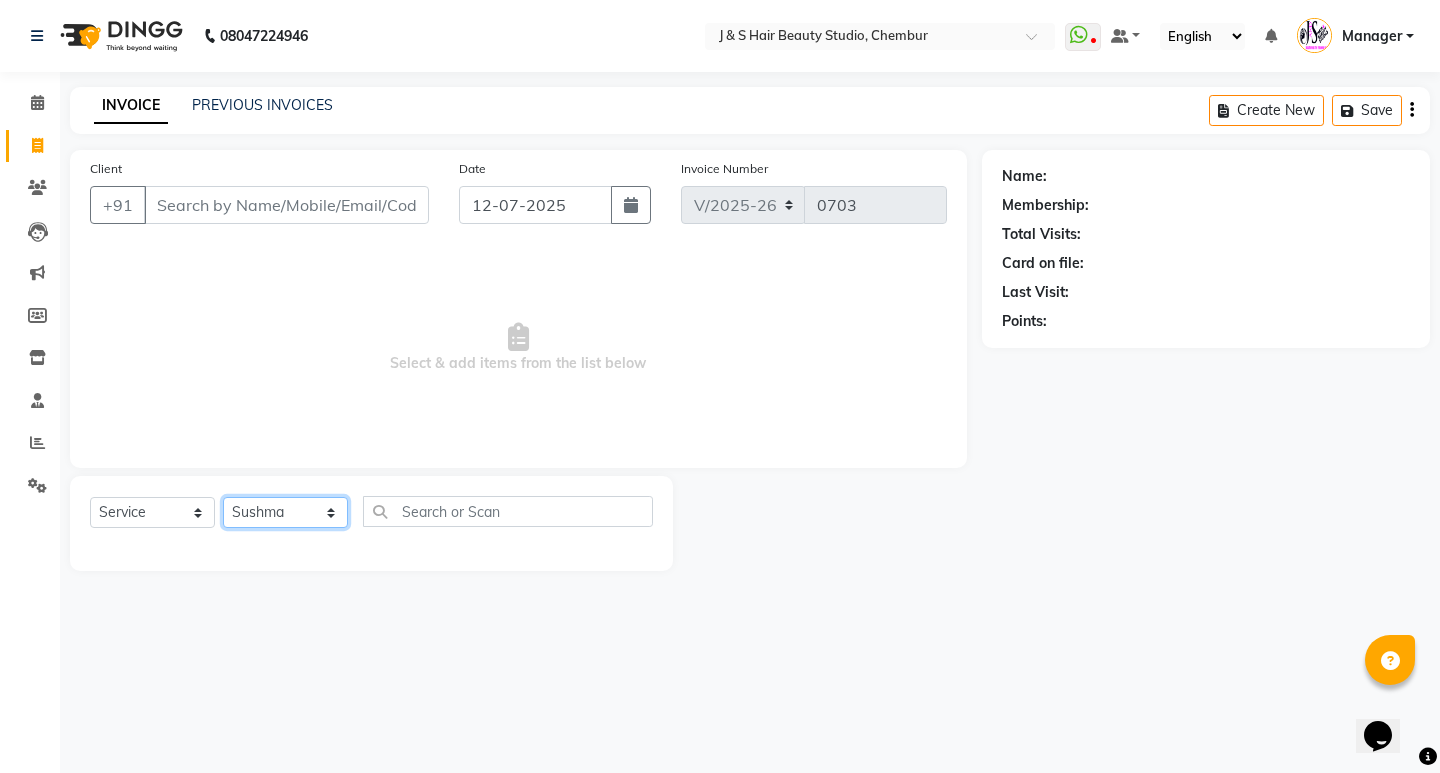 click on "Select Stylist Manager [PERSON_NAME] No Preference 1 poonam [PERSON_NAME] Sheetal Mam [PERSON_NAME]  [PERSON_NAME]" 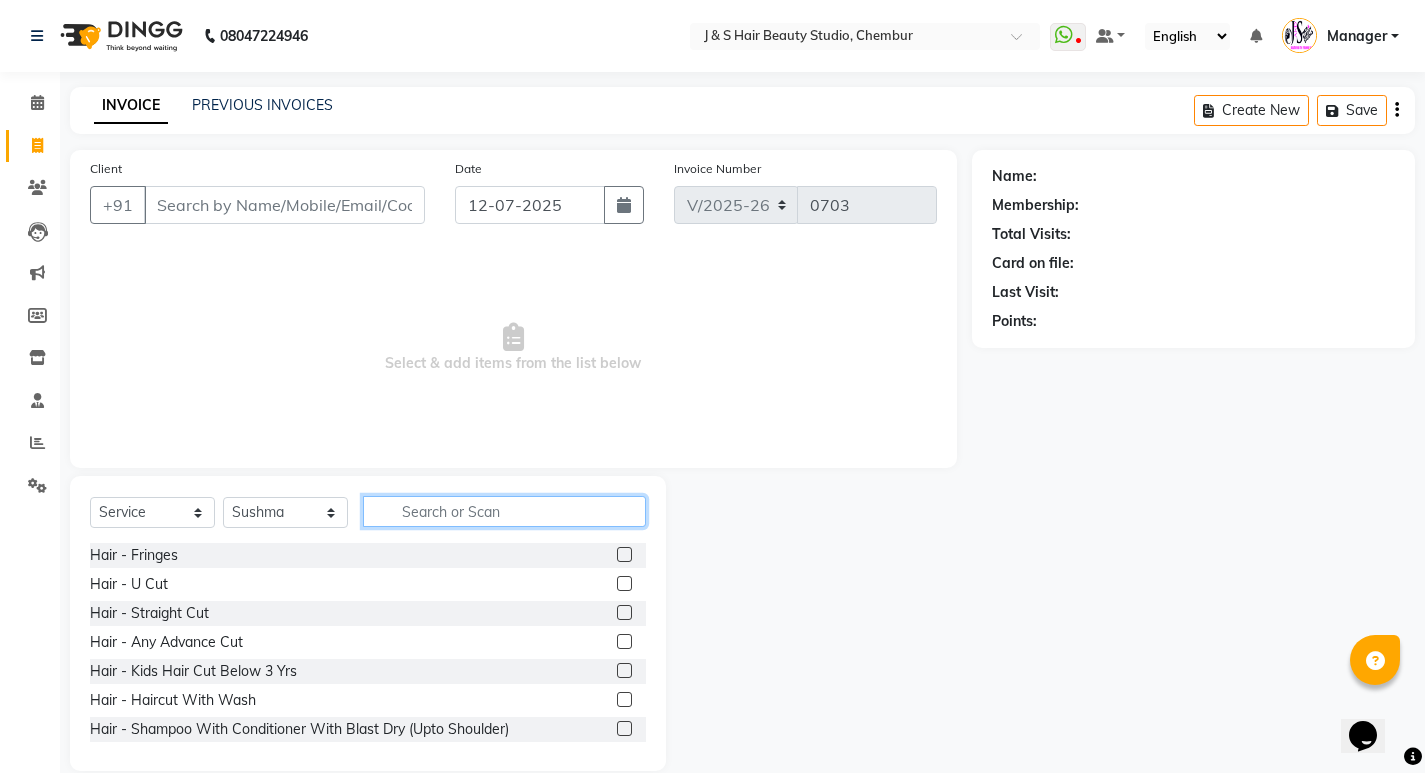 click 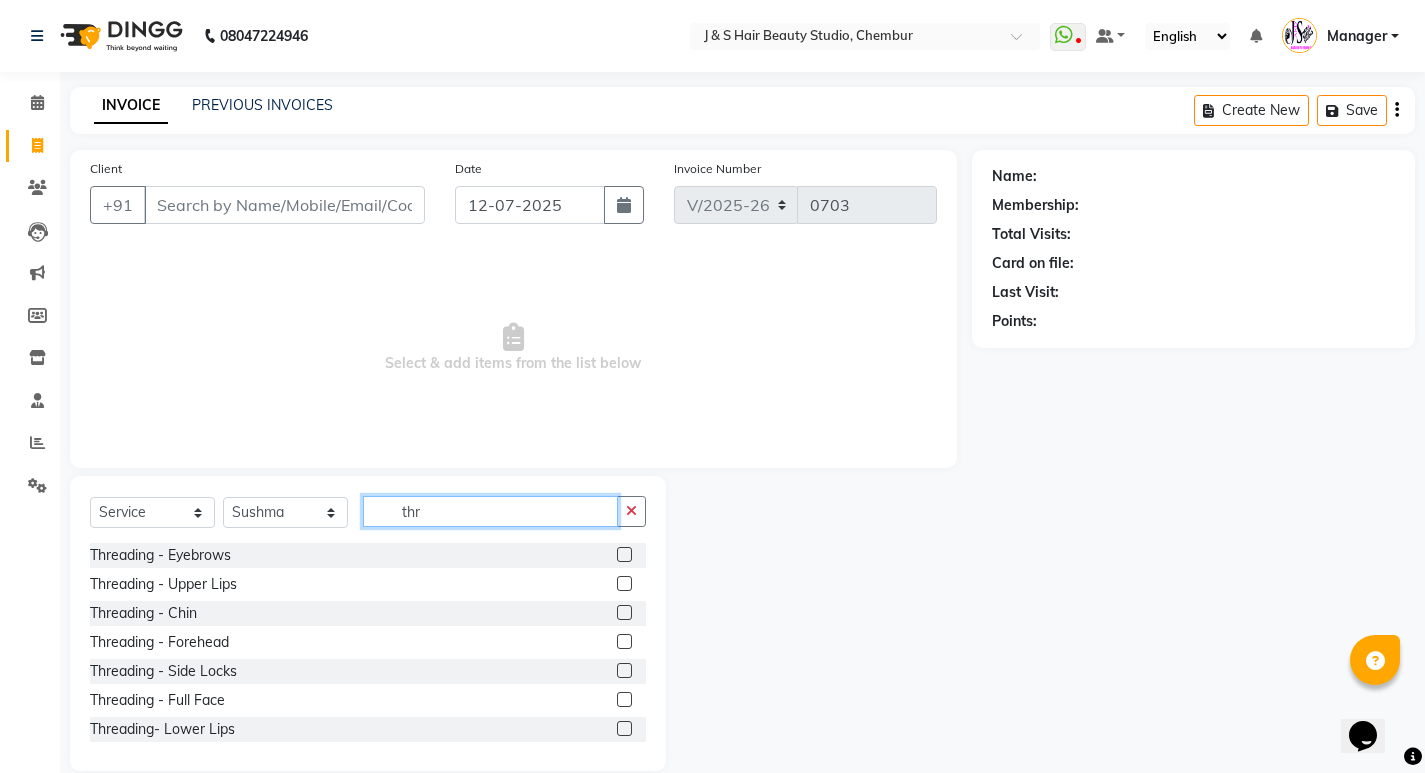 type on "thr" 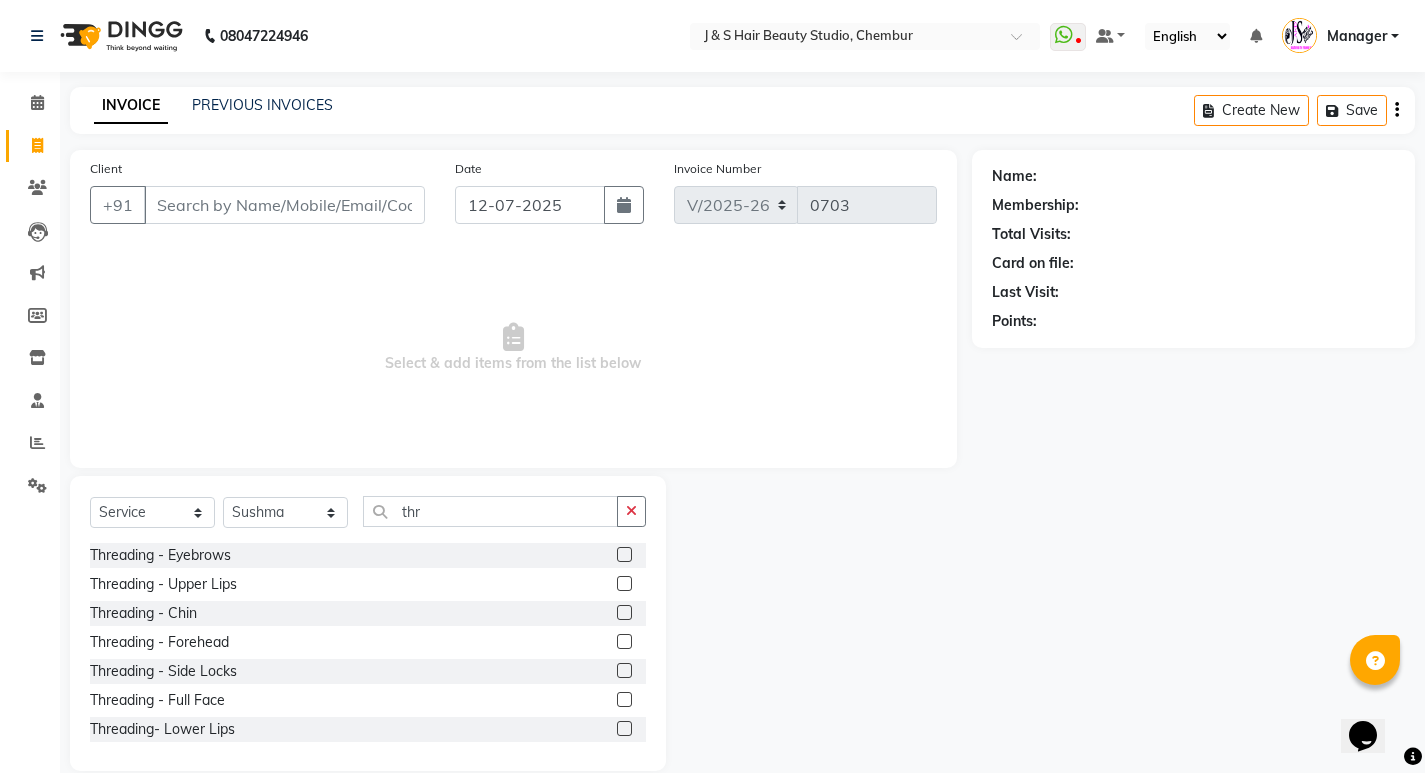 click 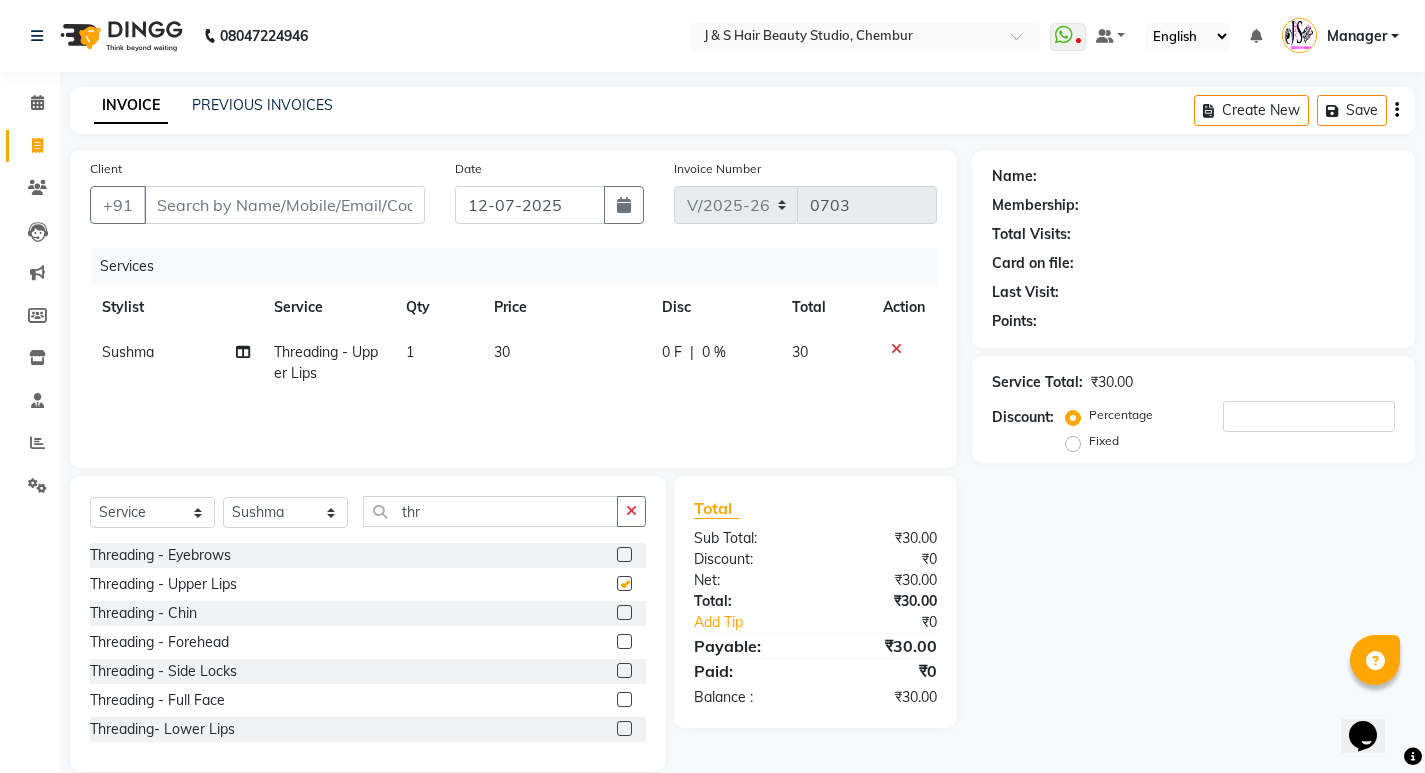 checkbox on "false" 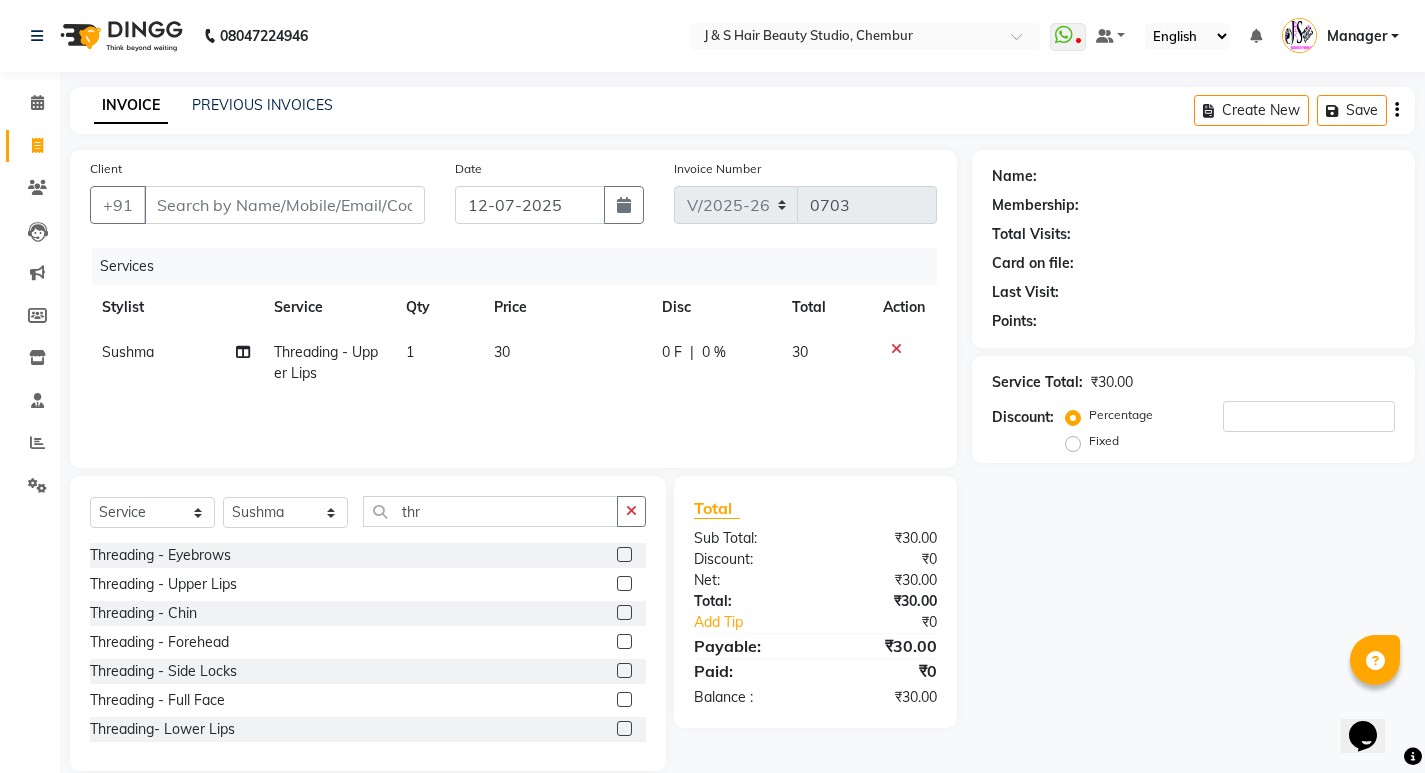 click 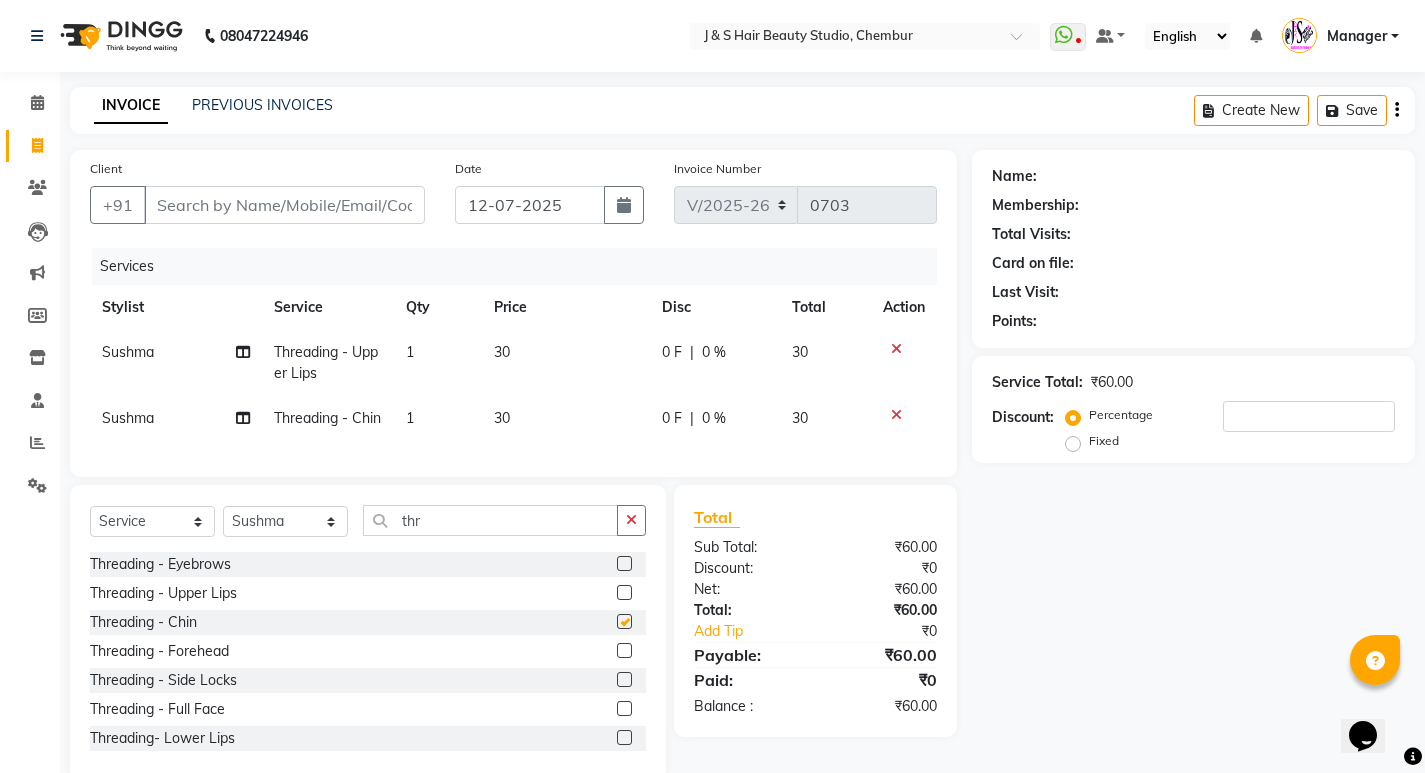 checkbox on "false" 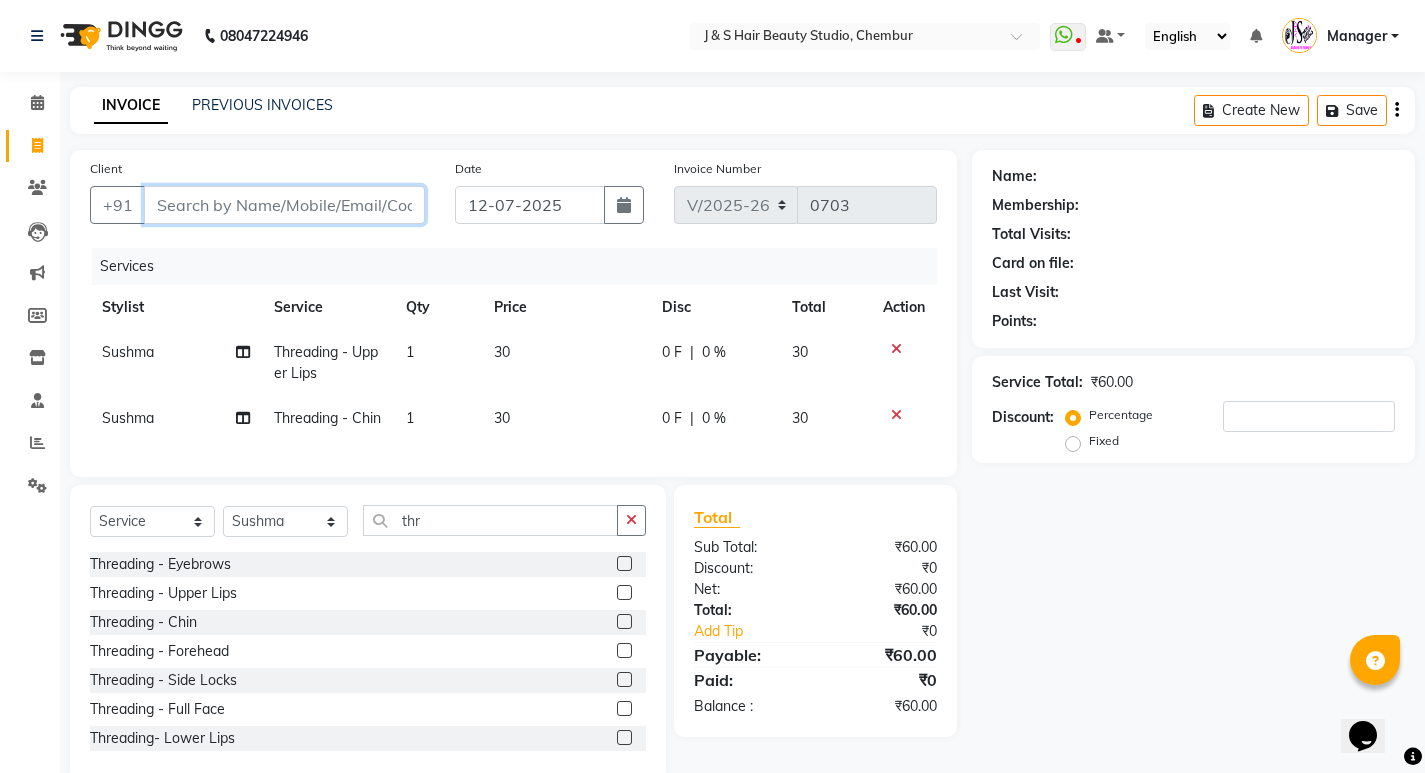click on "Client" at bounding box center (284, 205) 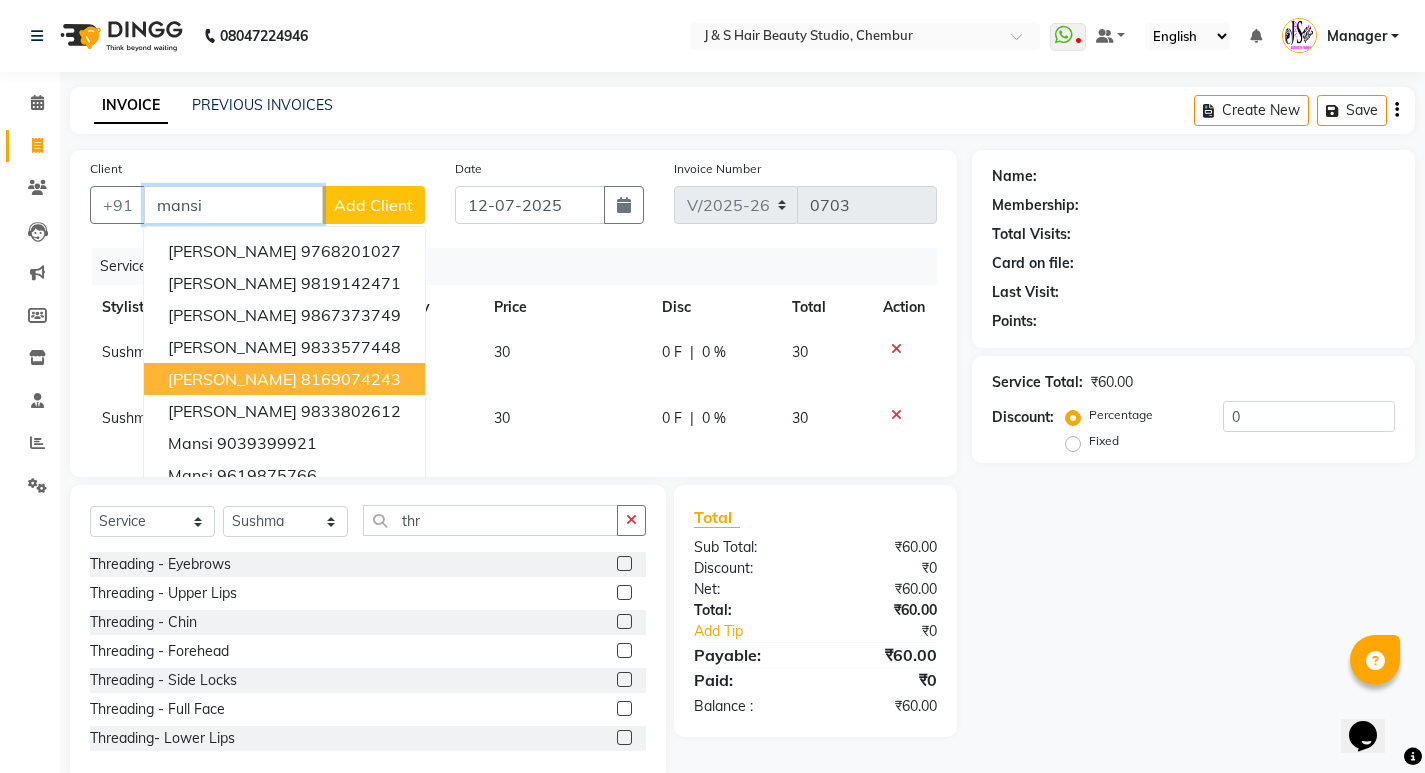 click on "[PERSON_NAME]" at bounding box center (232, 379) 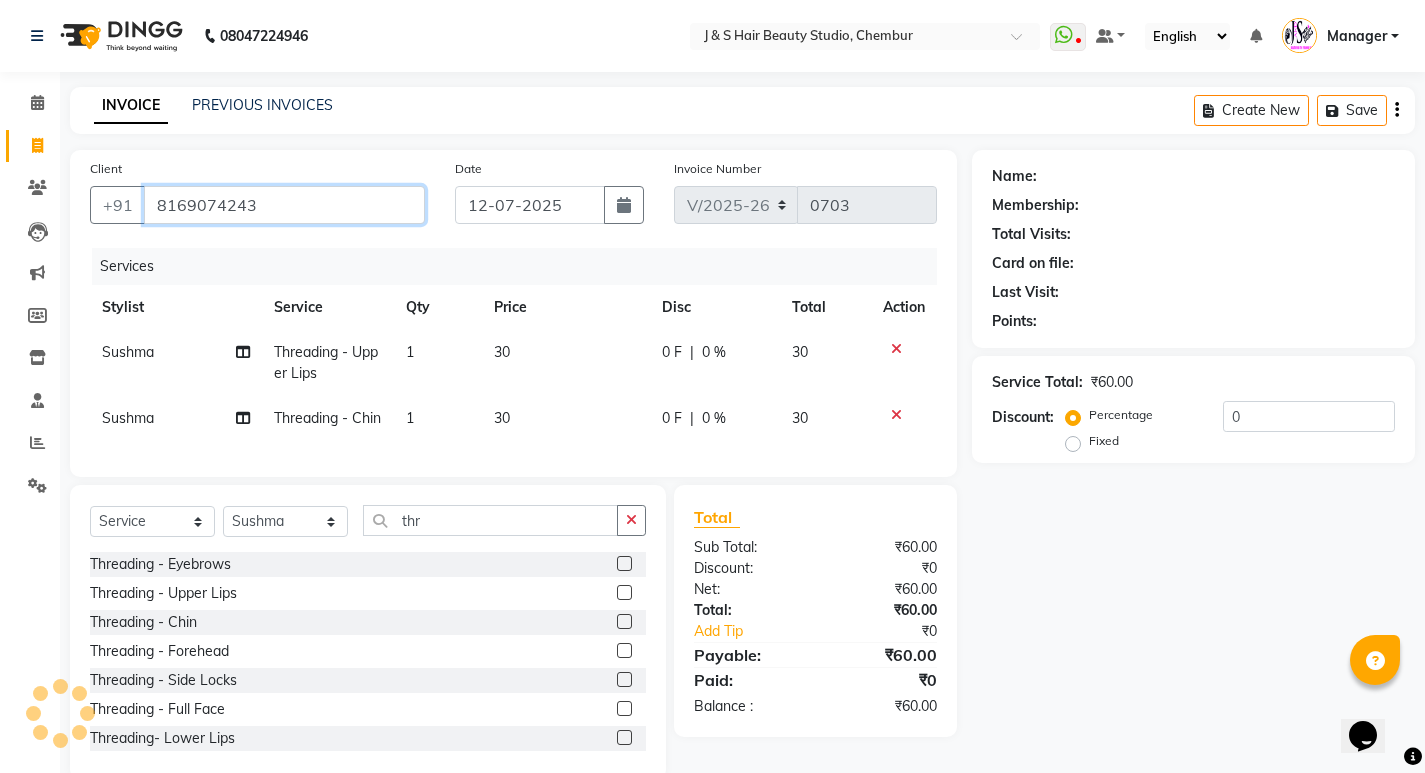 type on "8169074243" 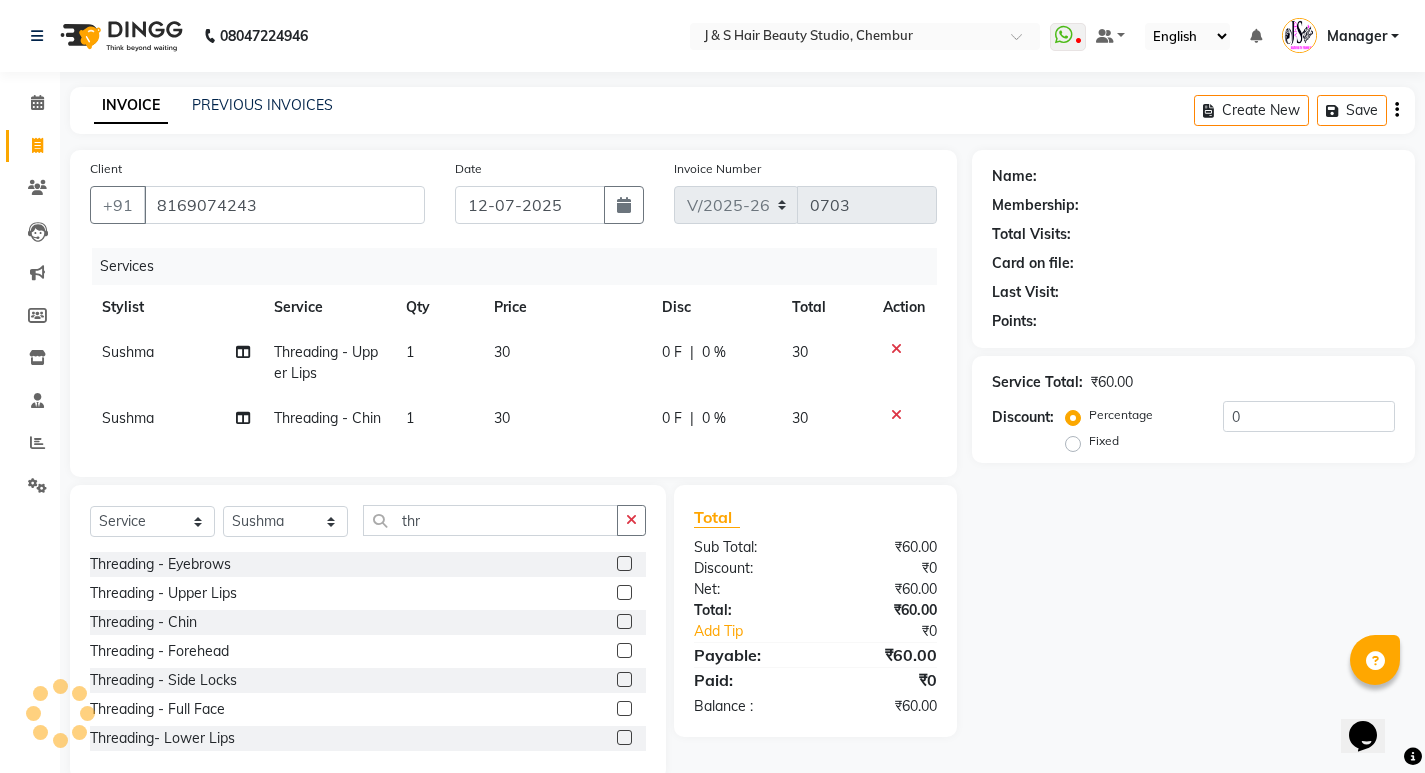 type on "20" 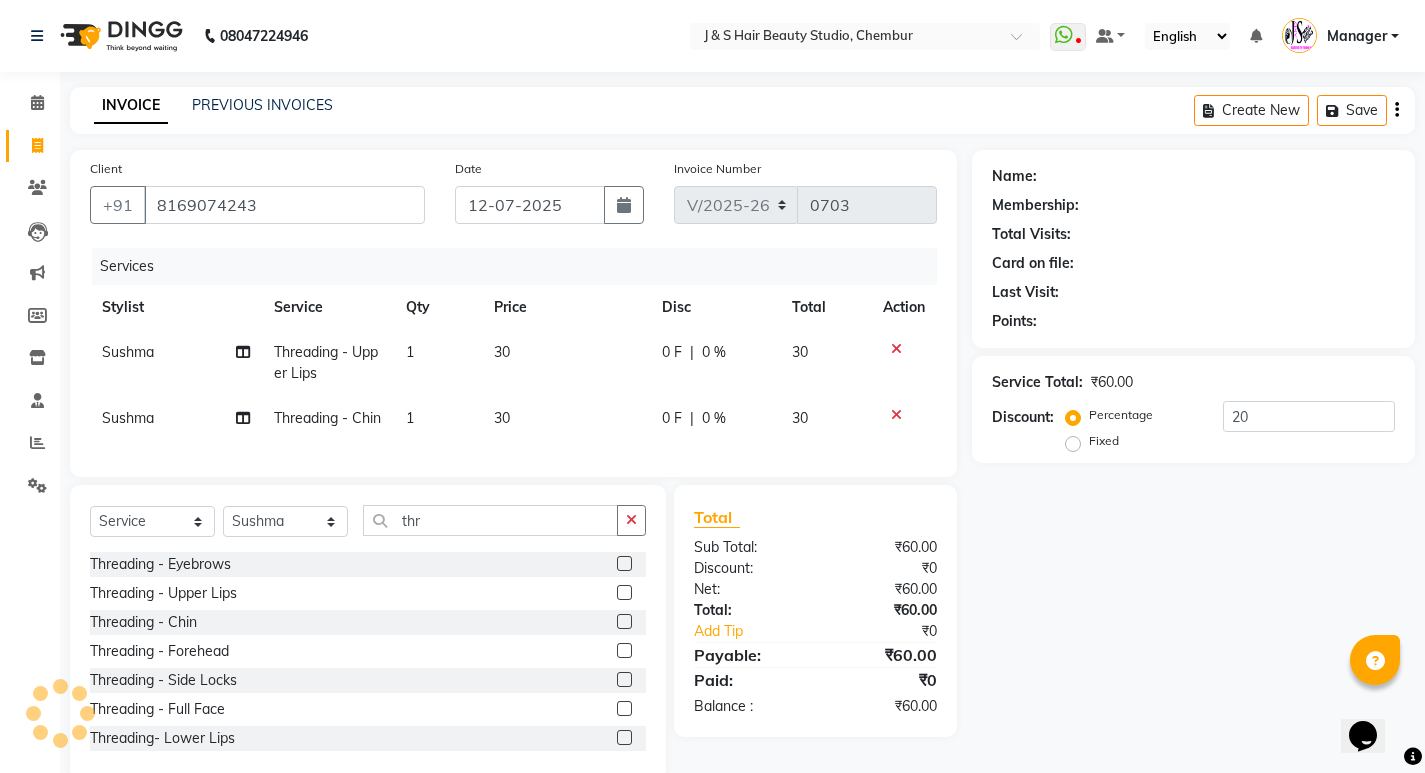 select on "1: Object" 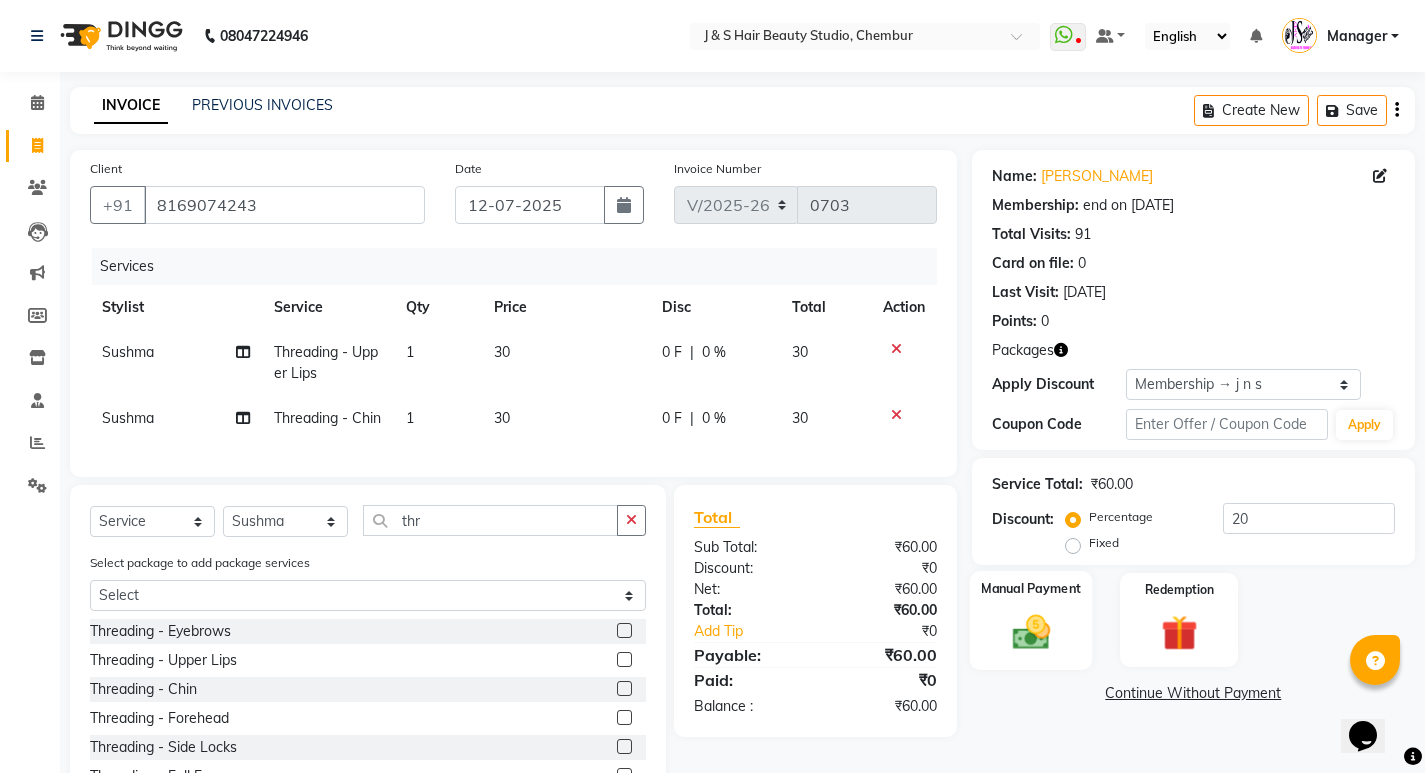 click on "Manual Payment" 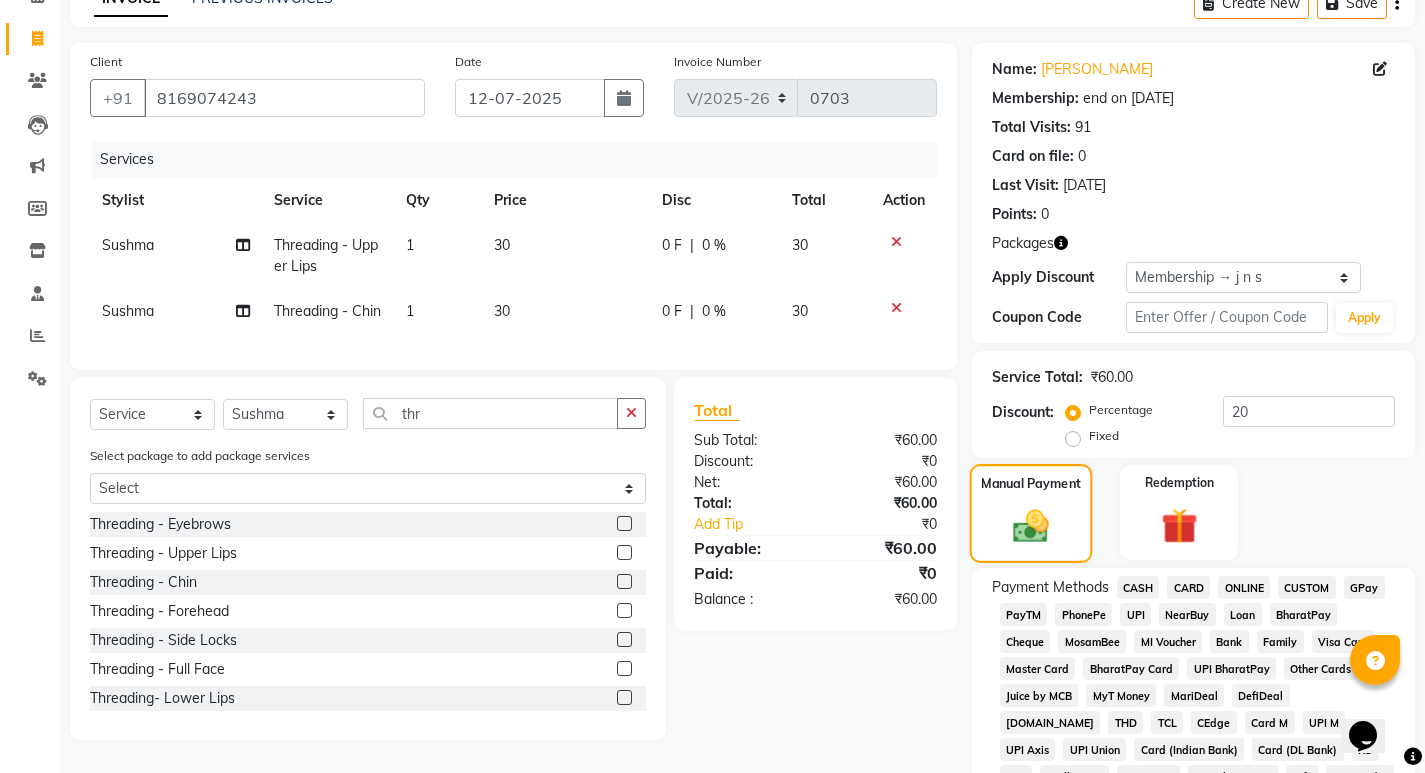 scroll, scrollTop: 500, scrollLeft: 0, axis: vertical 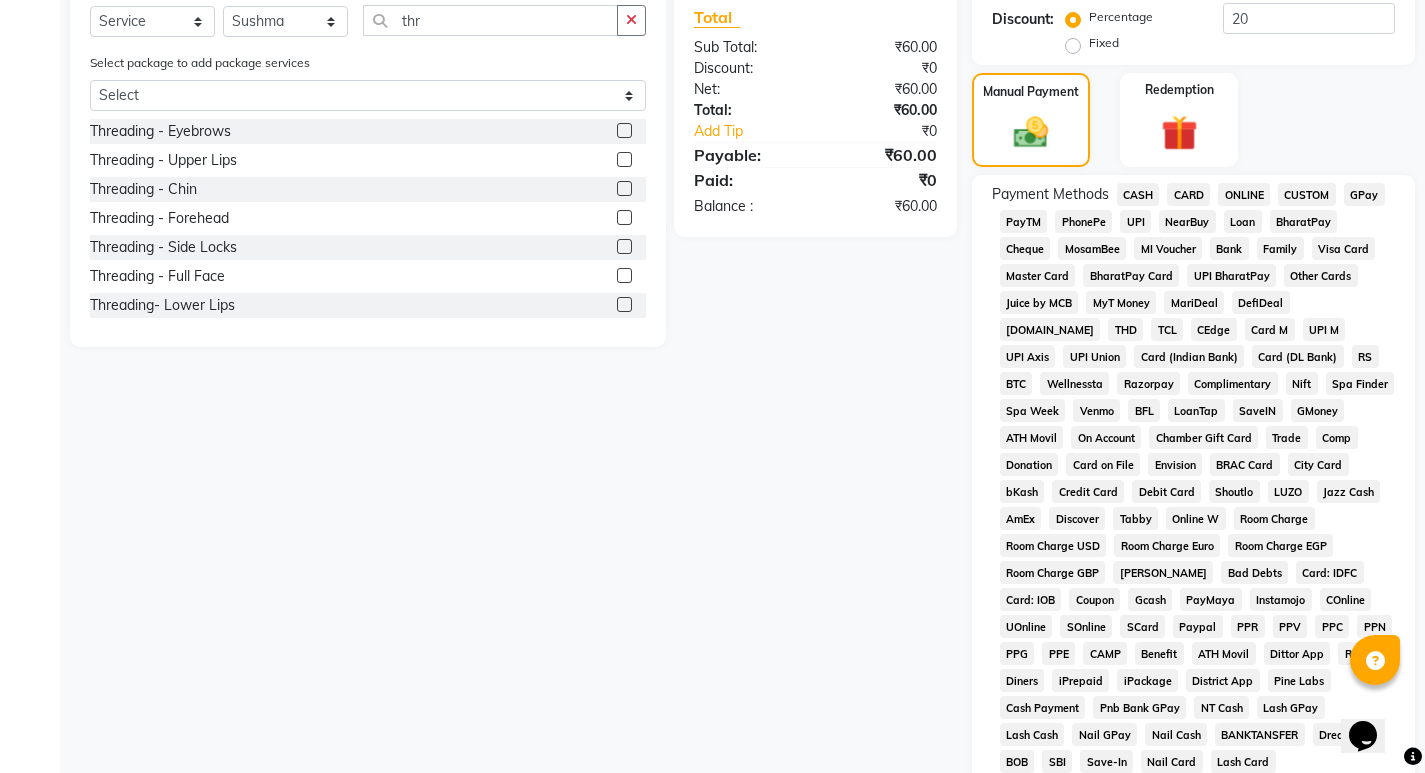 click on "GPay" 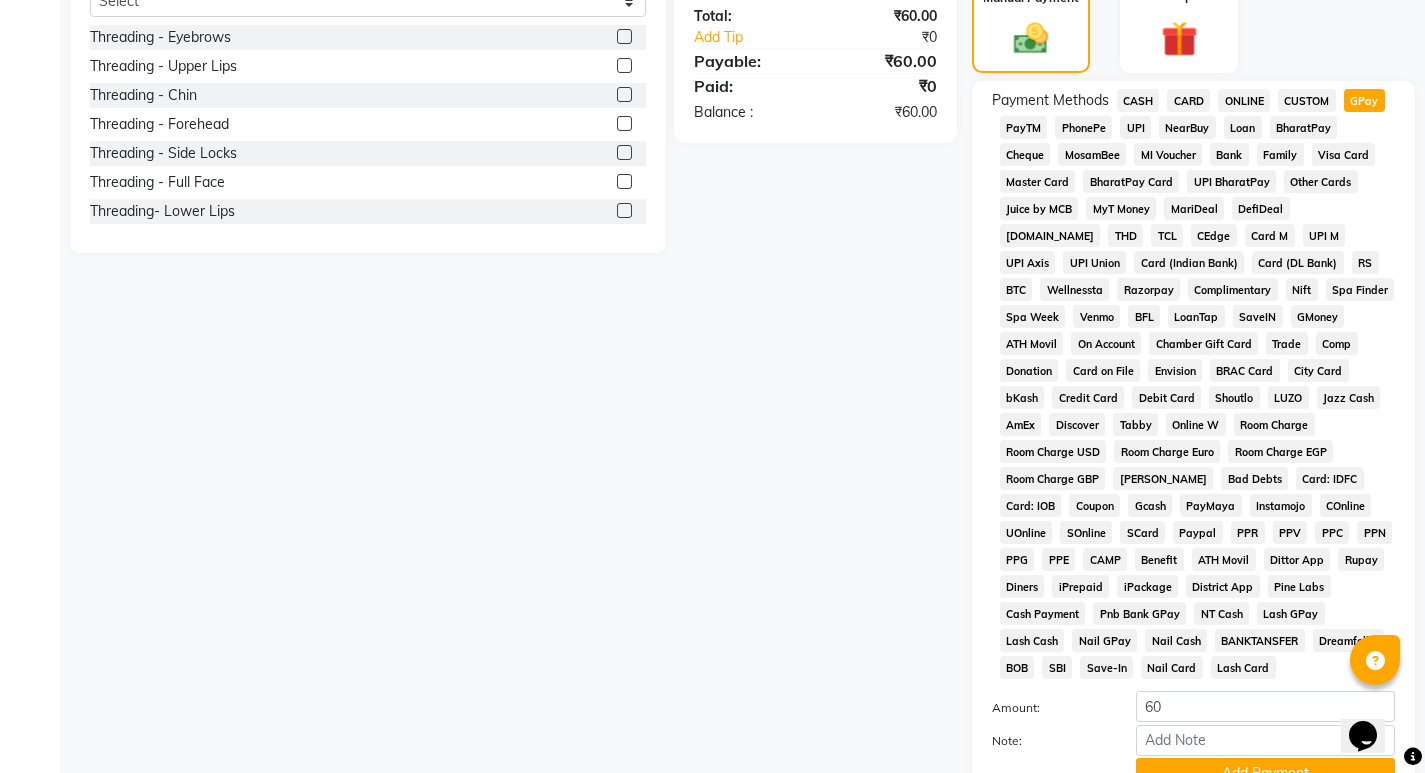 scroll, scrollTop: 765, scrollLeft: 0, axis: vertical 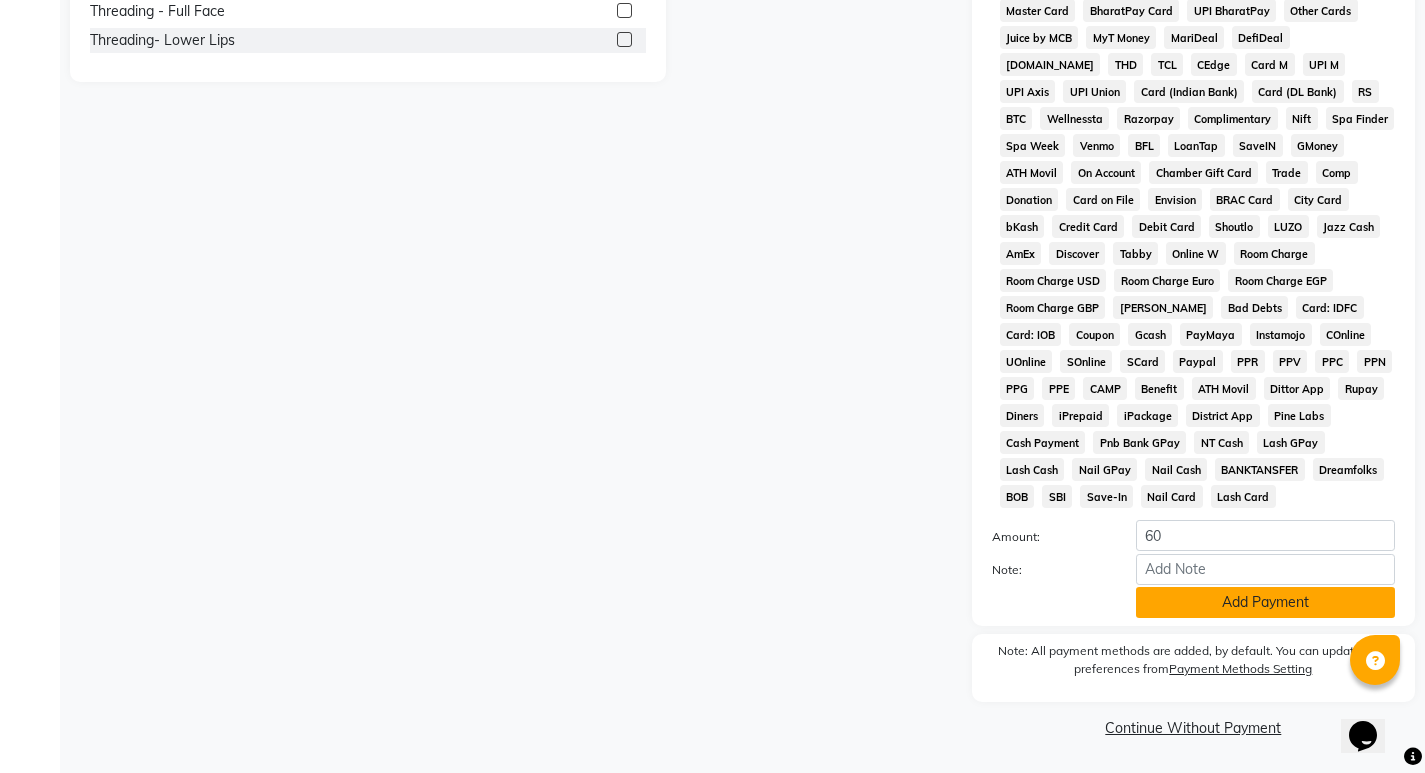 click on "Add Payment" 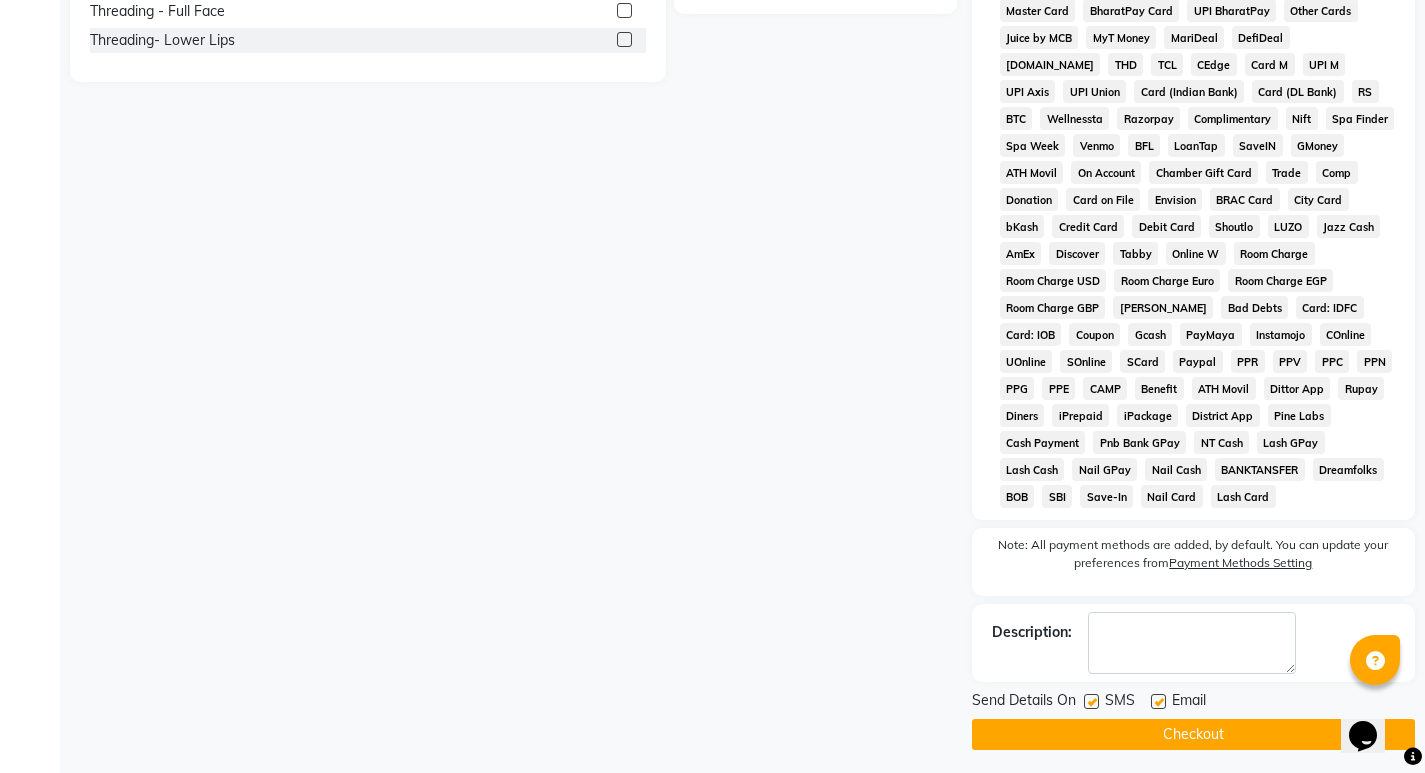 click on "Checkout" 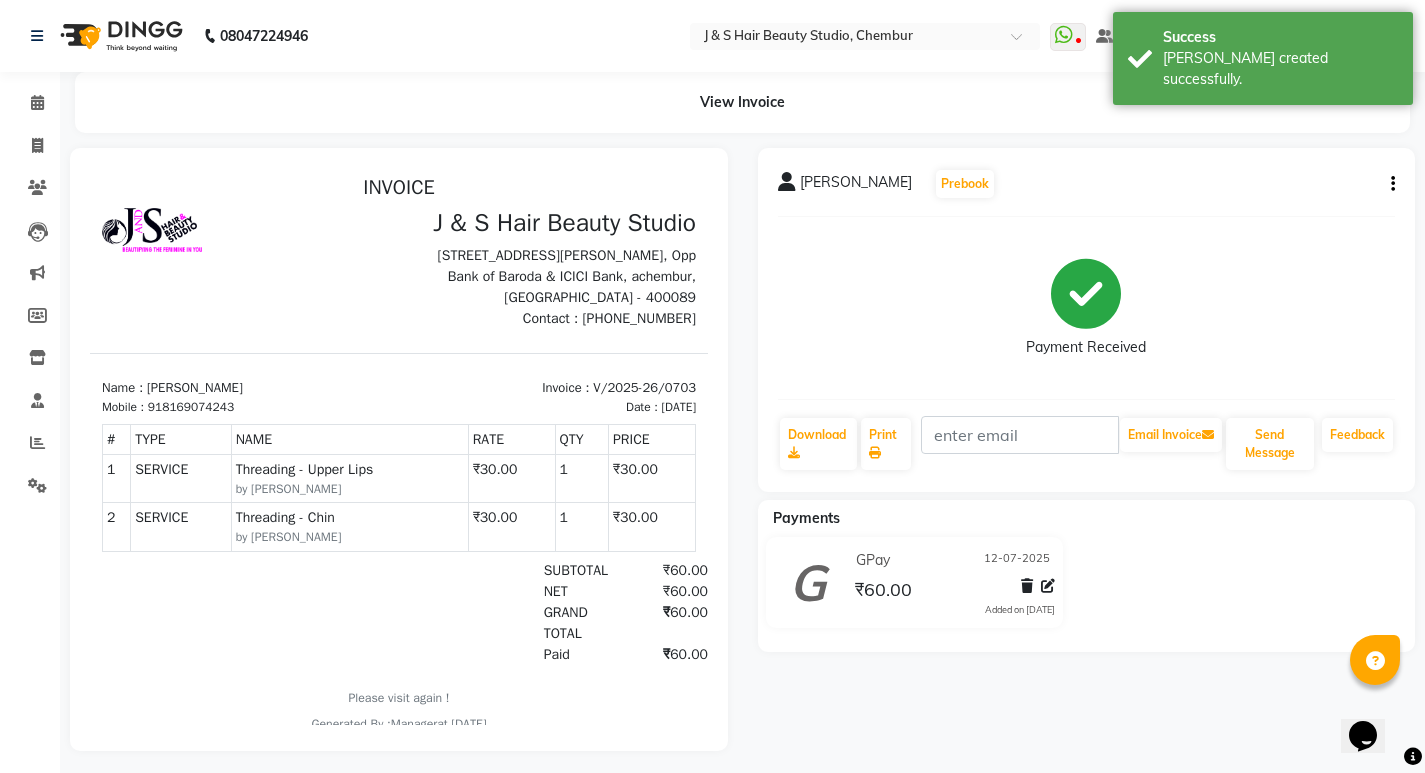 scroll, scrollTop: 0, scrollLeft: 0, axis: both 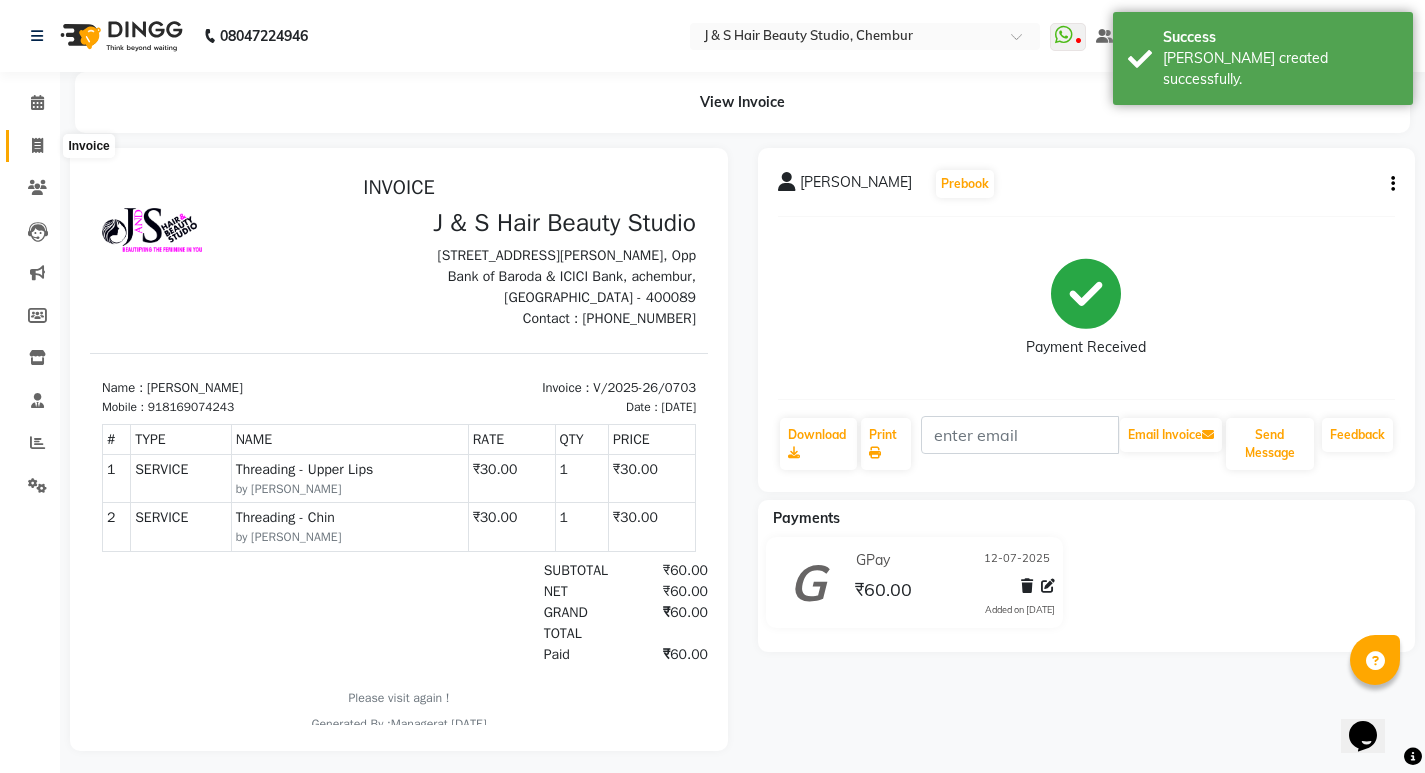 click 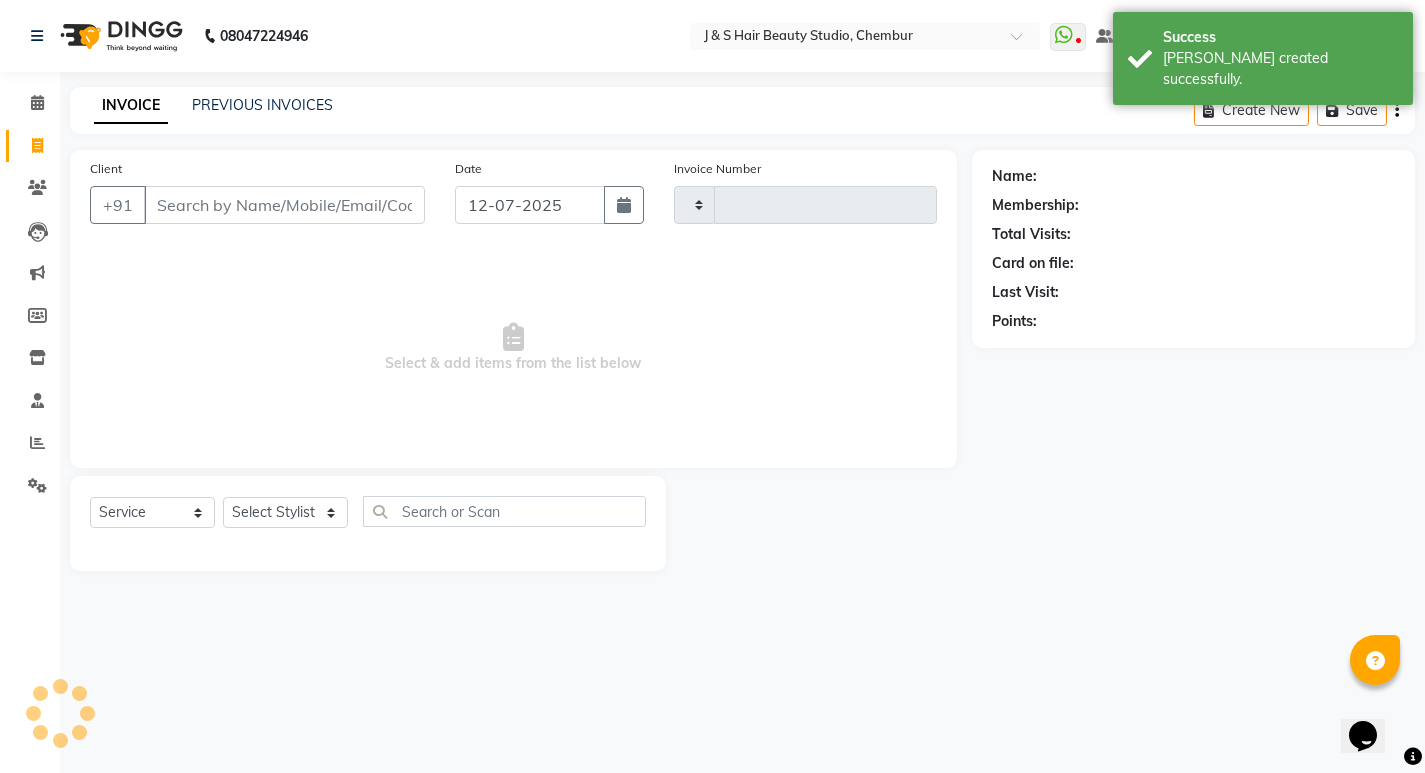 type on "0704" 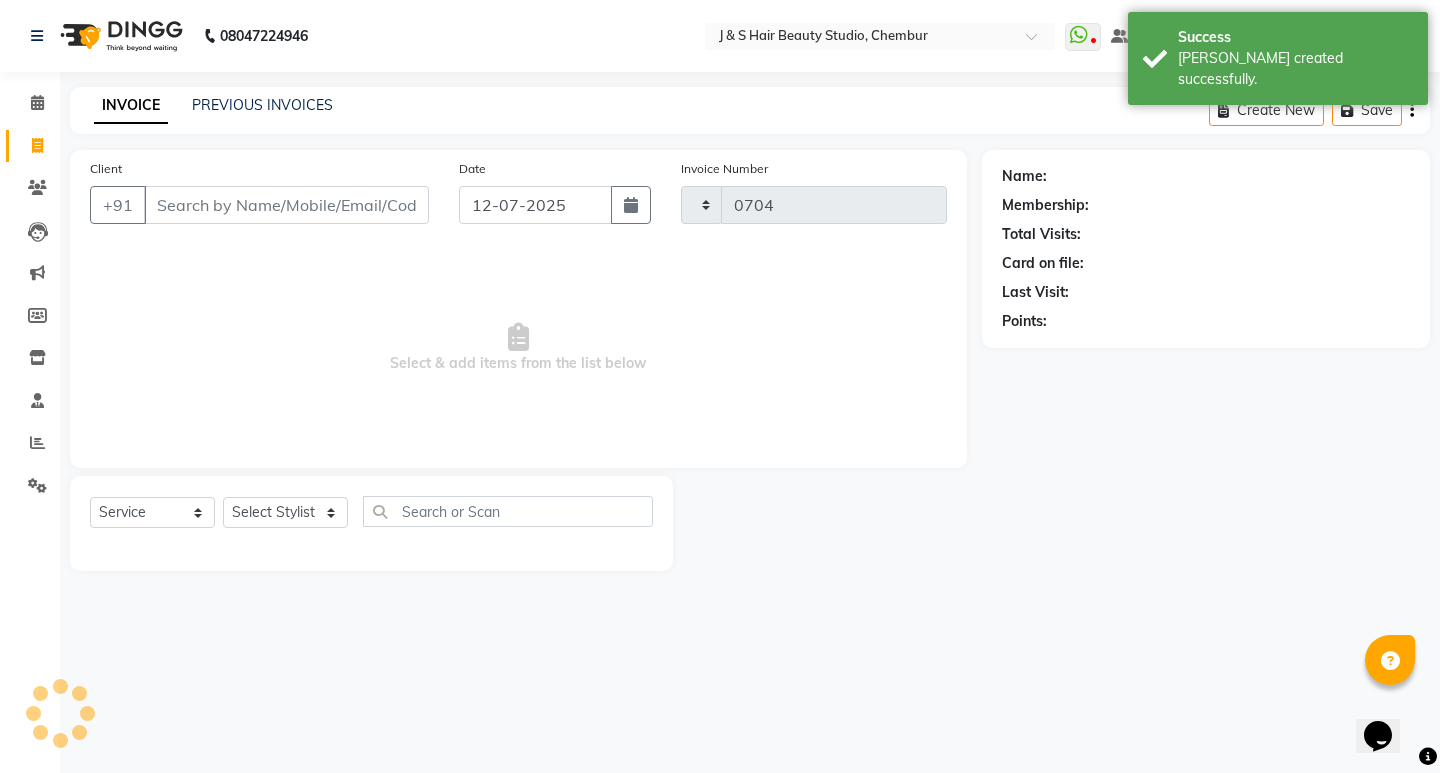select on "143" 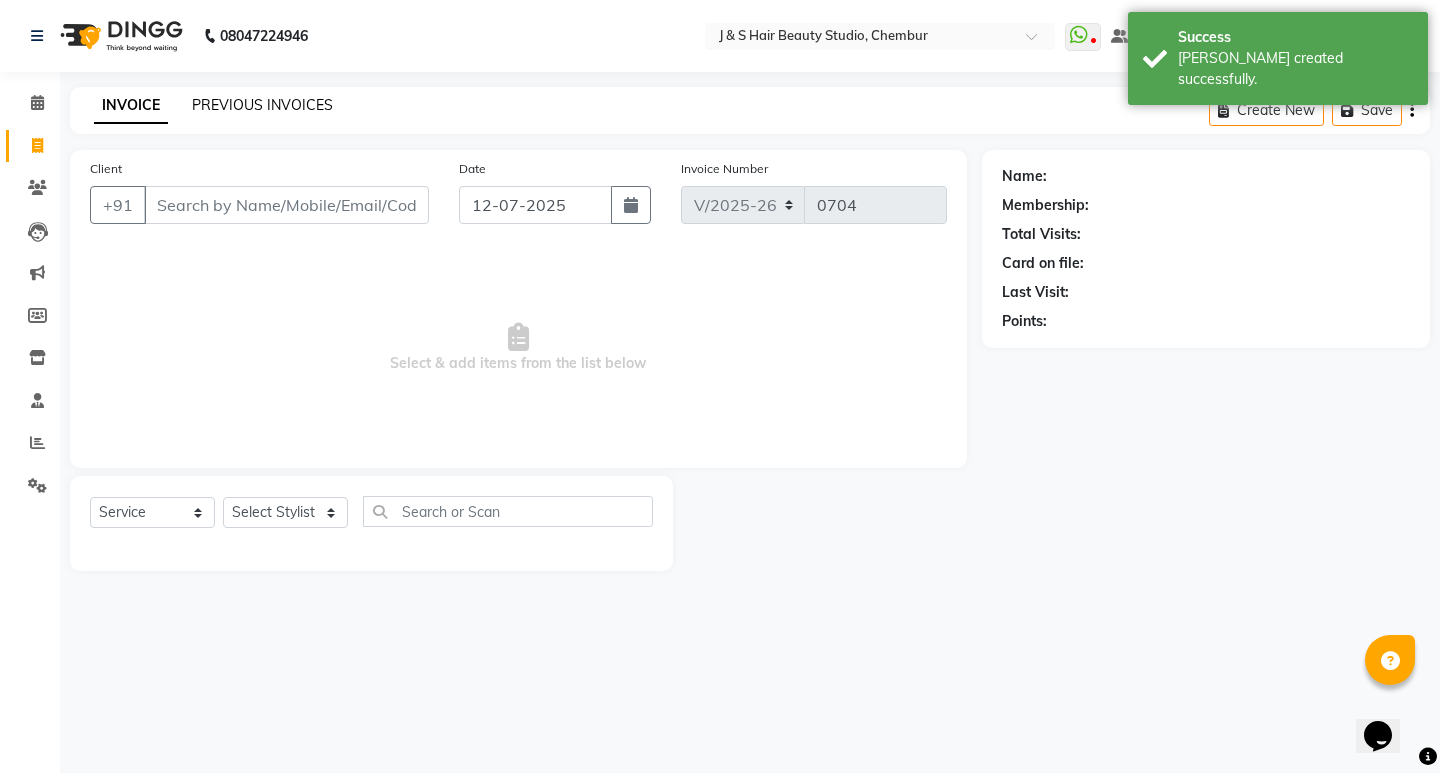 drag, startPoint x: 227, startPoint y: 85, endPoint x: 233, endPoint y: 102, distance: 18.027756 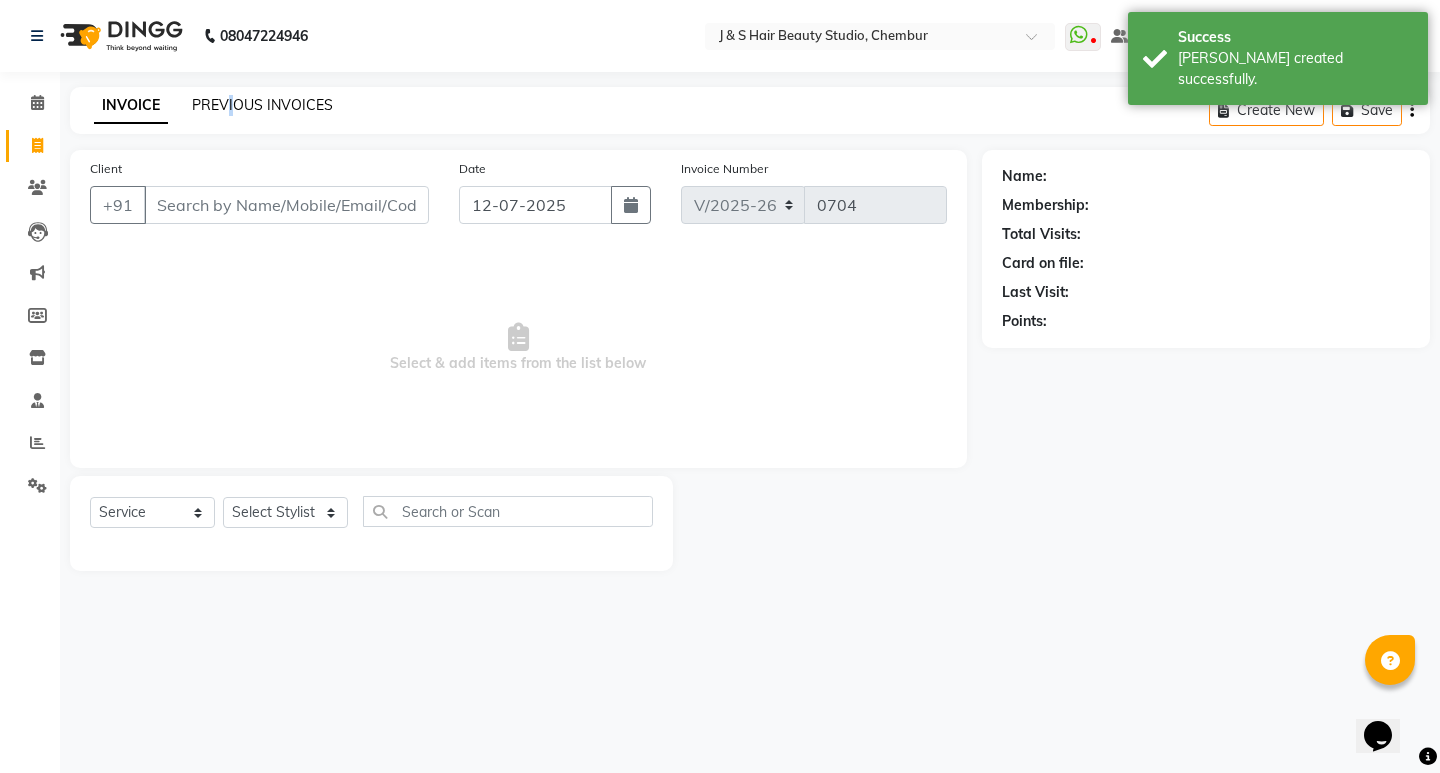 click on "PREVIOUS INVOICES" 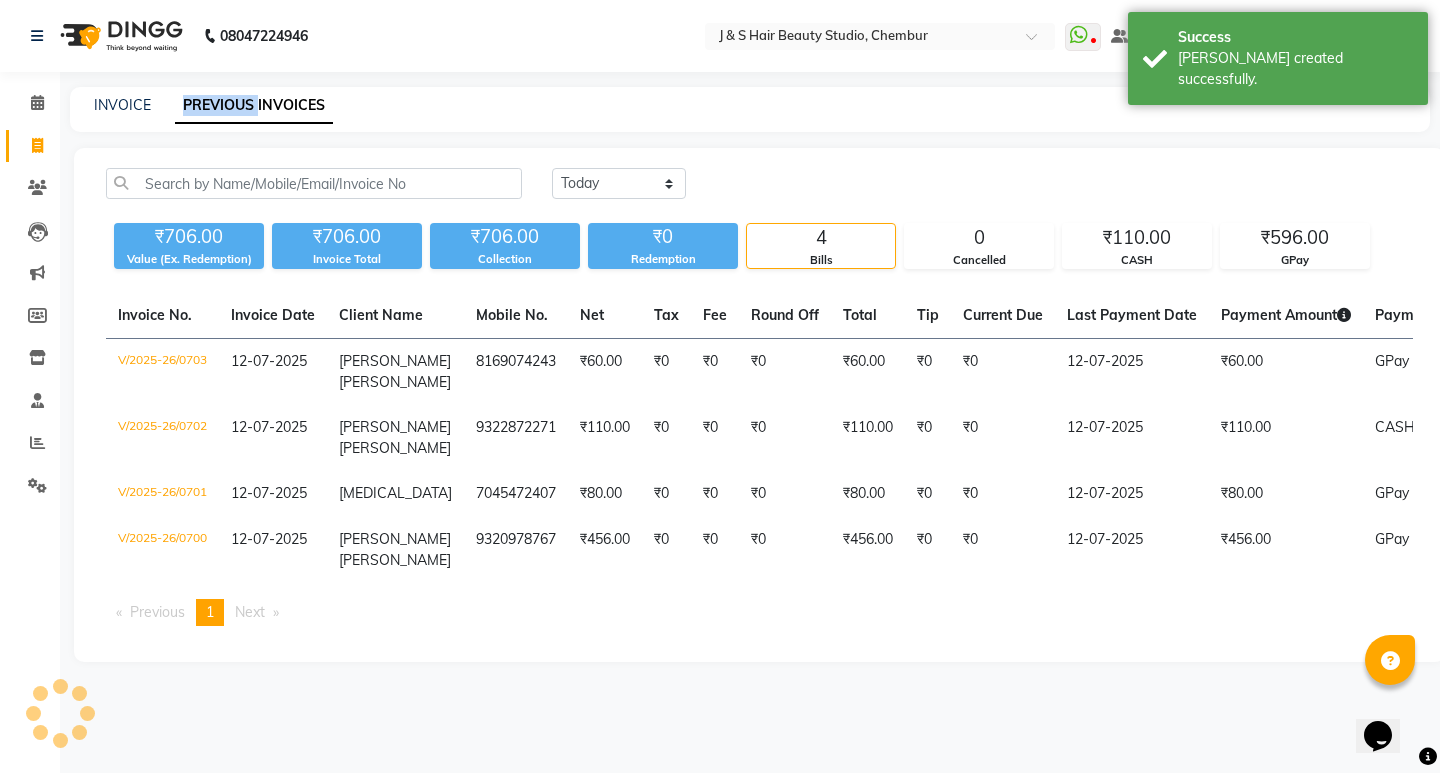 click on "PREVIOUS INVOICES" 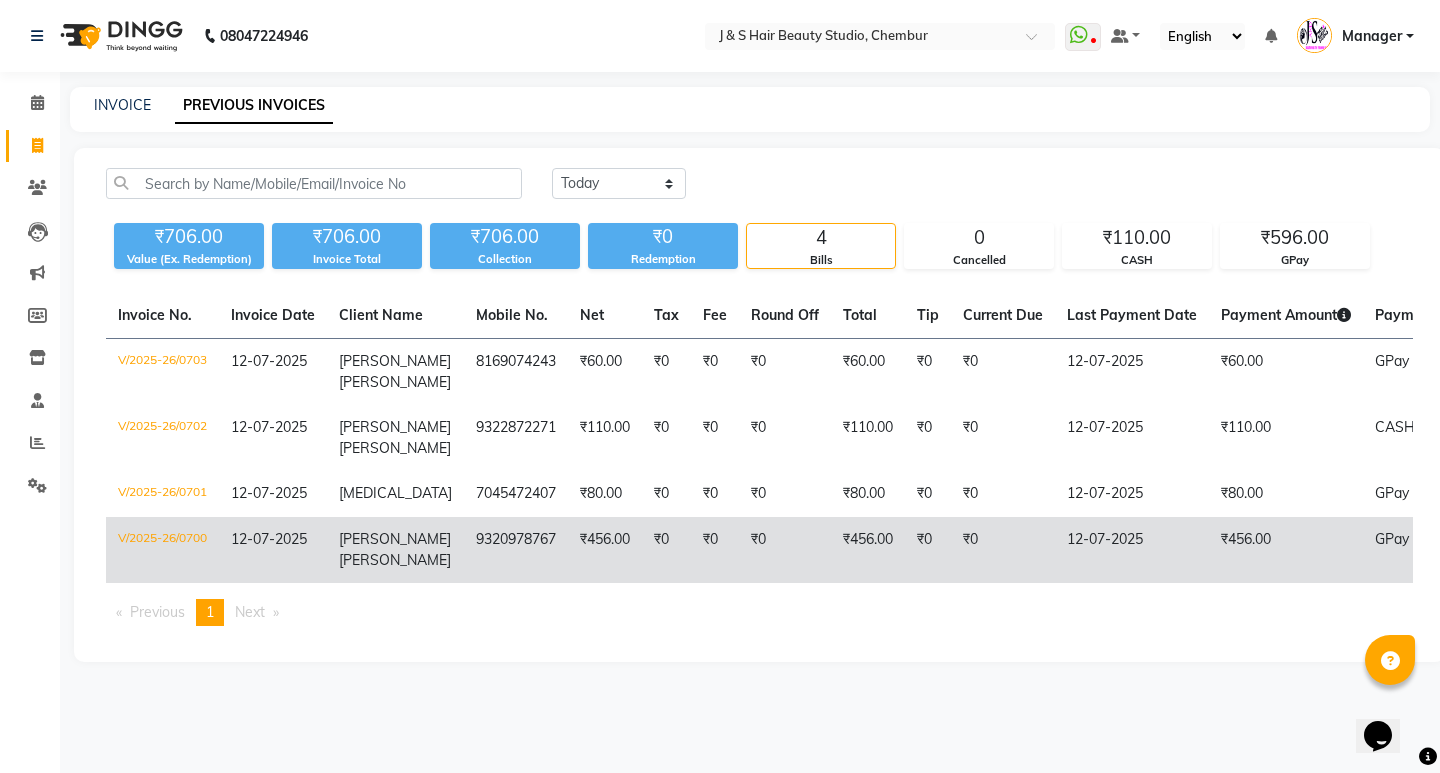 click on "9320978767" 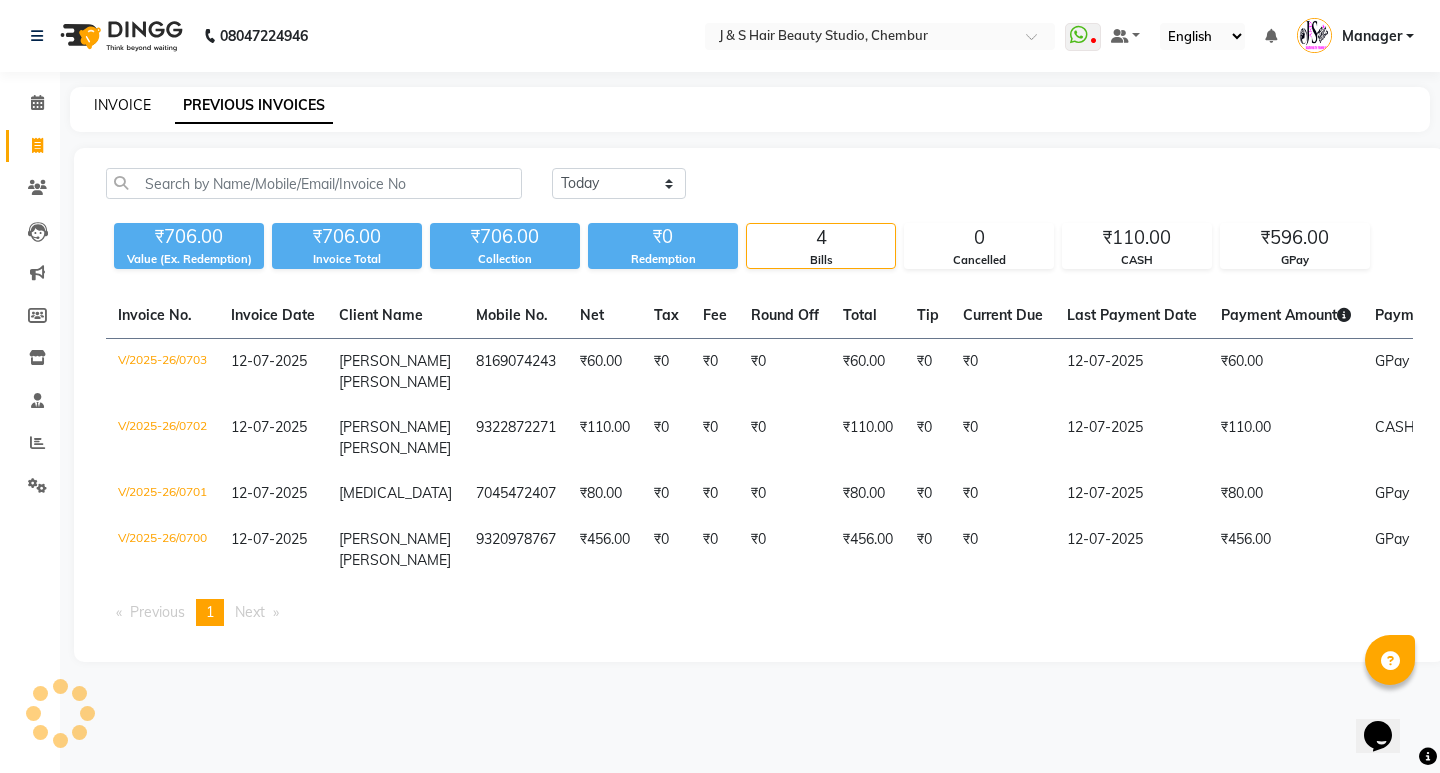 click on "INVOICE" 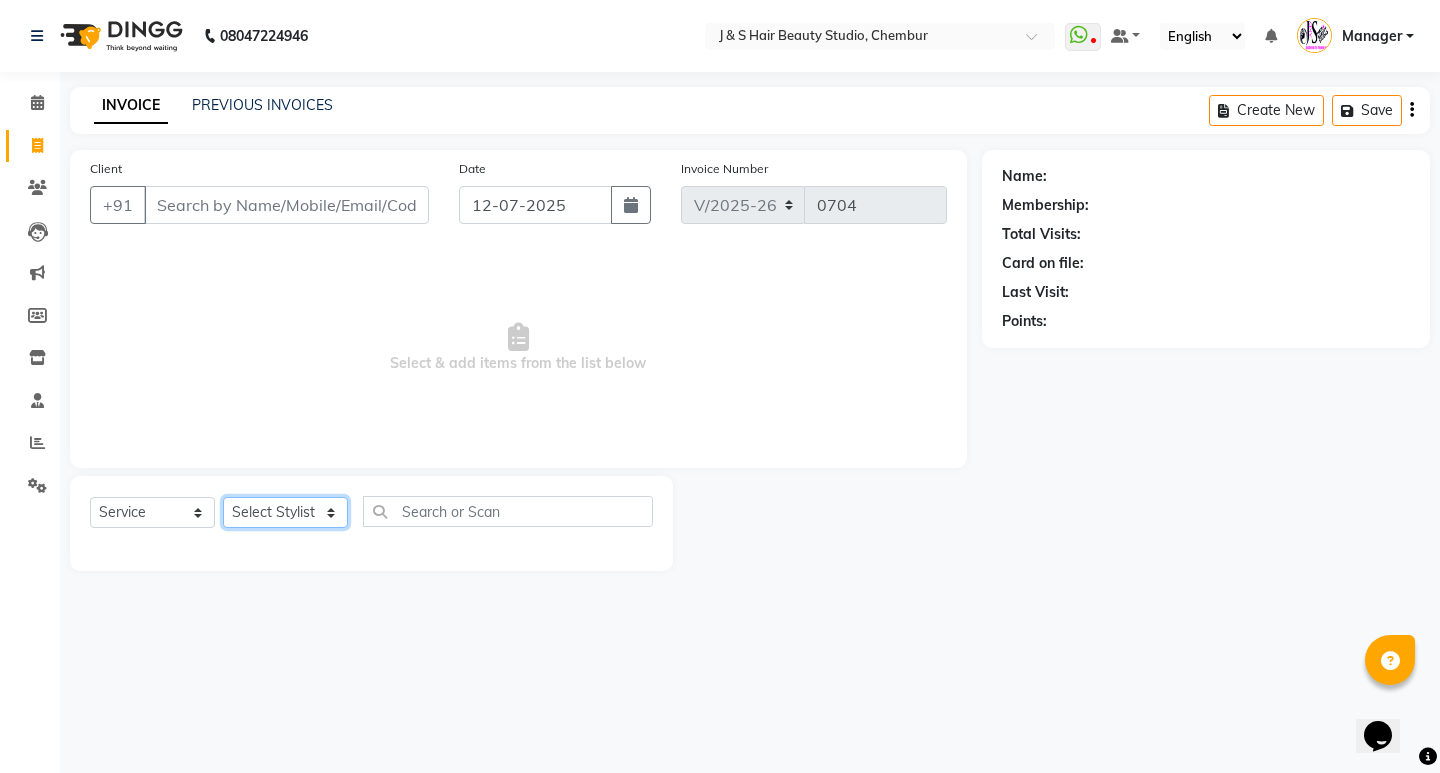 click on "Select Stylist Manager [PERSON_NAME] No Preference 1 poonam [PERSON_NAME] Sheetal Mam [PERSON_NAME]  [PERSON_NAME]" 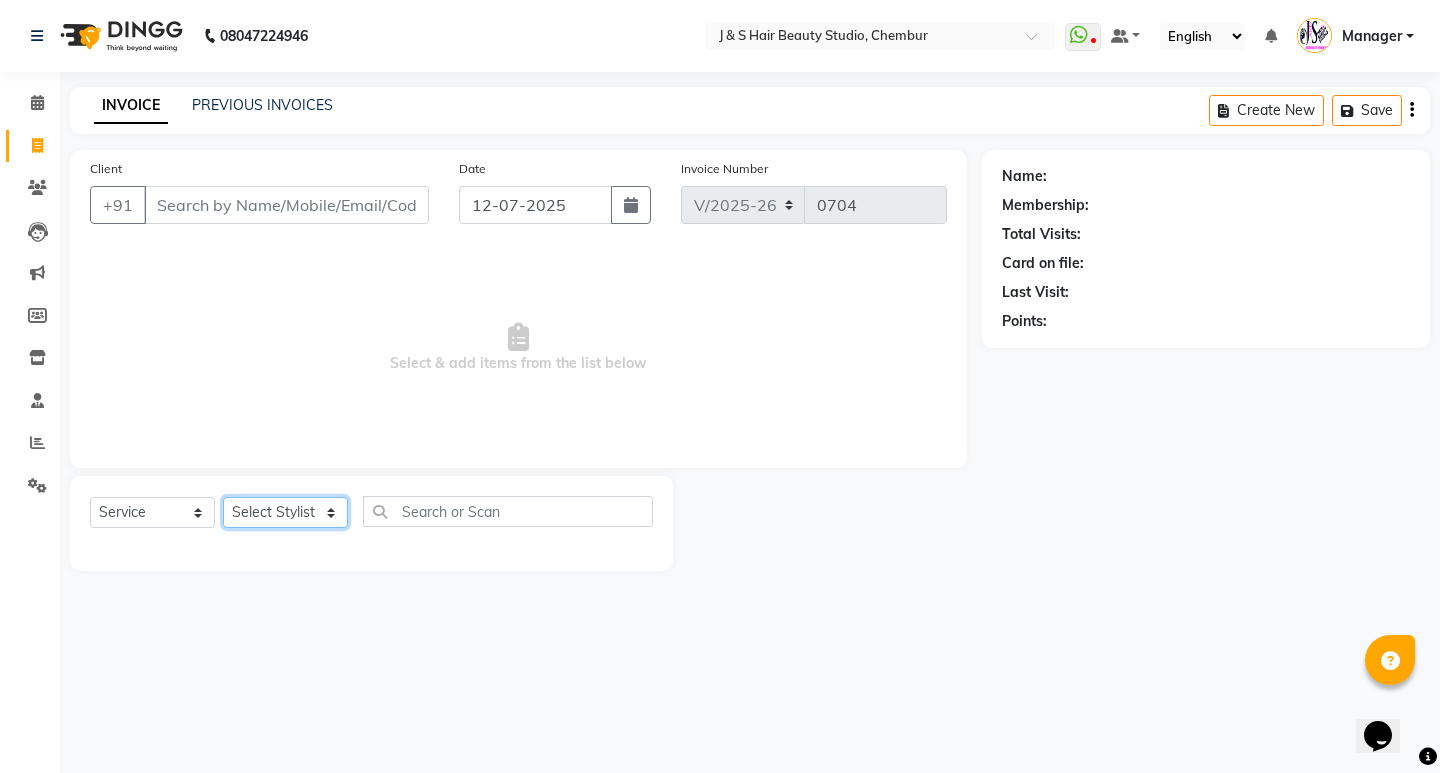 select on "4269" 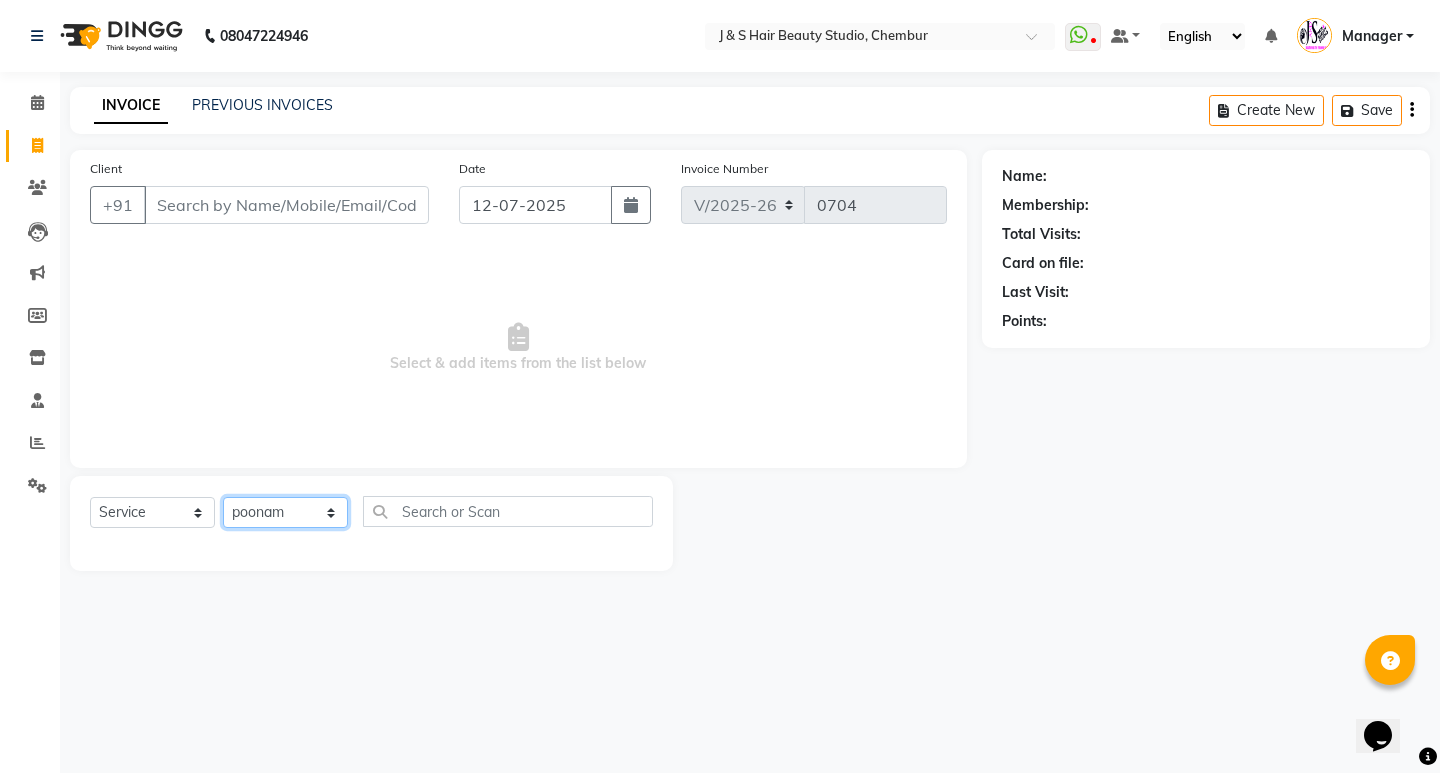 click on "Select Stylist Manager [PERSON_NAME] No Preference 1 poonam [PERSON_NAME] Sheetal Mam [PERSON_NAME]  [PERSON_NAME]" 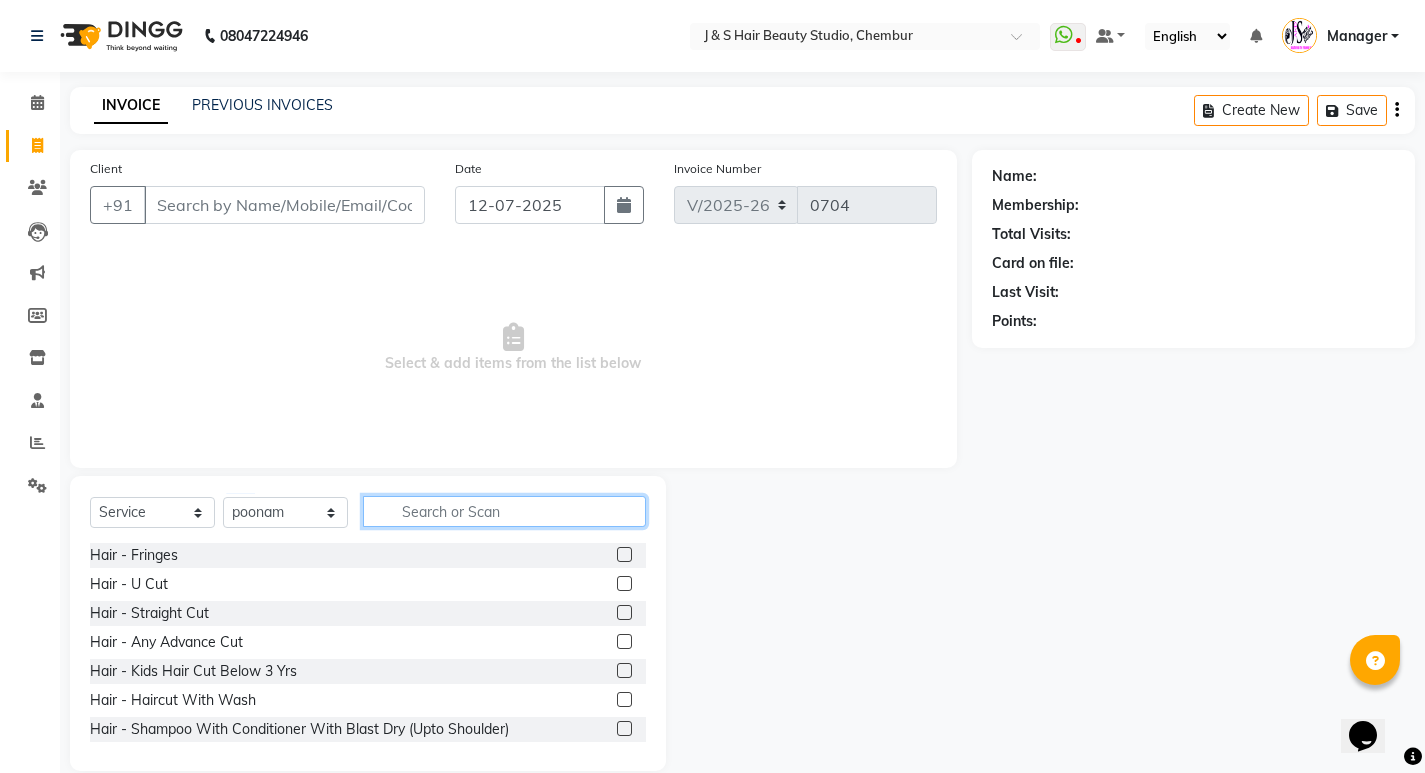 click 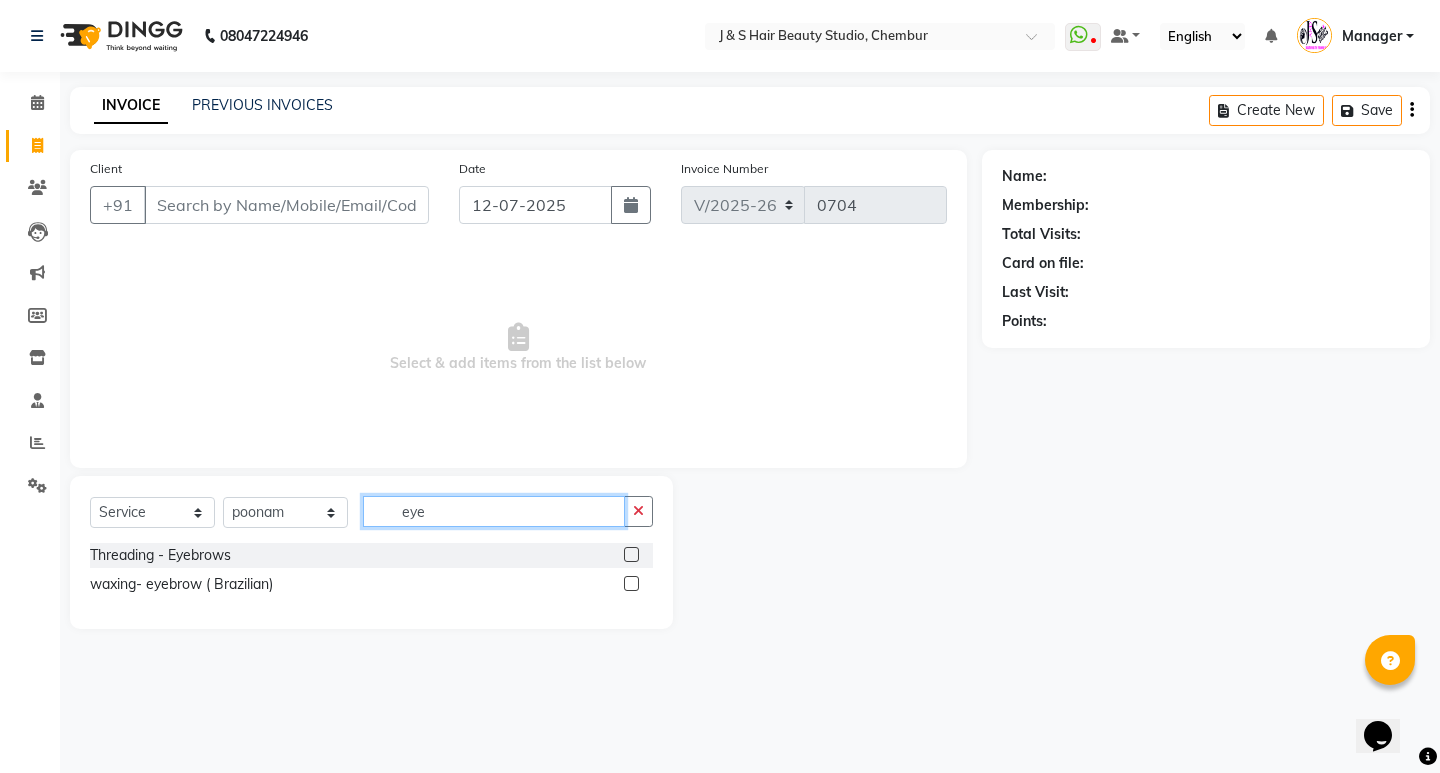 type on "eye" 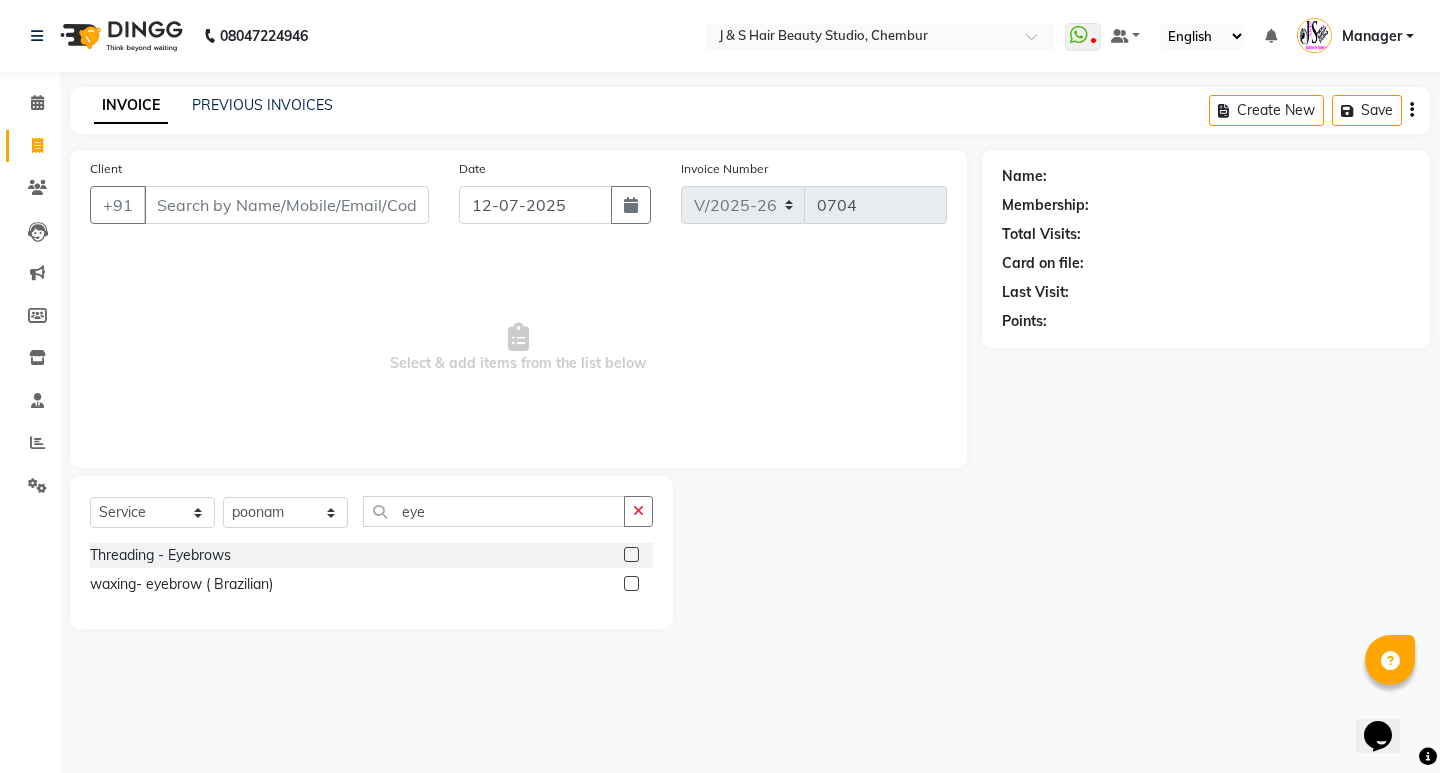 click 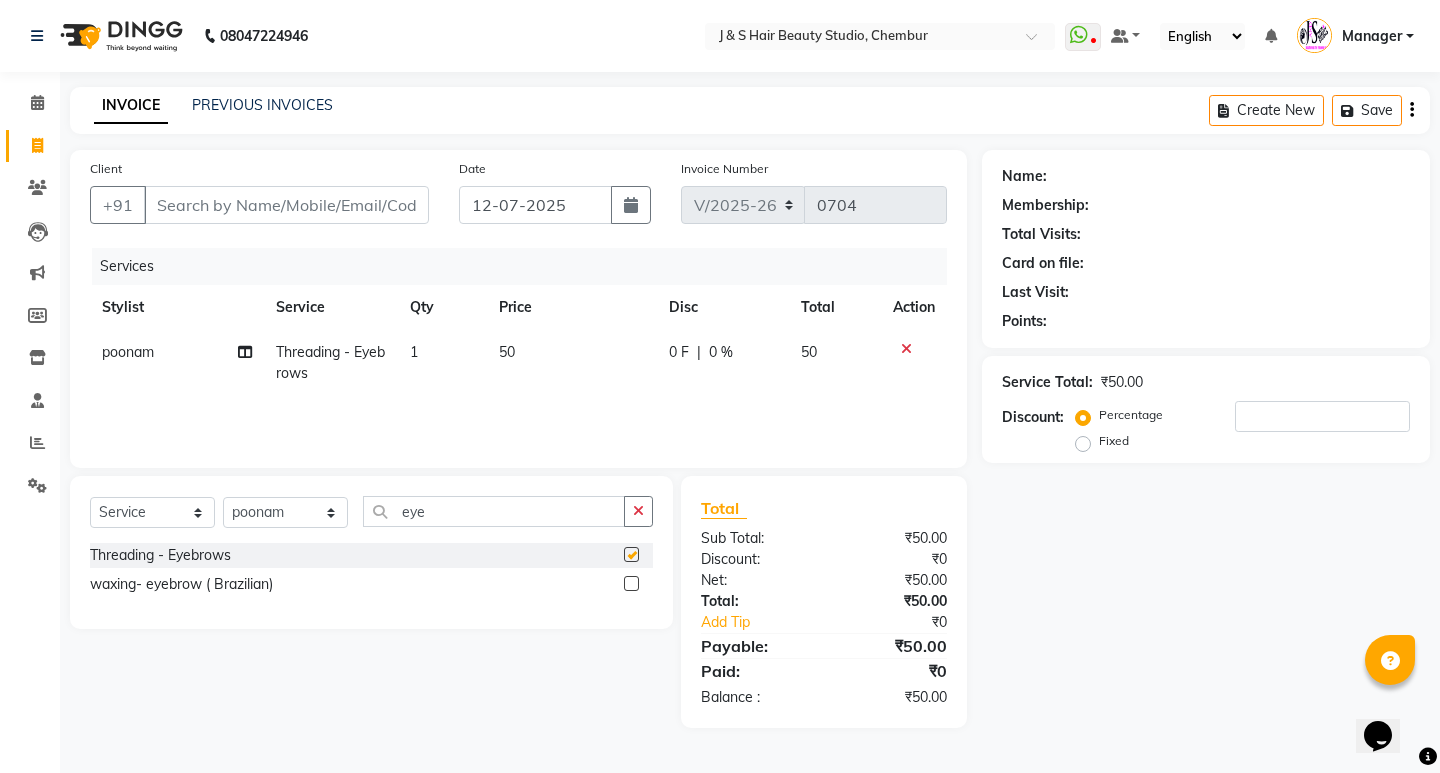 checkbox on "false" 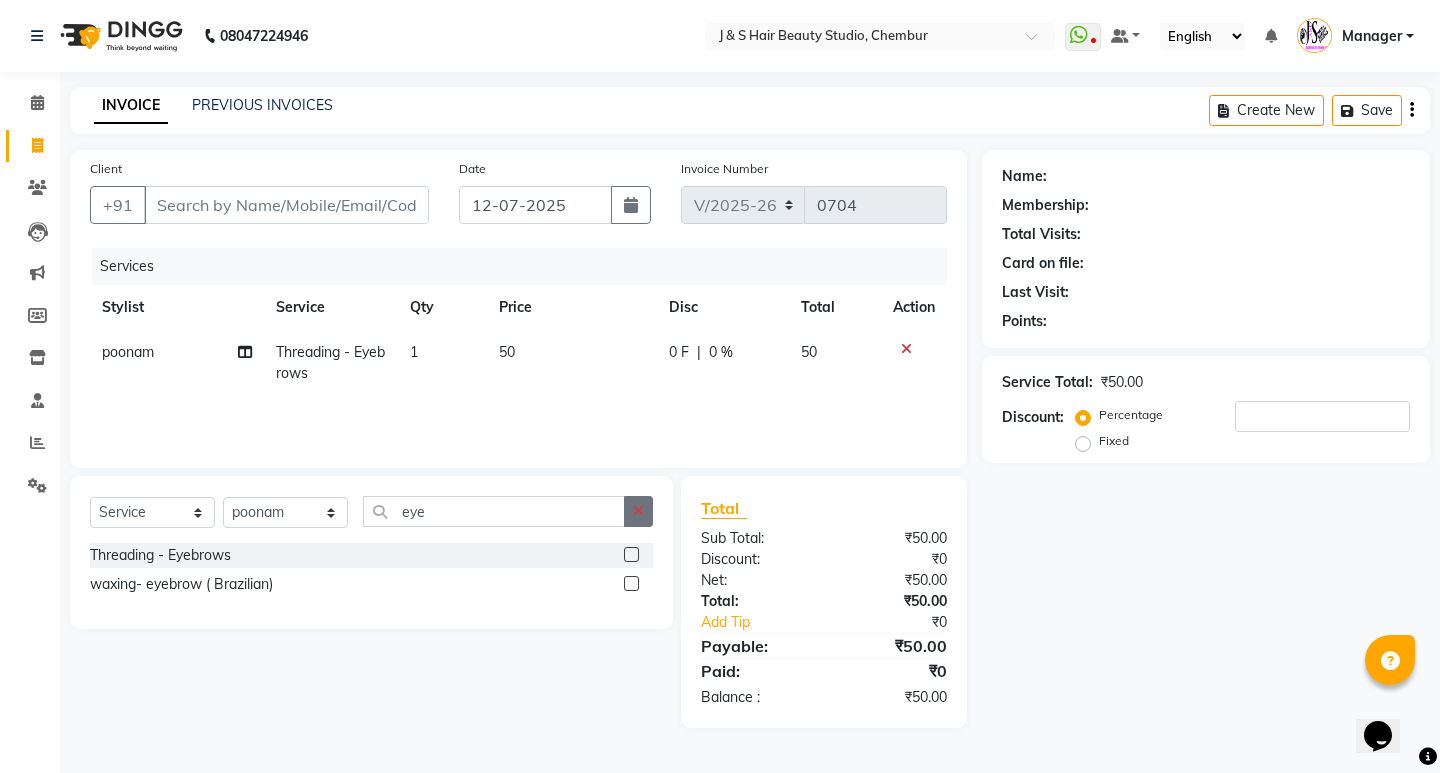 click 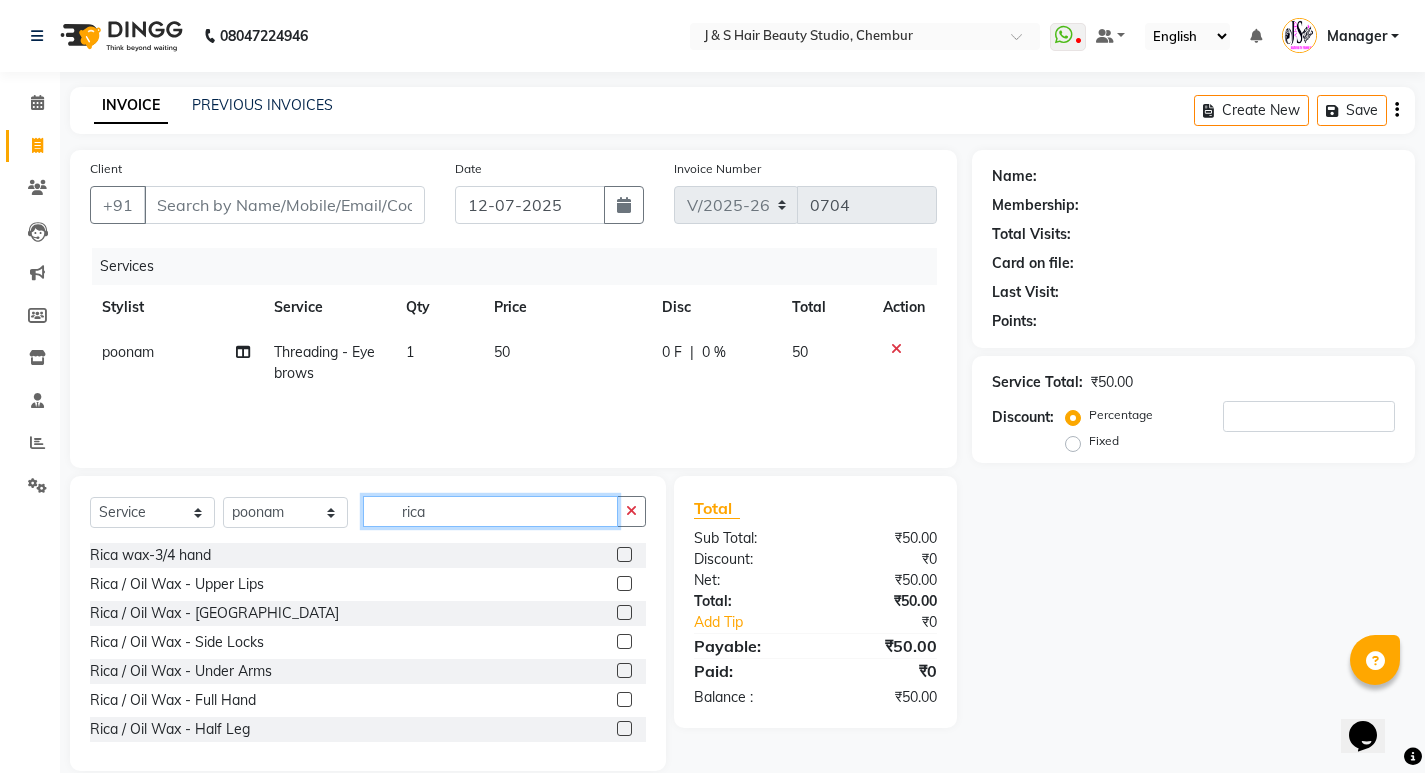 type on "rica" 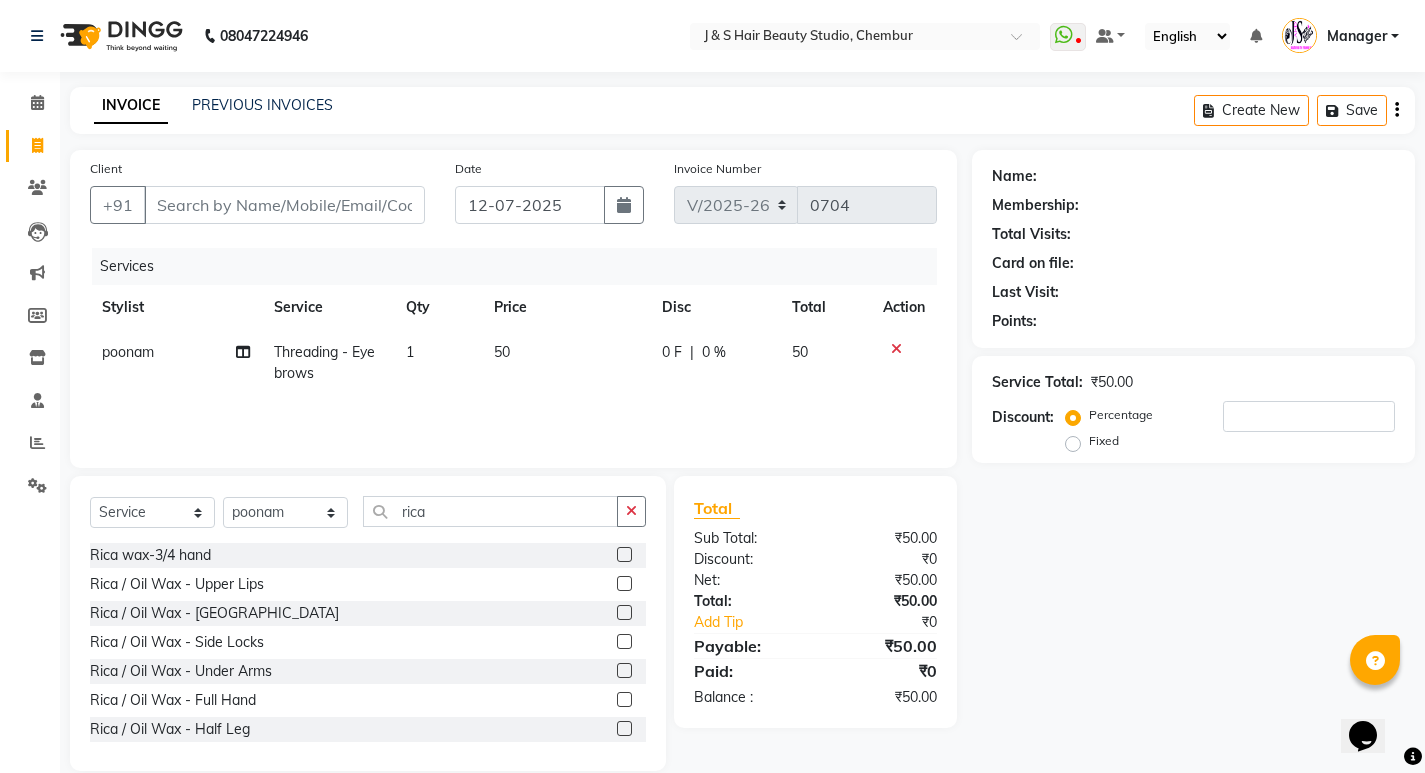 click 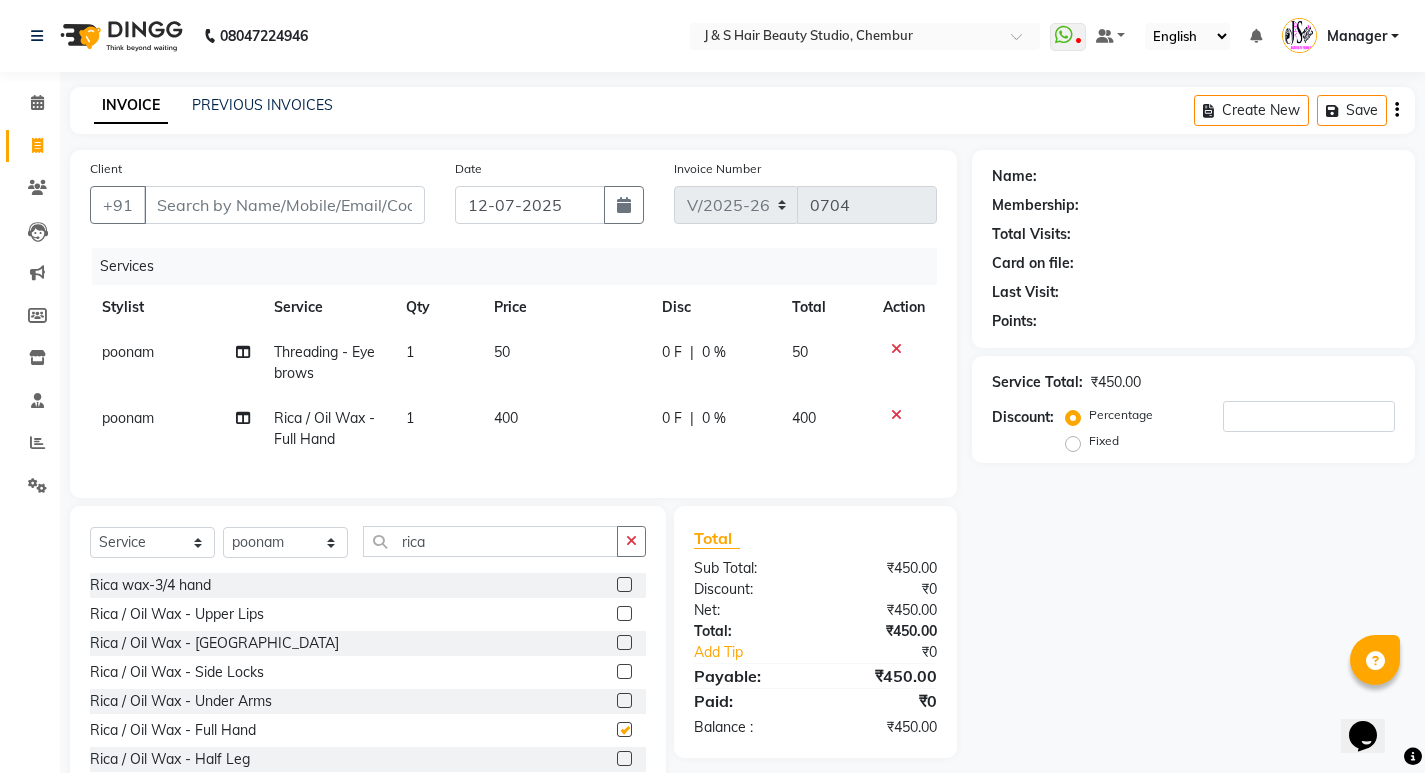checkbox on "false" 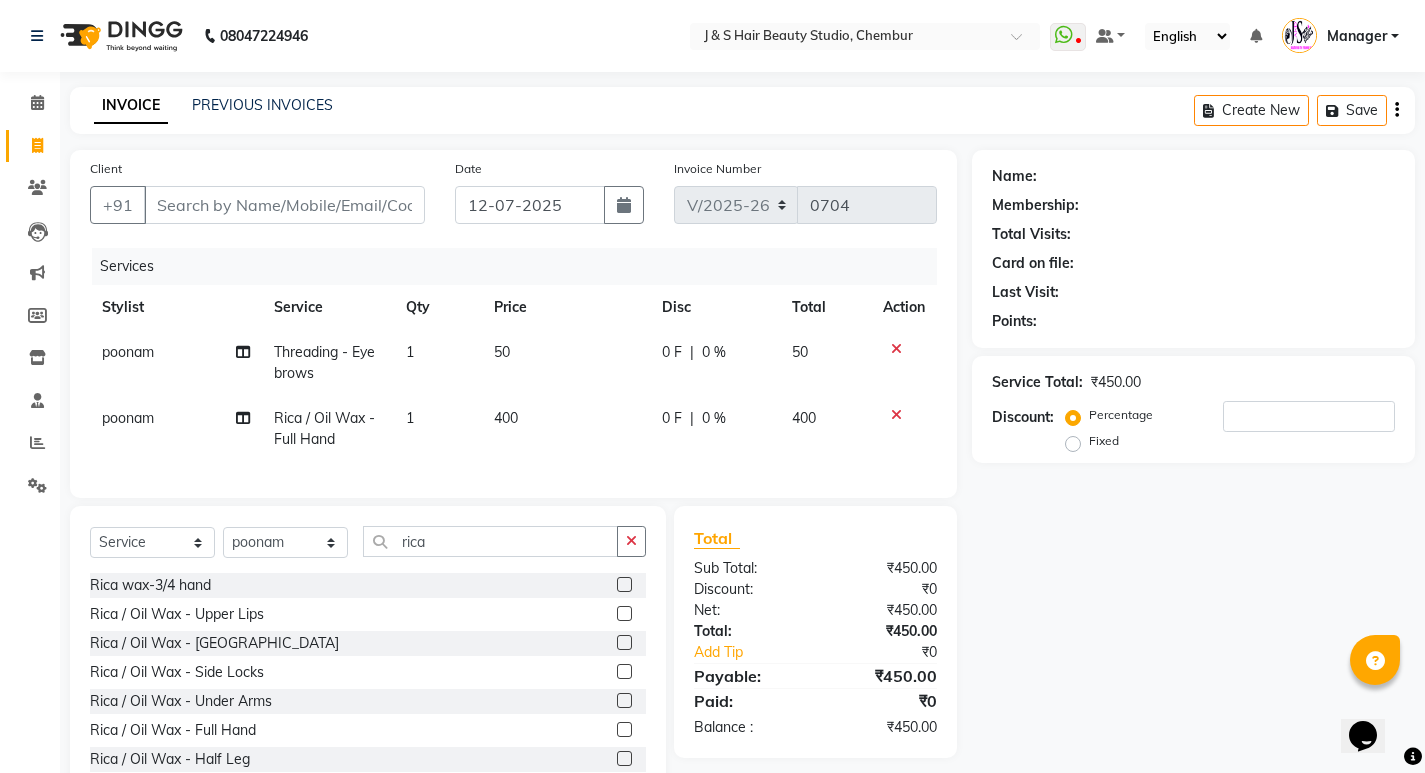 click 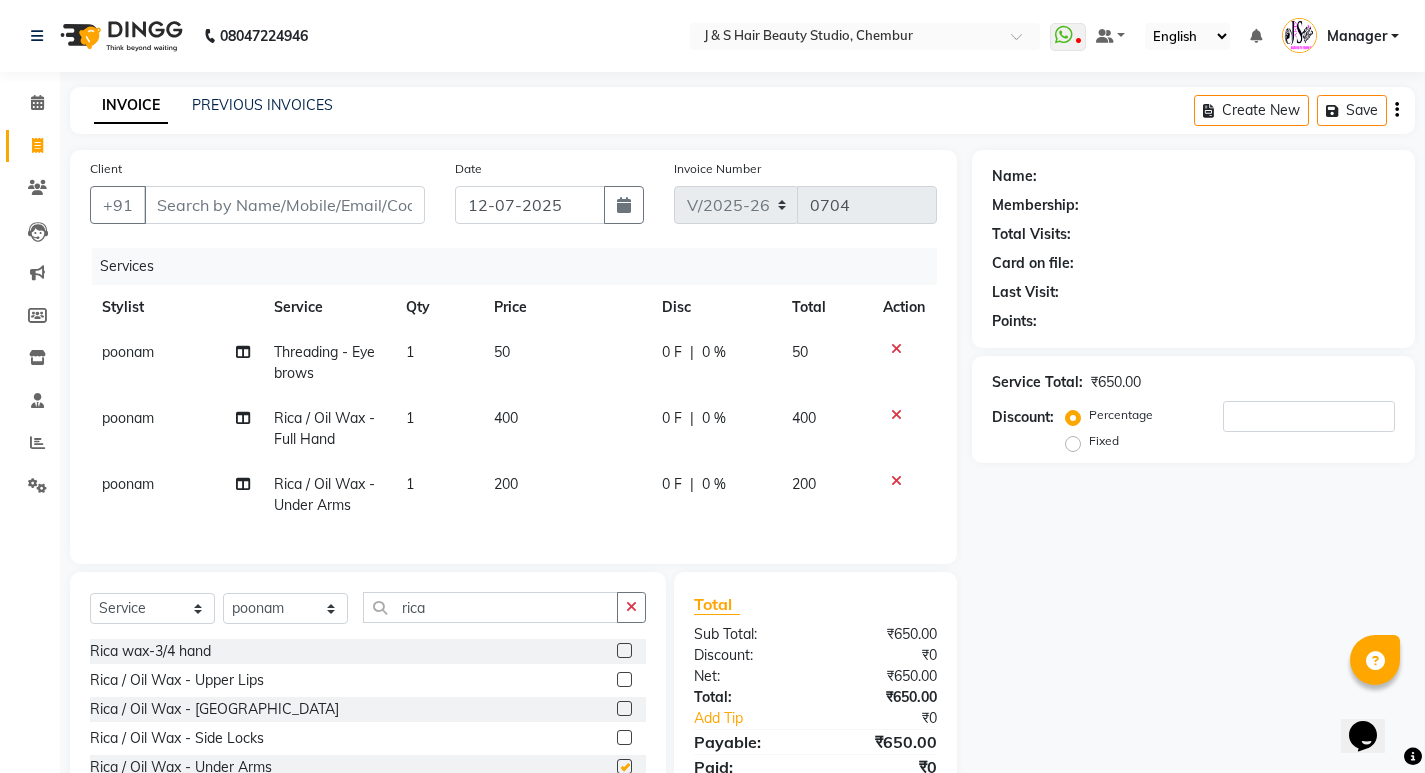 checkbox on "false" 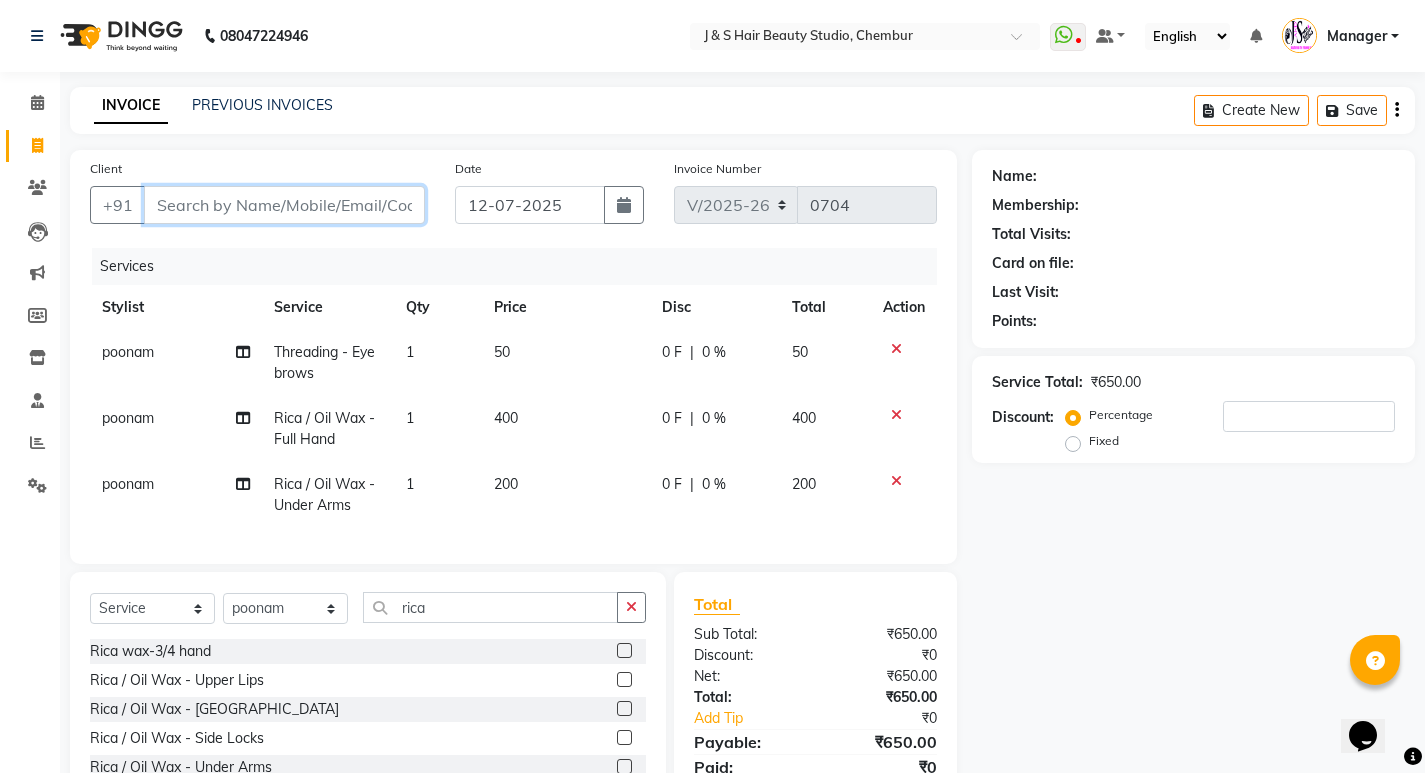 click on "Client" at bounding box center (284, 205) 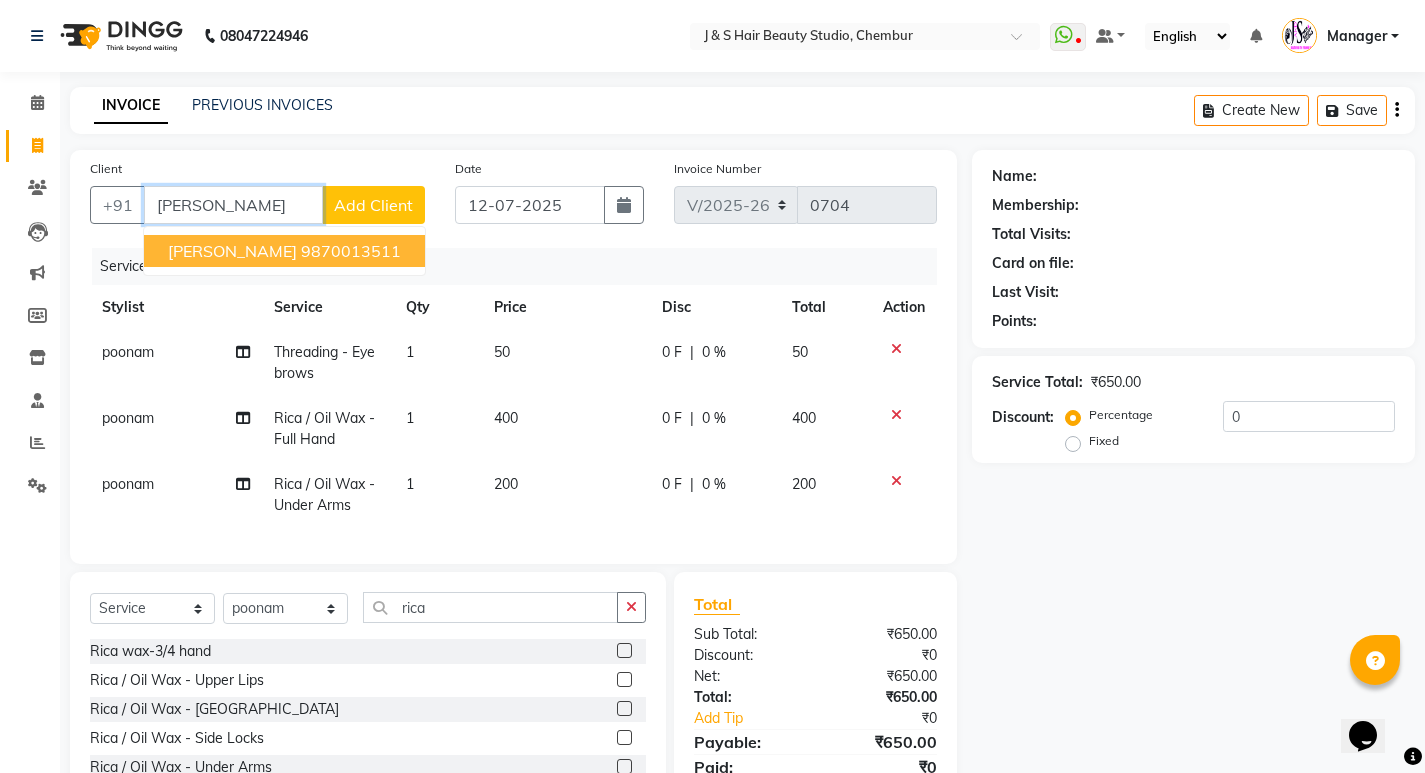 click on "[PERSON_NAME]" at bounding box center [232, 251] 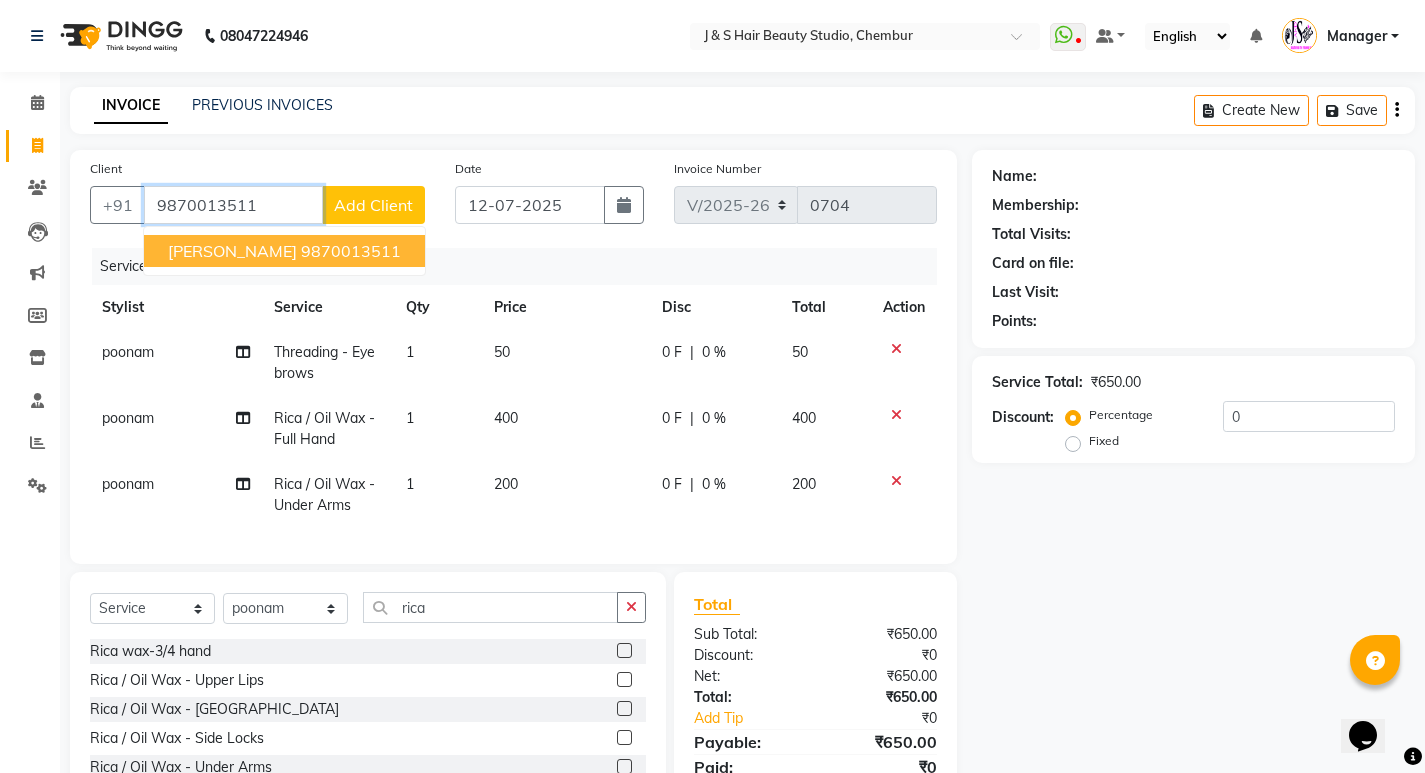 type on "9870013511" 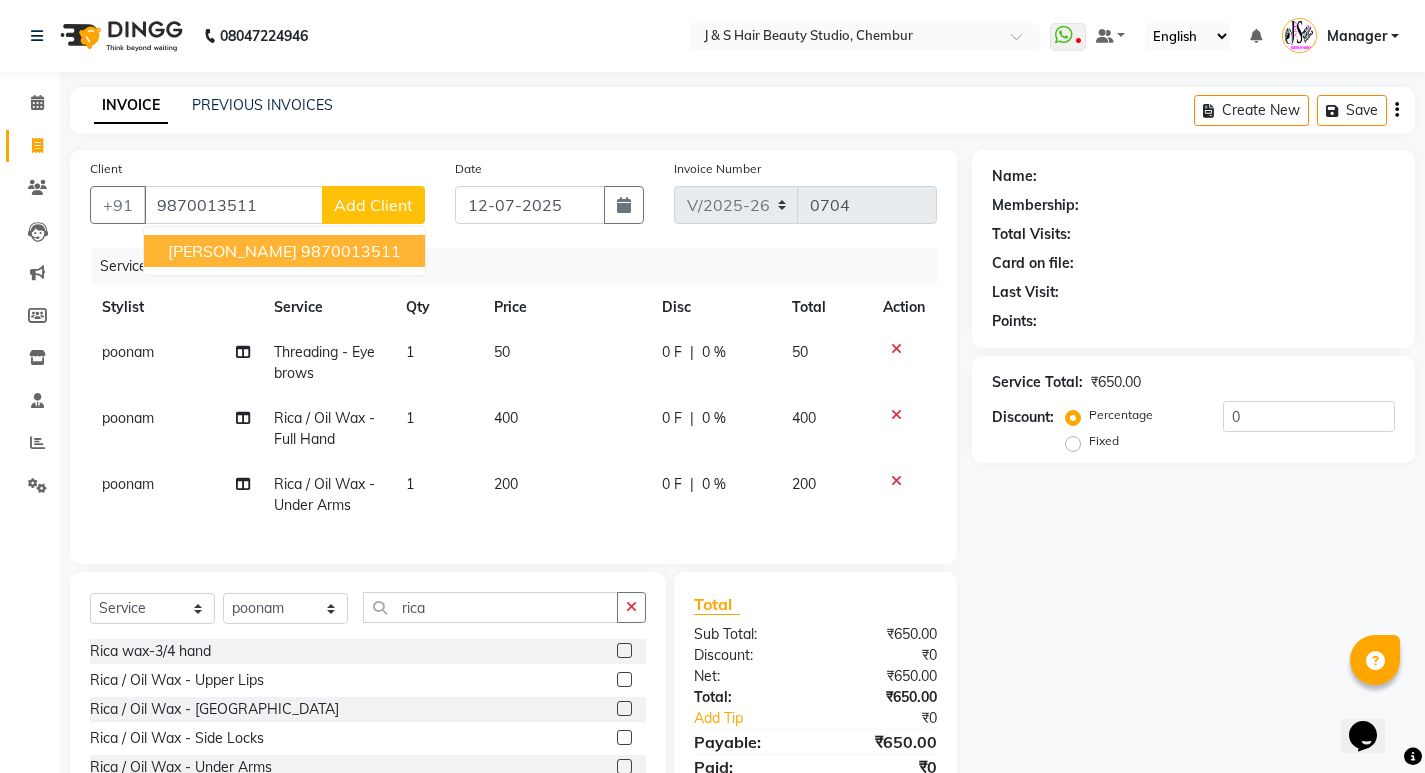 select on "1: Object" 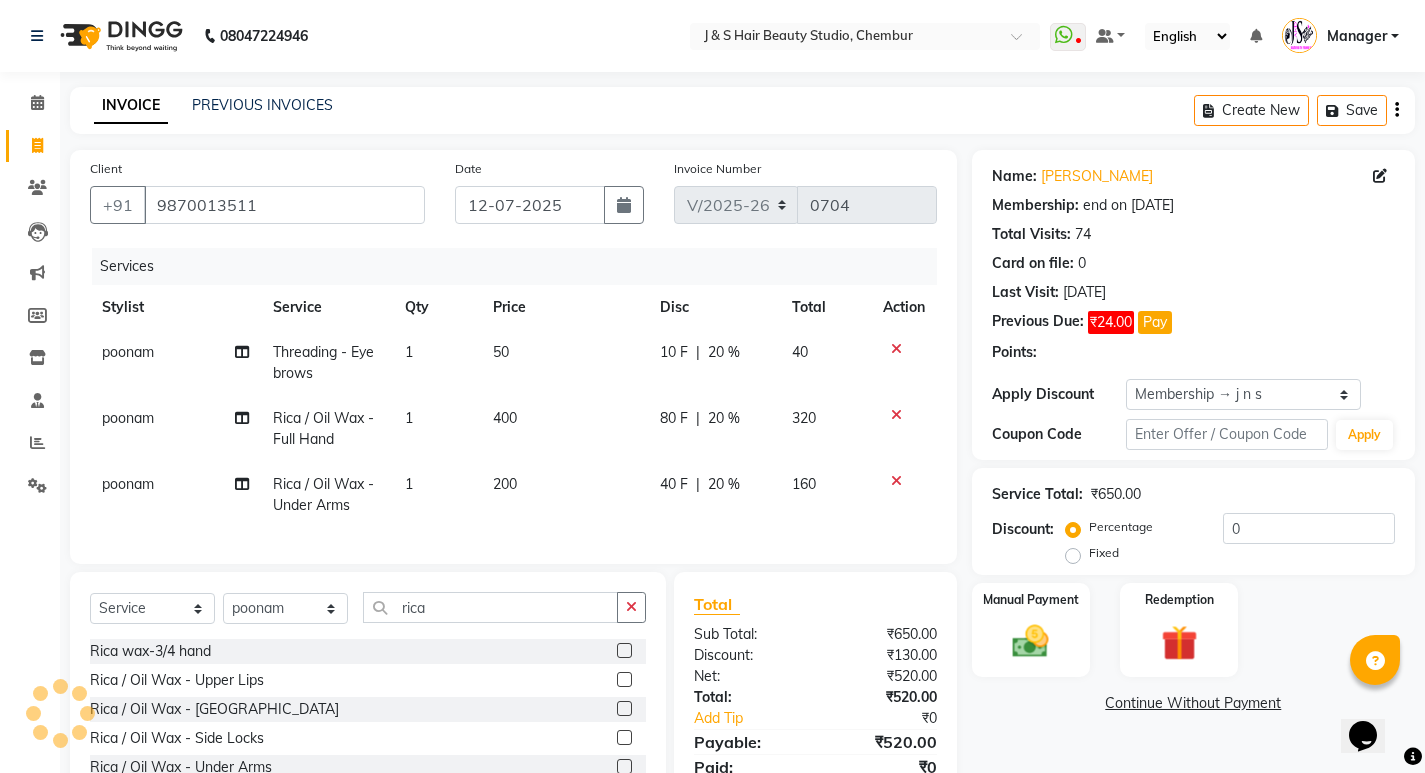 type on "20" 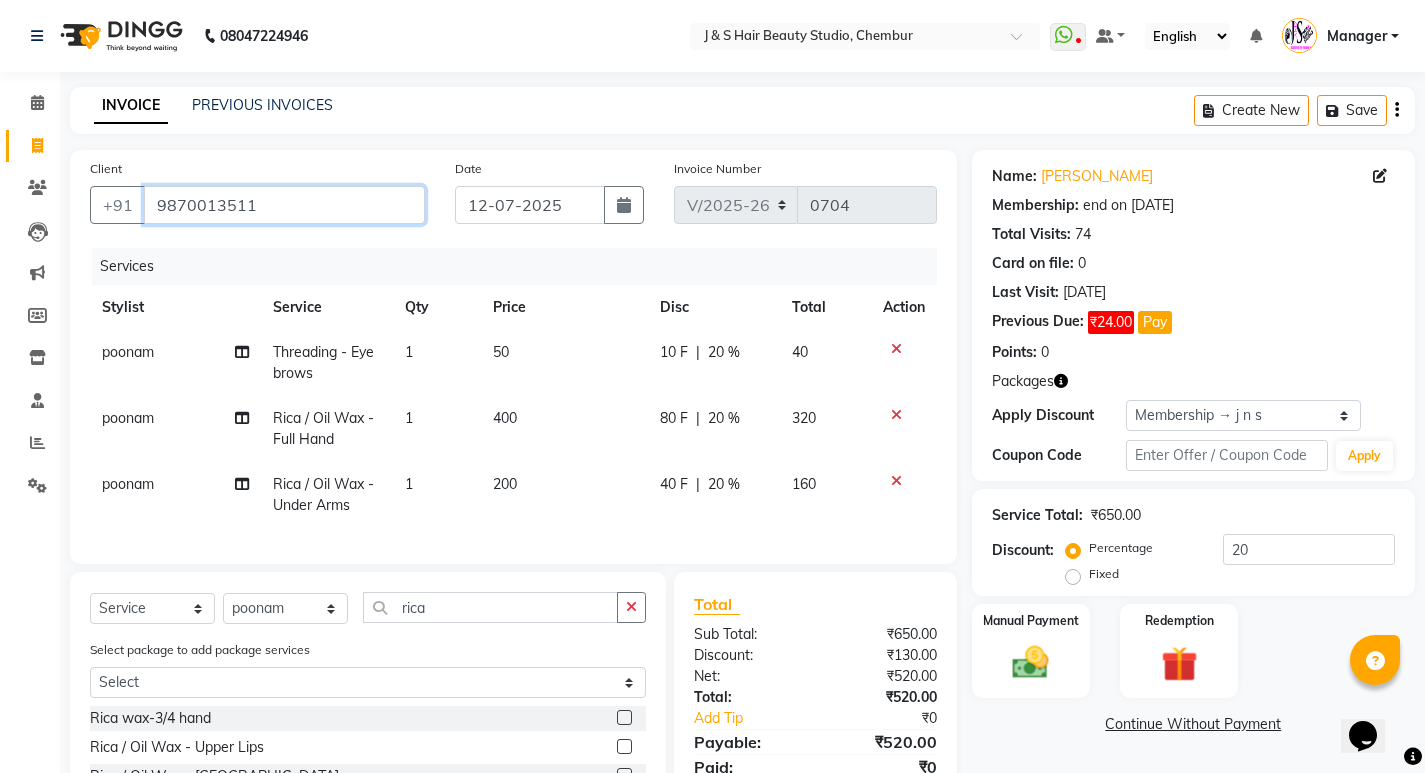 click on "9870013511" at bounding box center (284, 205) 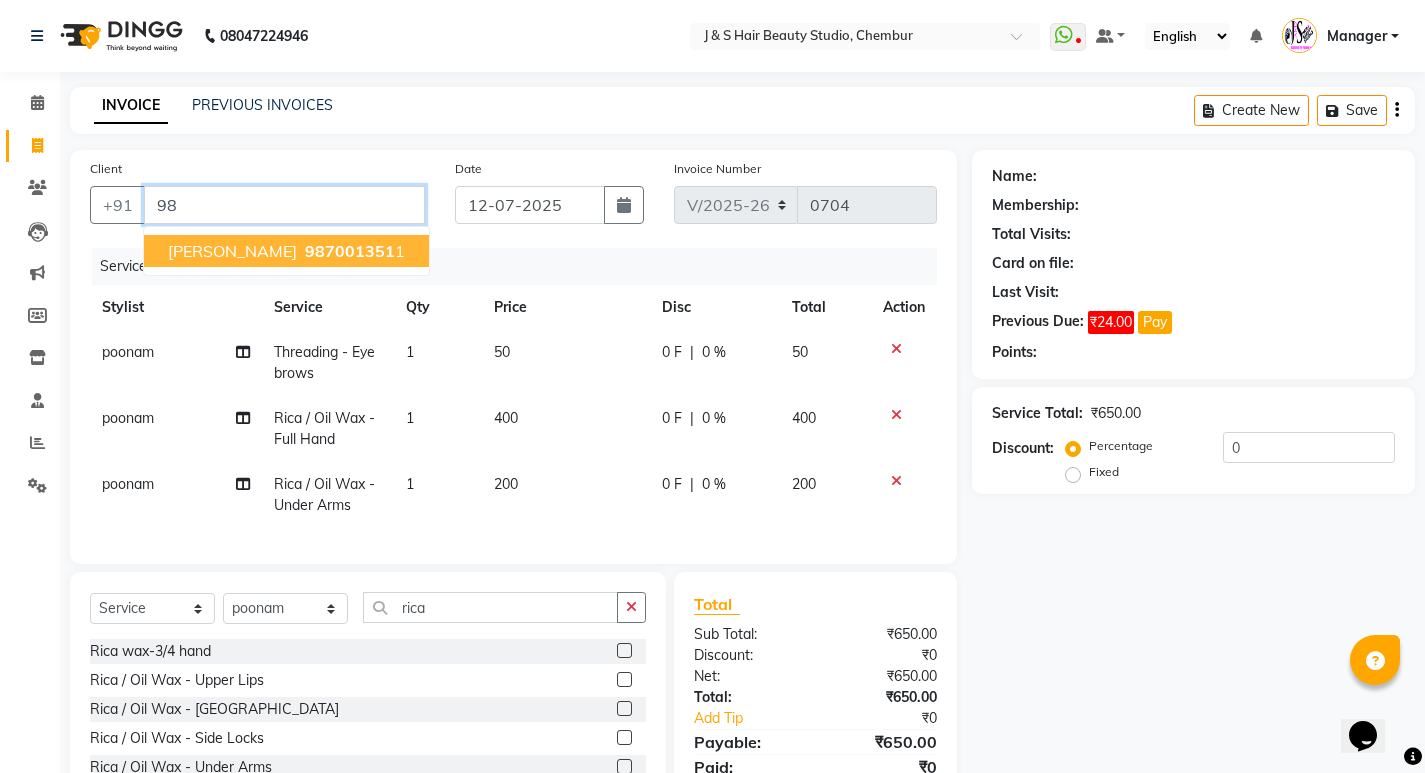 type on "9" 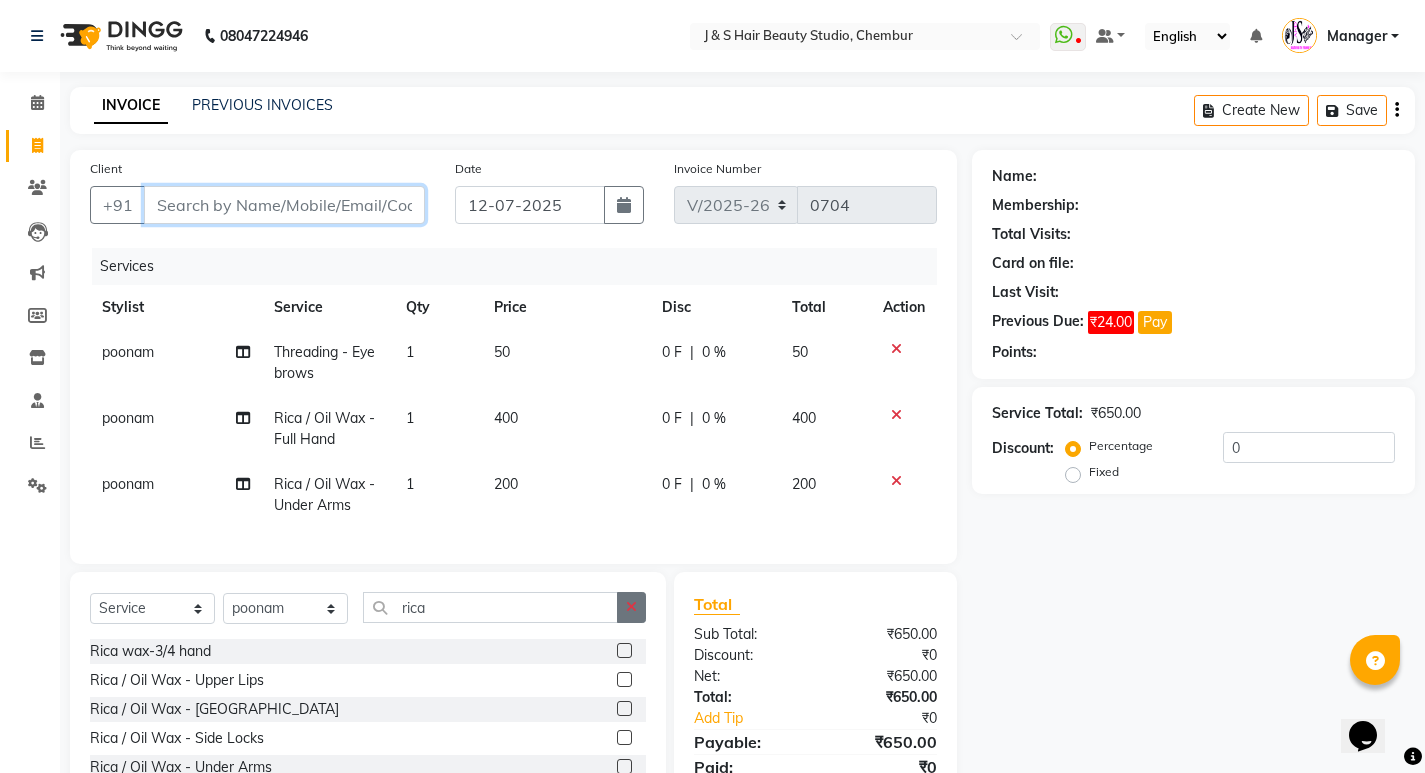 type 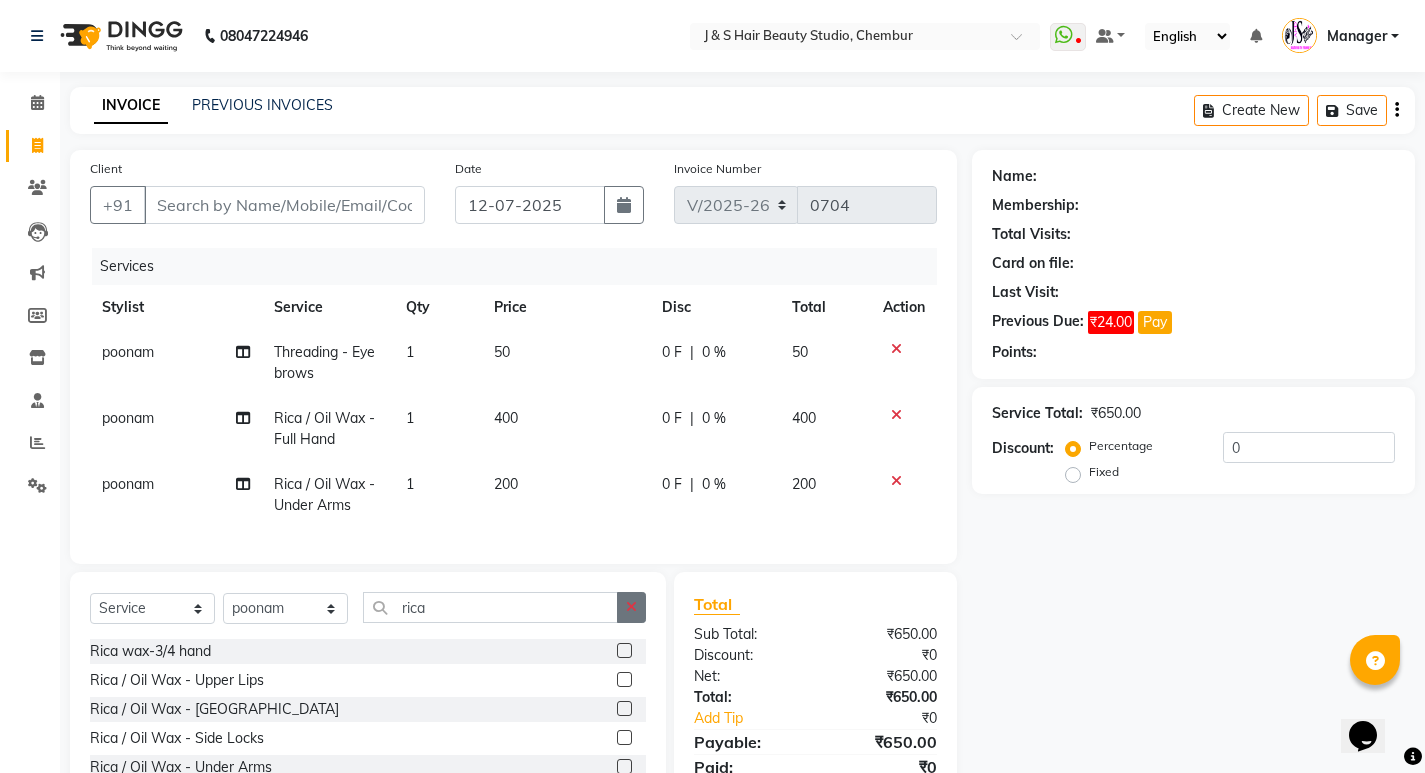 click 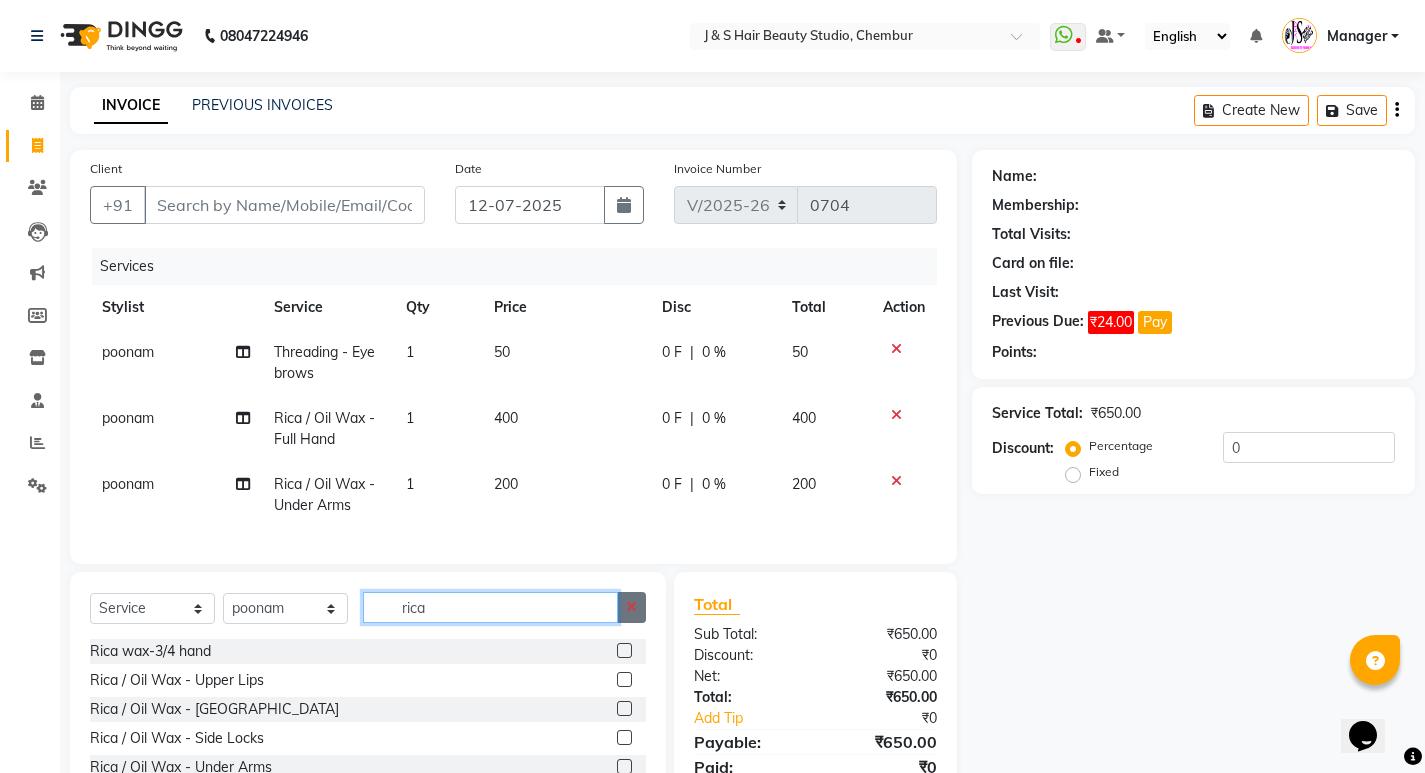 type 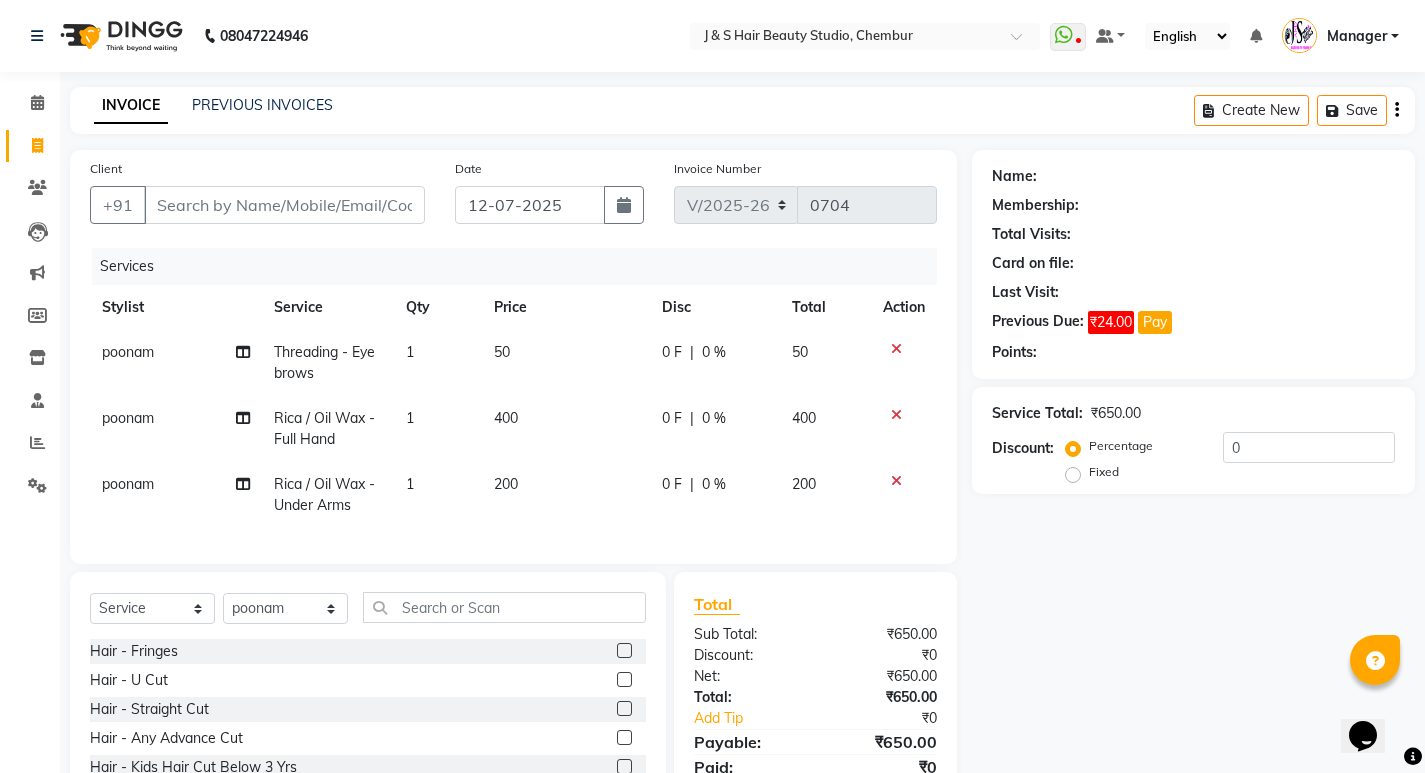 click 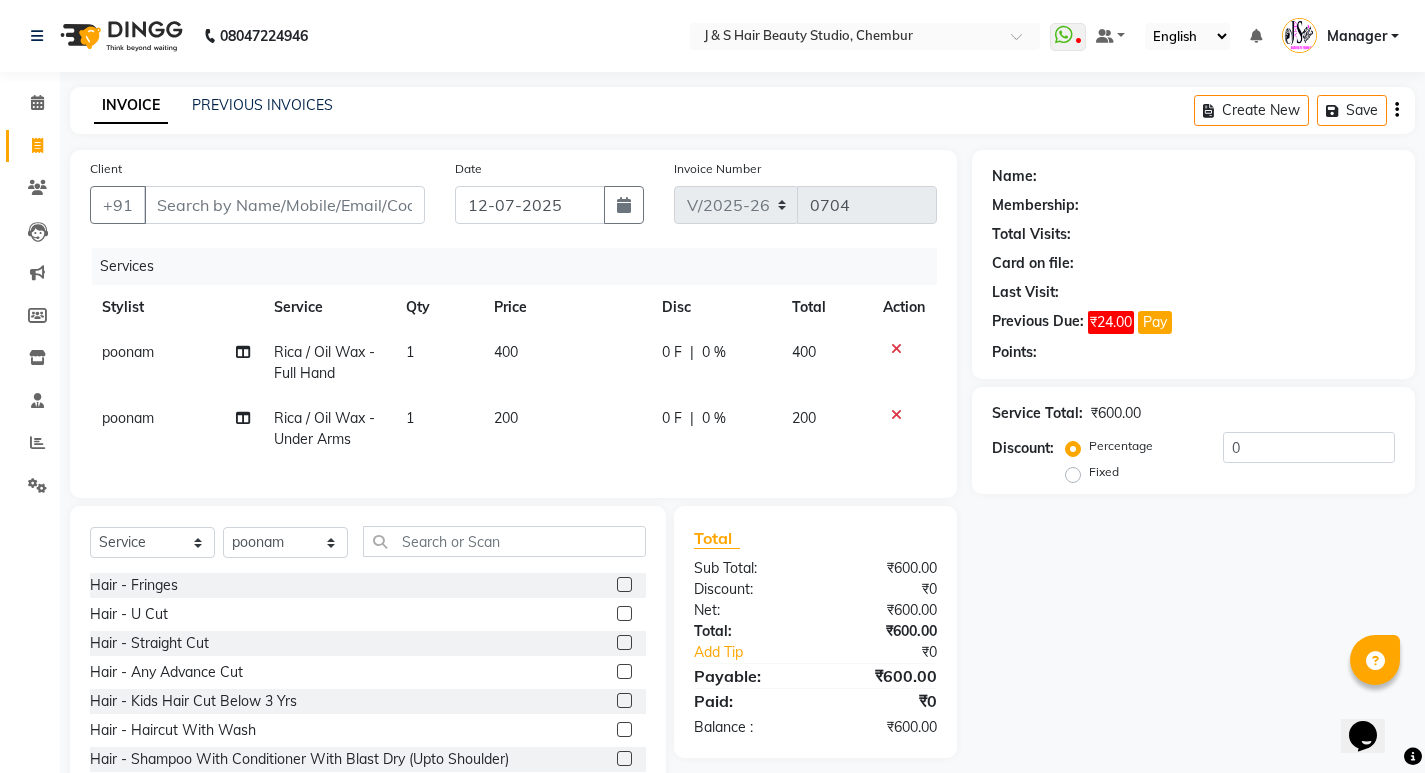 click 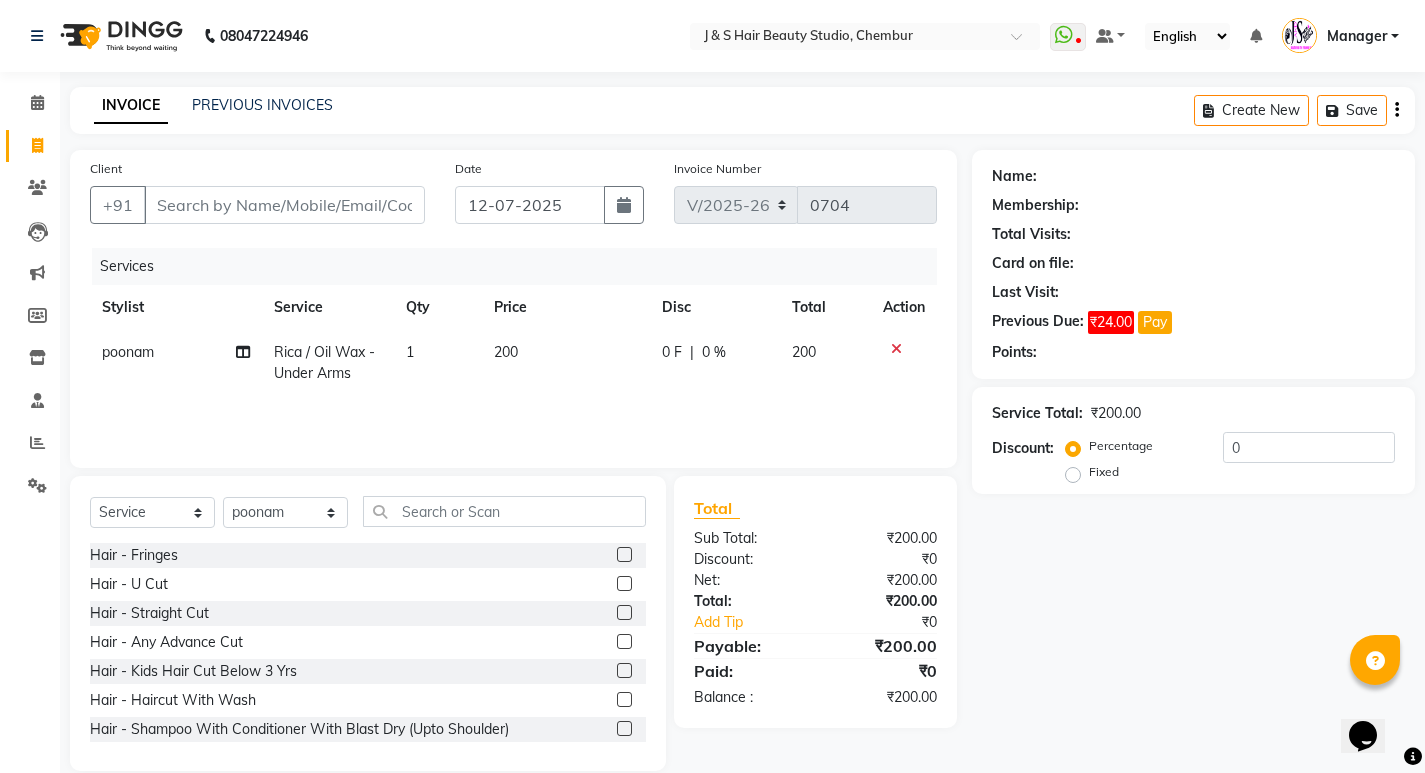 click 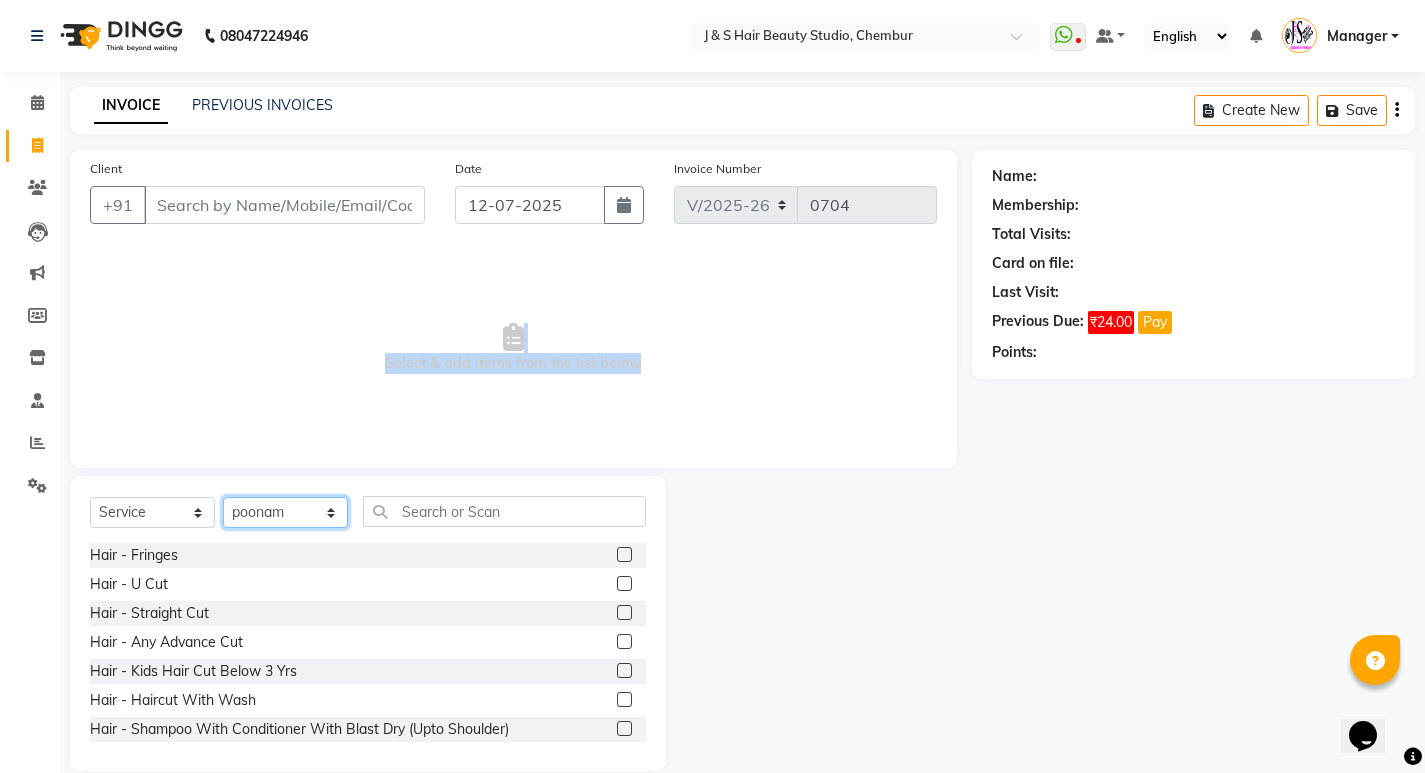 click on "Select Stylist Manager [PERSON_NAME] No Preference 1 poonam [PERSON_NAME] Sheetal Mam [PERSON_NAME]  [PERSON_NAME]" 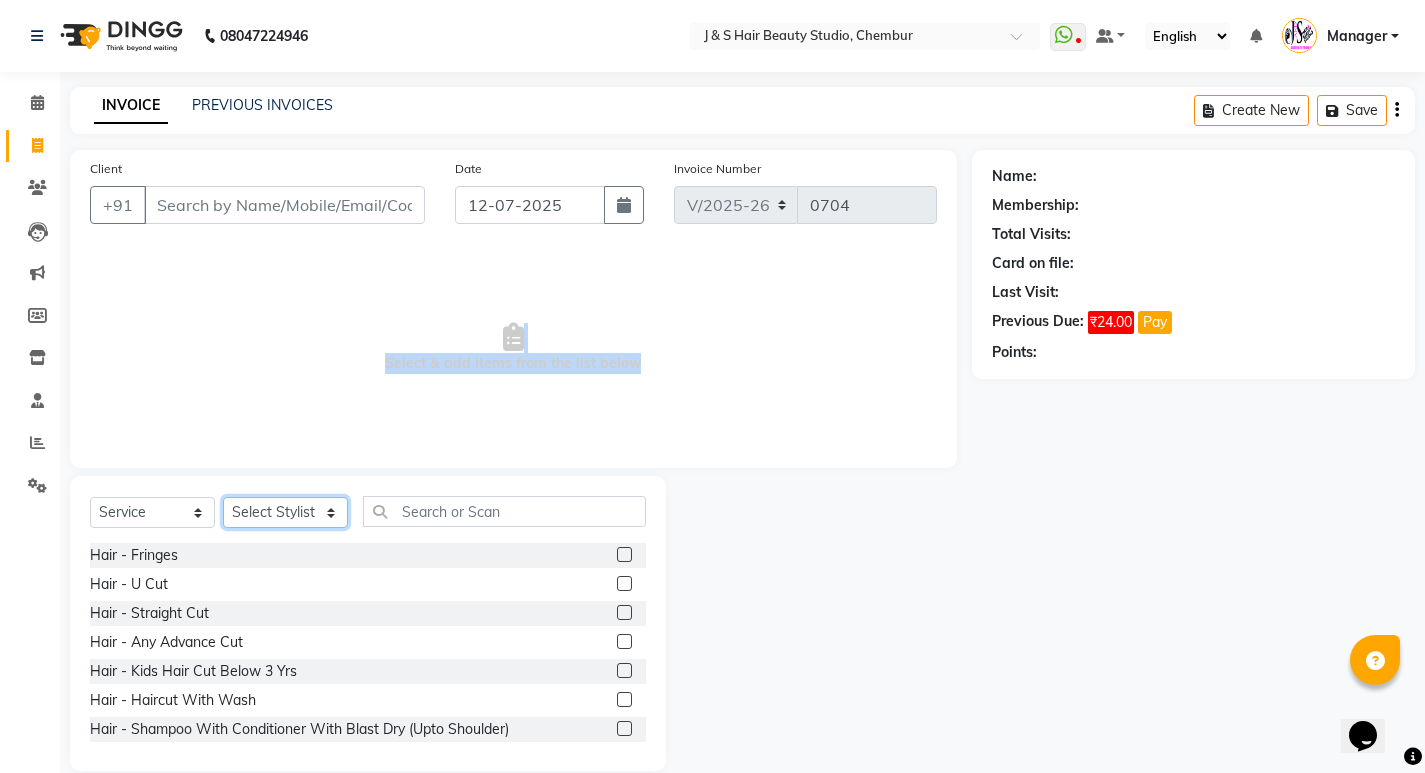 click on "Select Stylist Manager [PERSON_NAME] No Preference 1 poonam [PERSON_NAME] Sheetal Mam [PERSON_NAME]  [PERSON_NAME]" 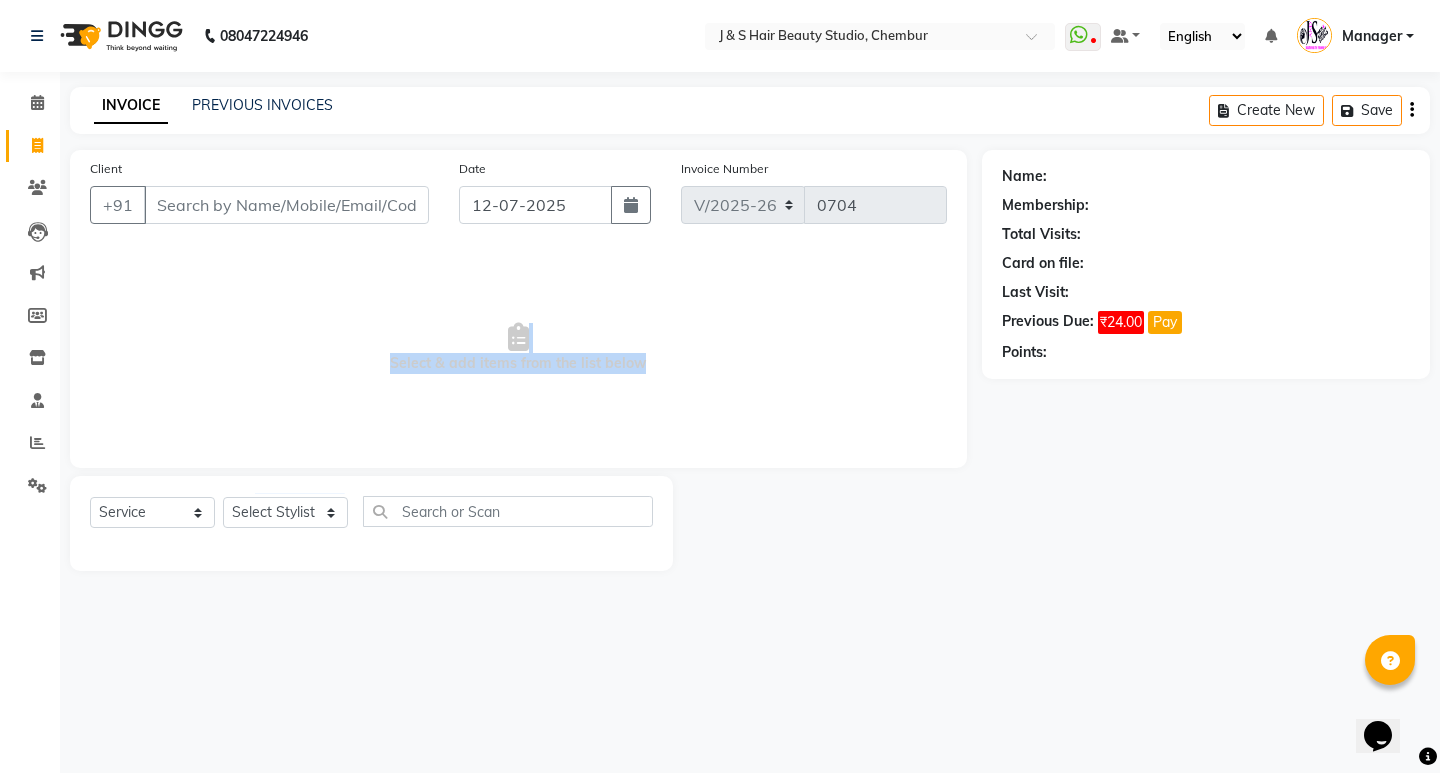 click on "Select & add items from the list below" at bounding box center (518, 348) 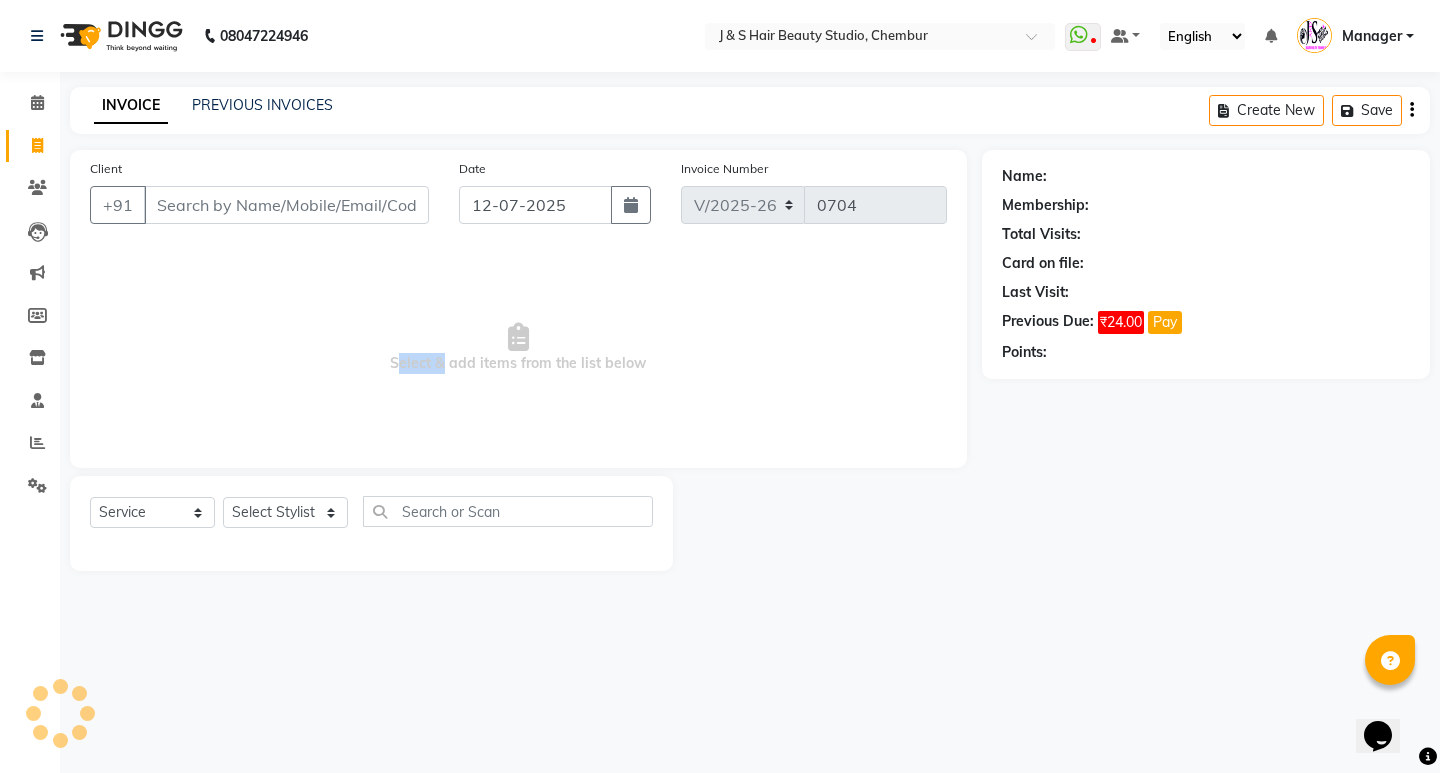 click on "Select & add items from the list below" at bounding box center (518, 348) 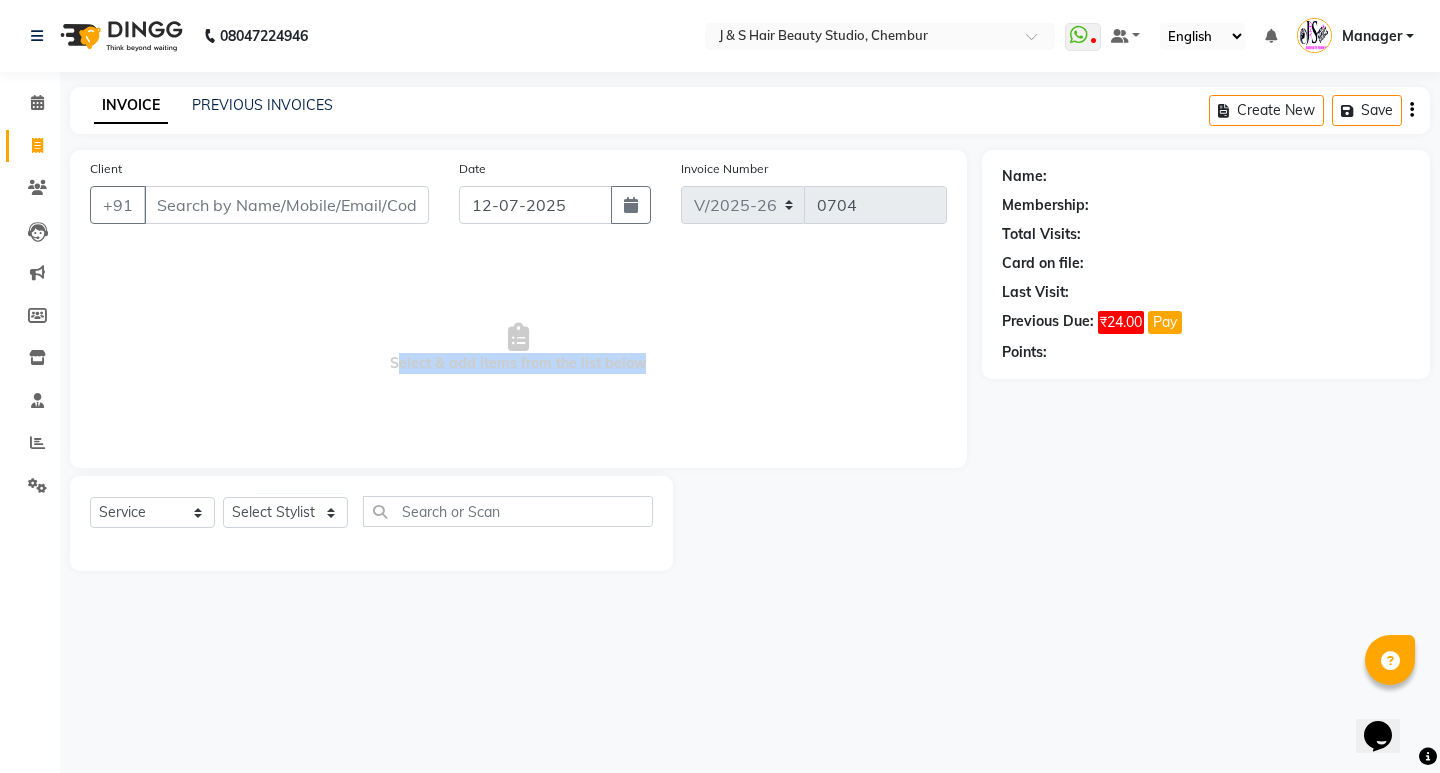 click on "Select & add items from the list below" at bounding box center [518, 348] 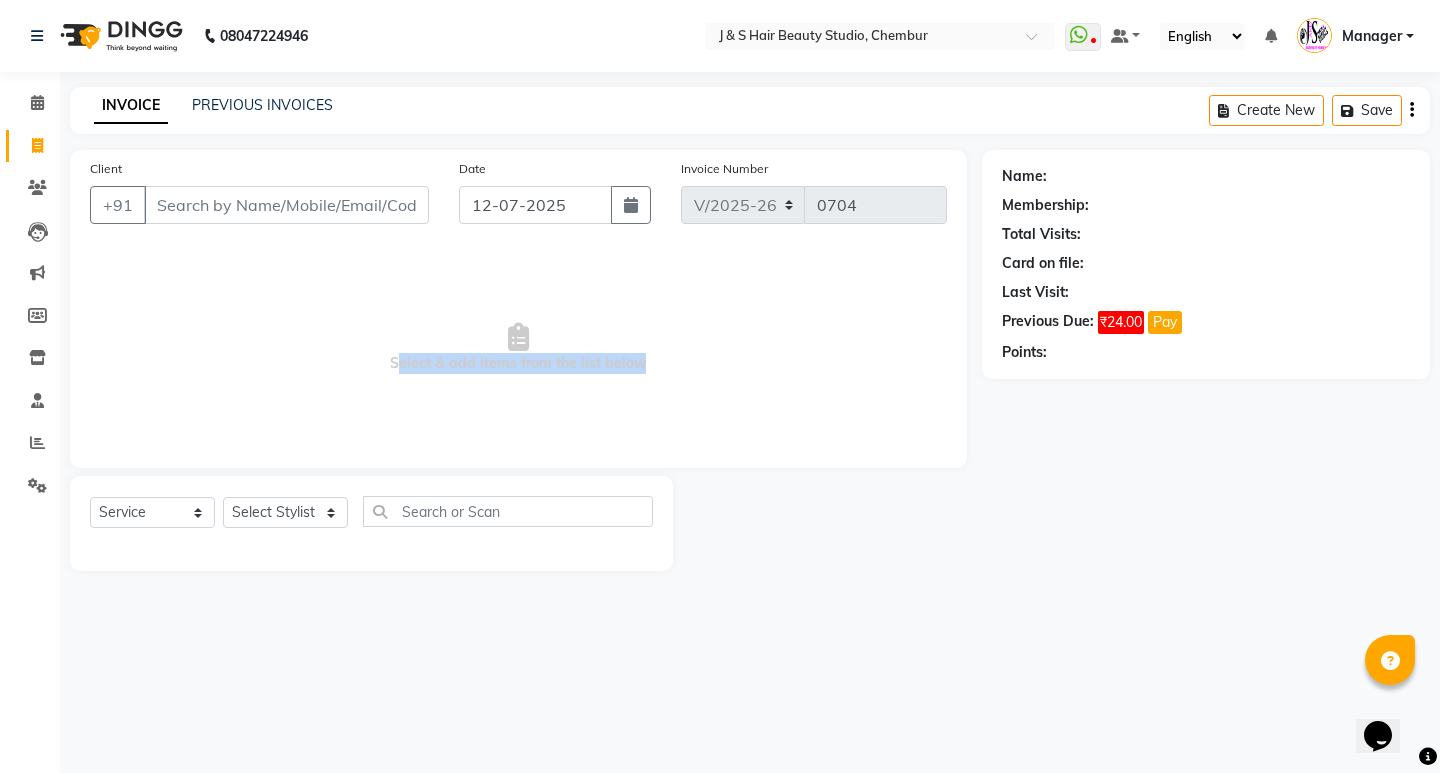 click on "Select & add items from the list below" at bounding box center [518, 348] 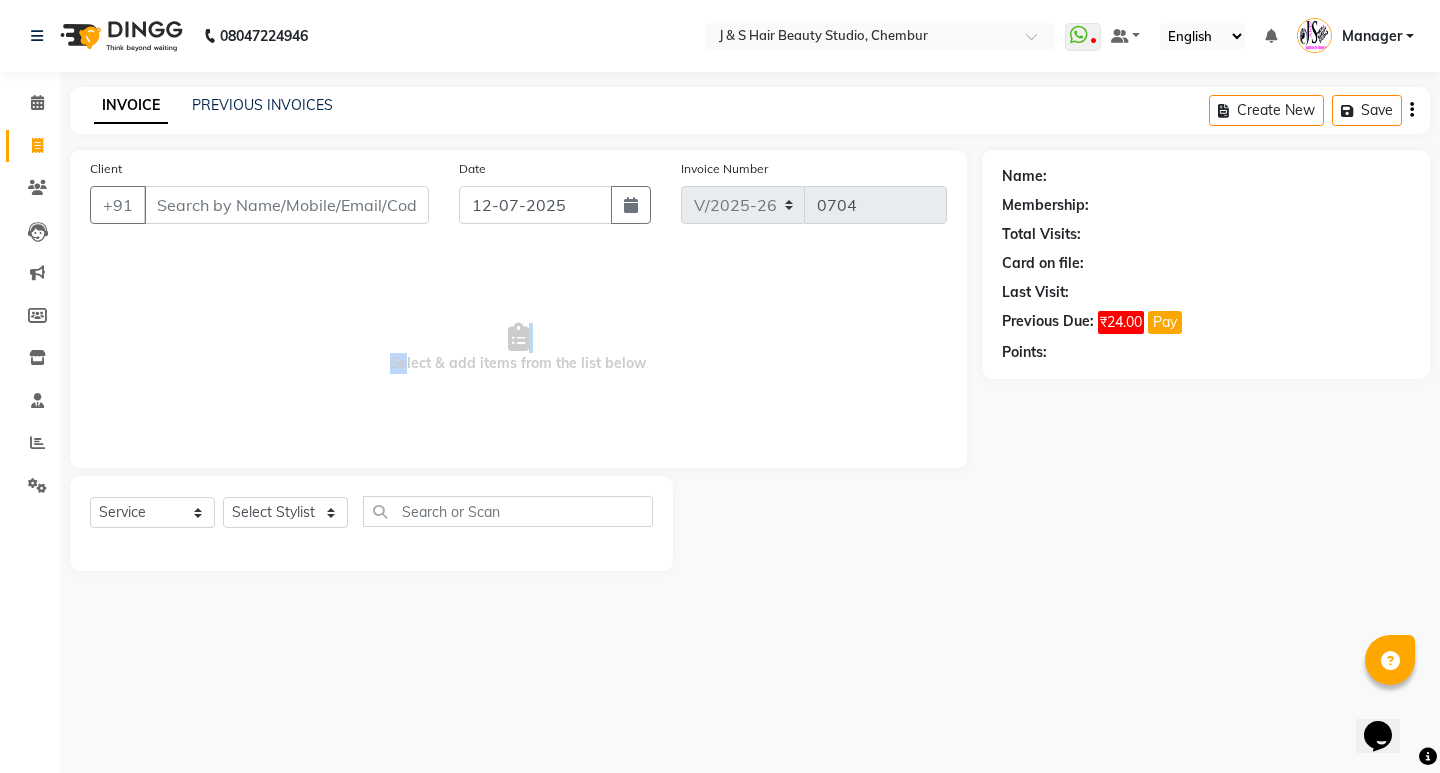 drag, startPoint x: 400, startPoint y: 365, endPoint x: 513, endPoint y: 345, distance: 114.75626 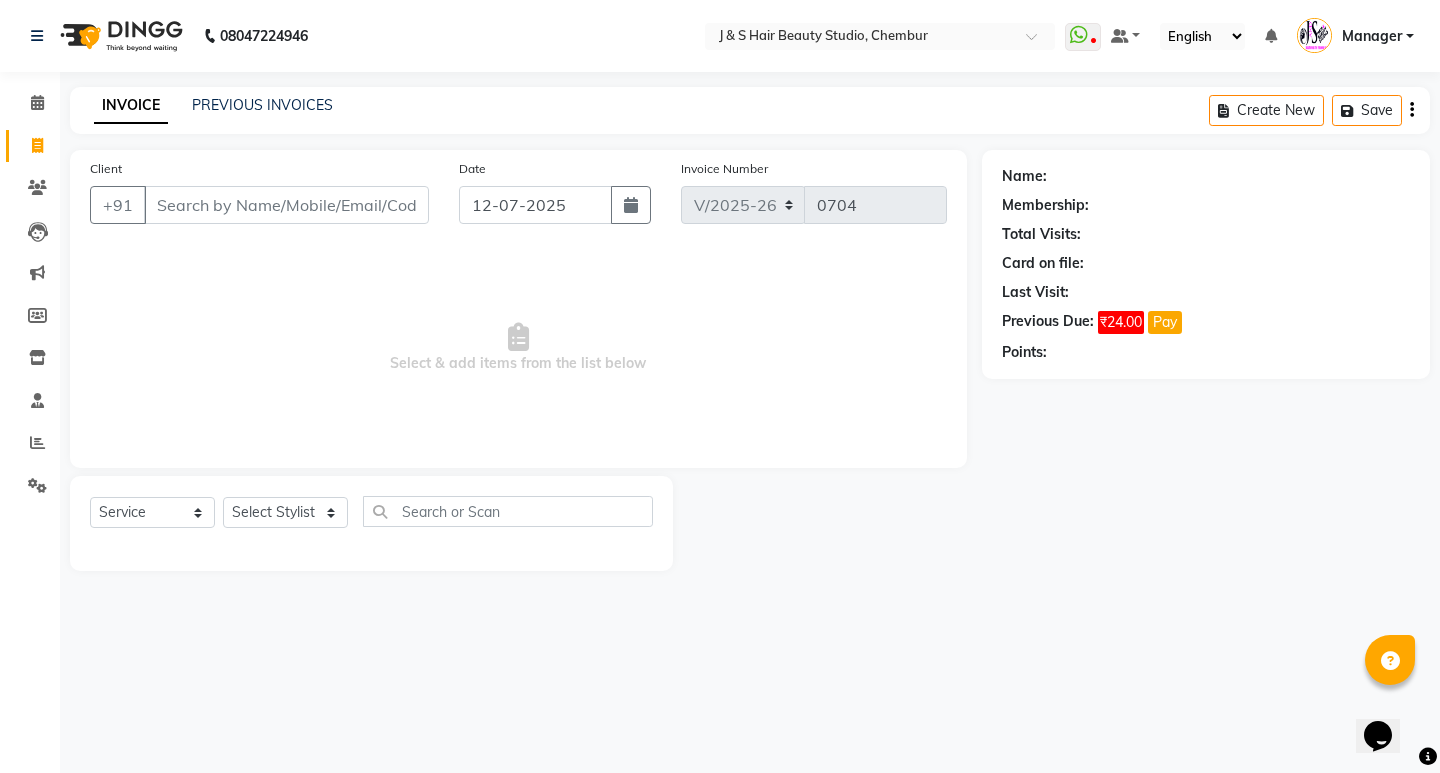 click at bounding box center (518, 337) 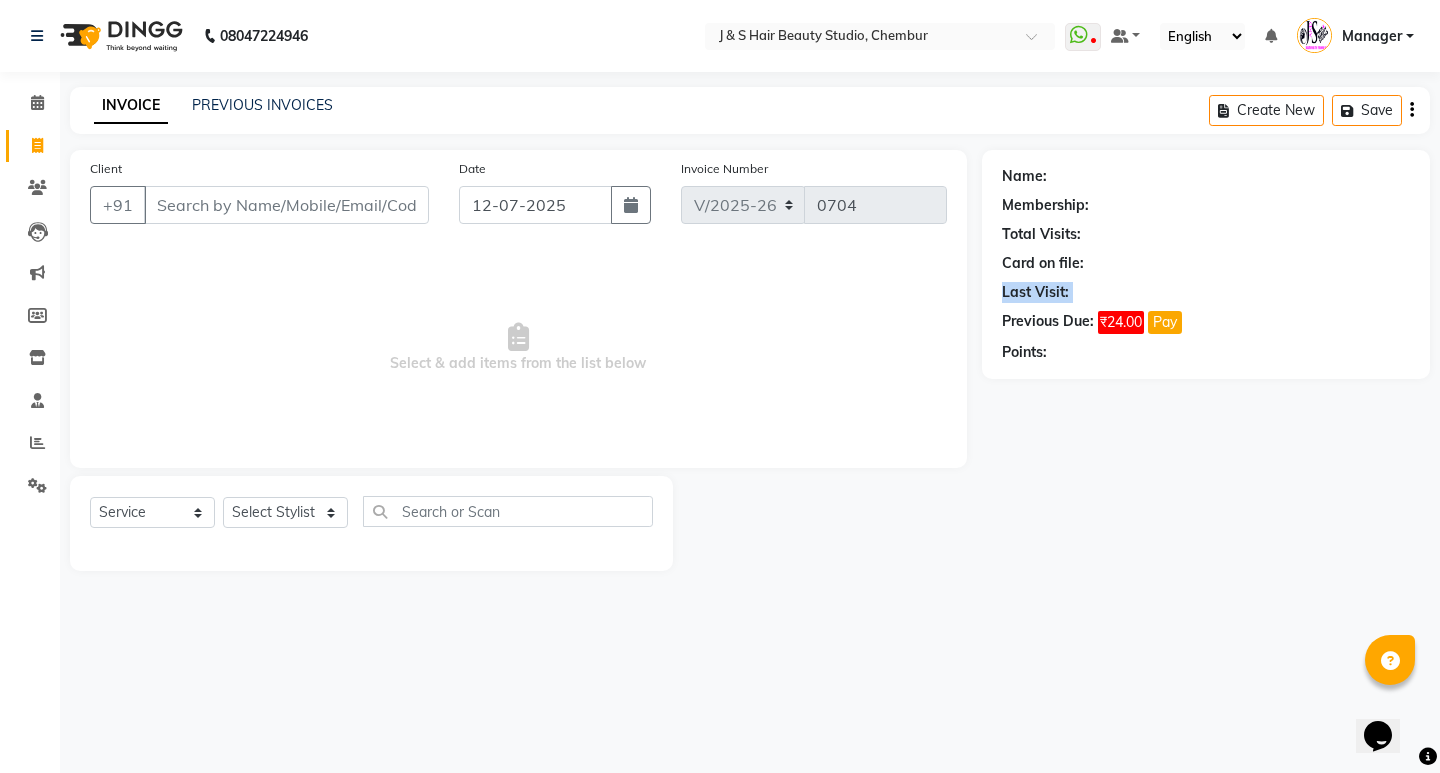 click on "Last Visit:" 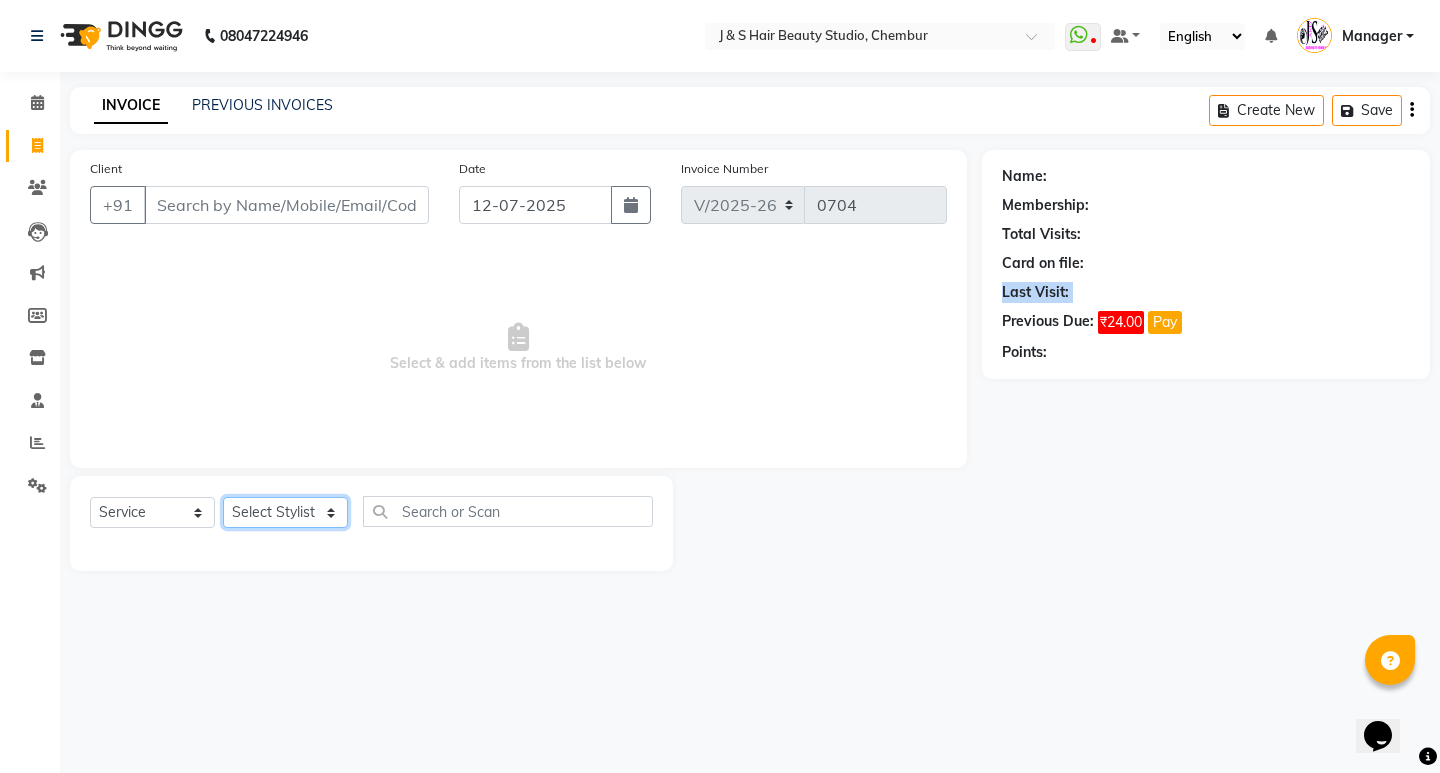 click on "Select Stylist Manager [PERSON_NAME] No Preference 1 poonam [PERSON_NAME] Sheetal Mam [PERSON_NAME]  [PERSON_NAME]" 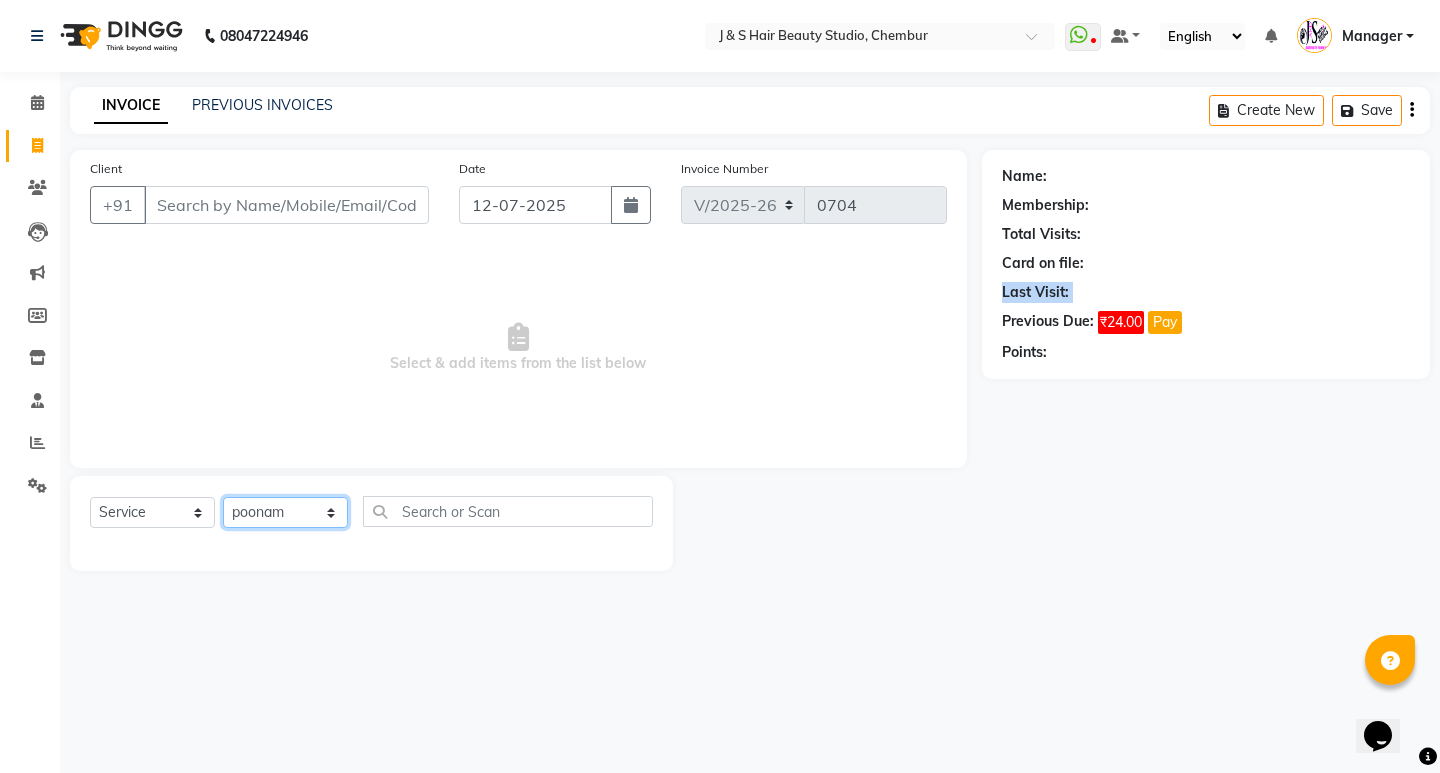 click on "Select Stylist Manager [PERSON_NAME] No Preference 1 poonam [PERSON_NAME] Sheetal Mam [PERSON_NAME]  [PERSON_NAME]" 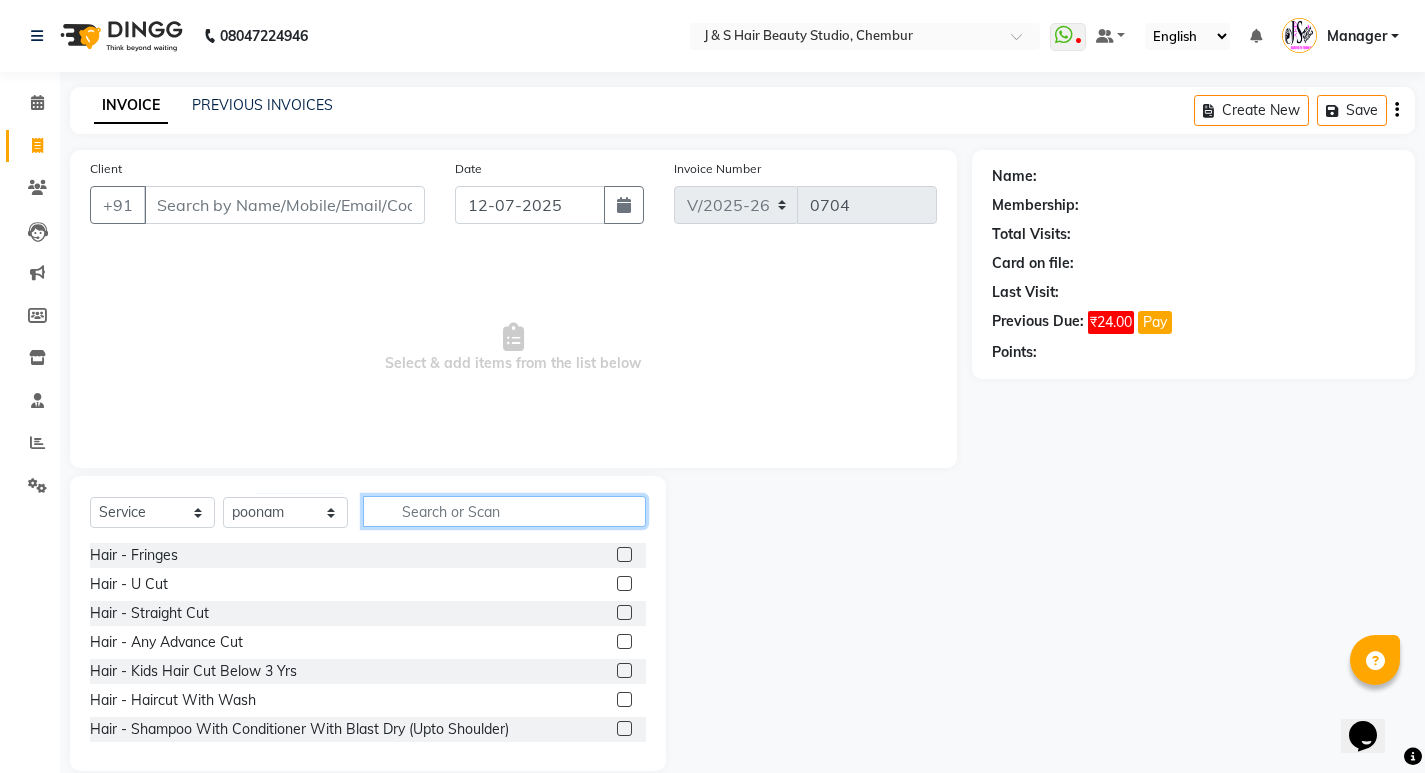 click 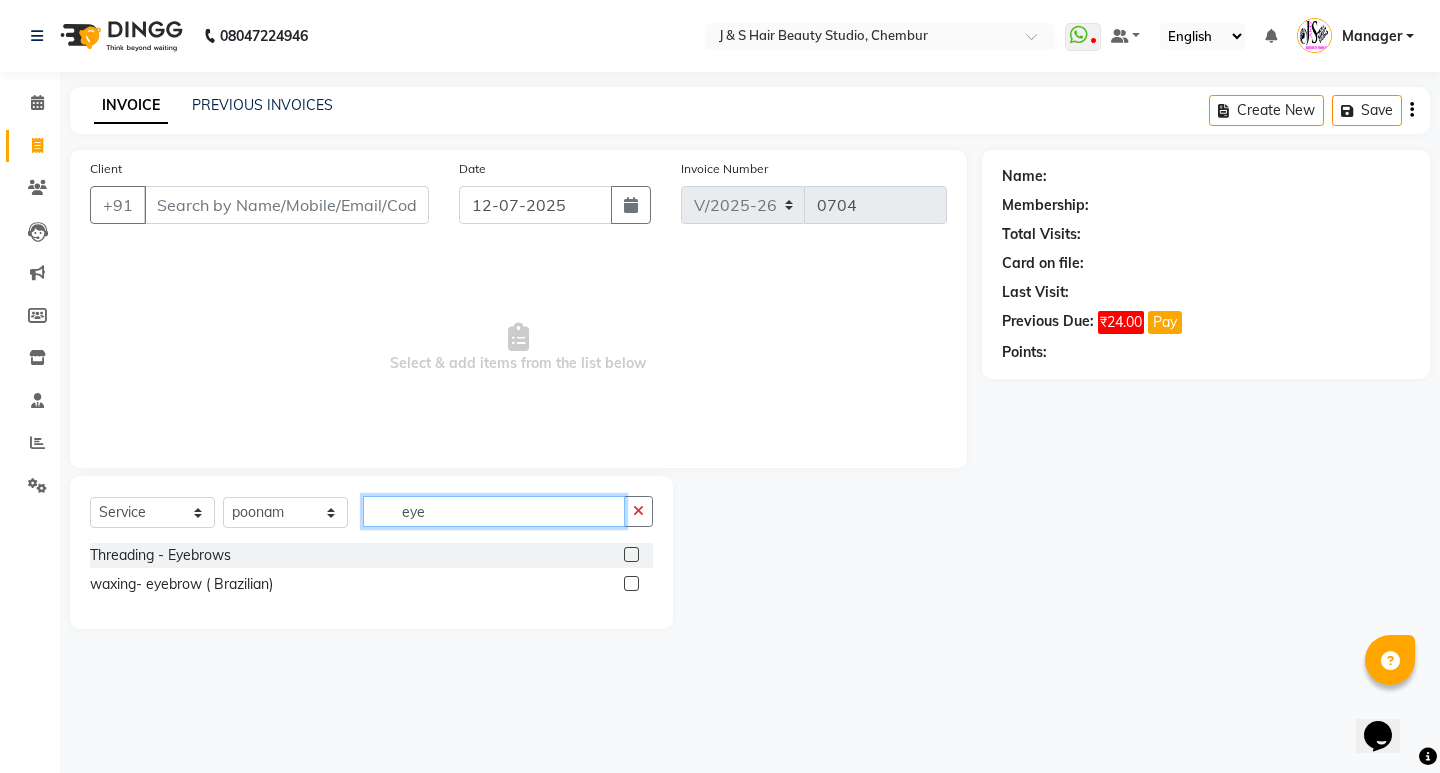 type on "eye" 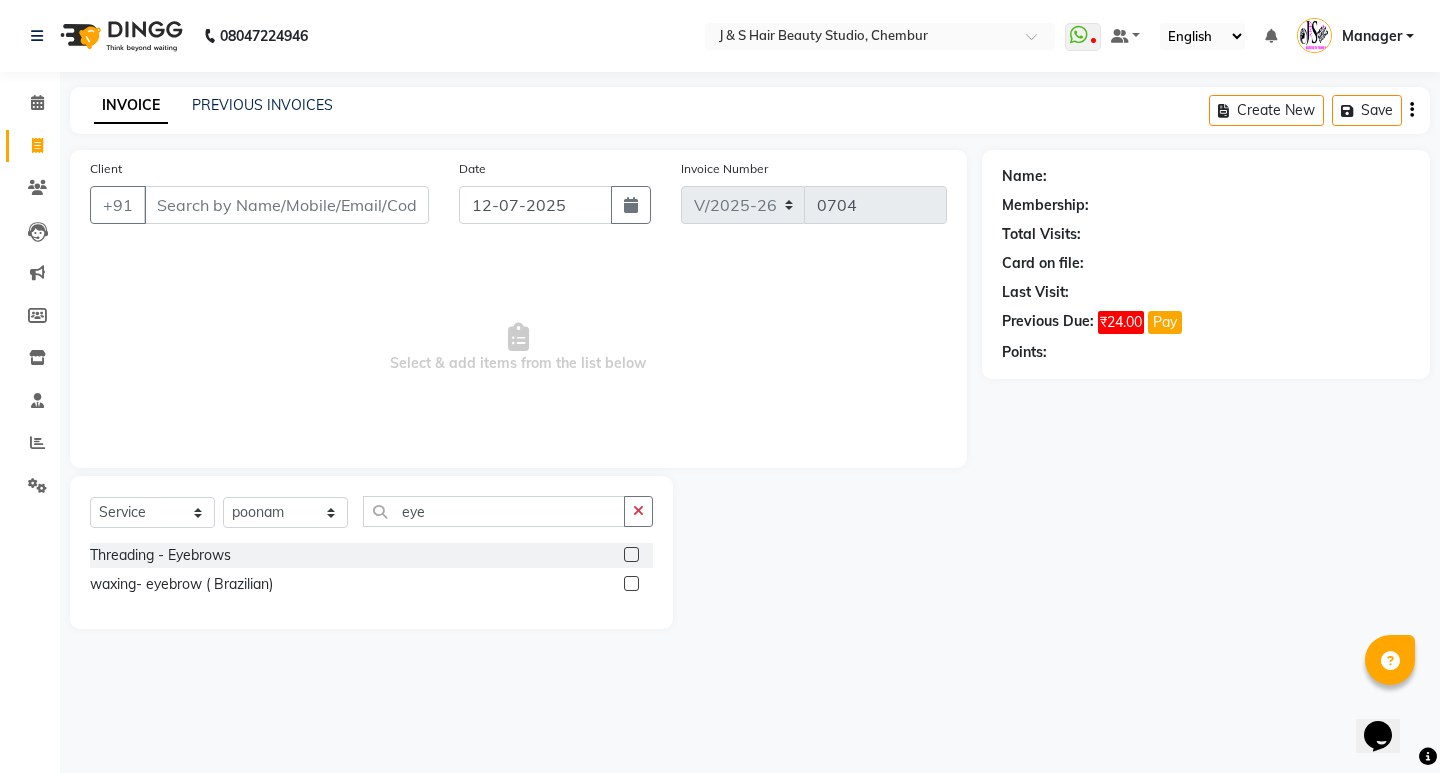 click 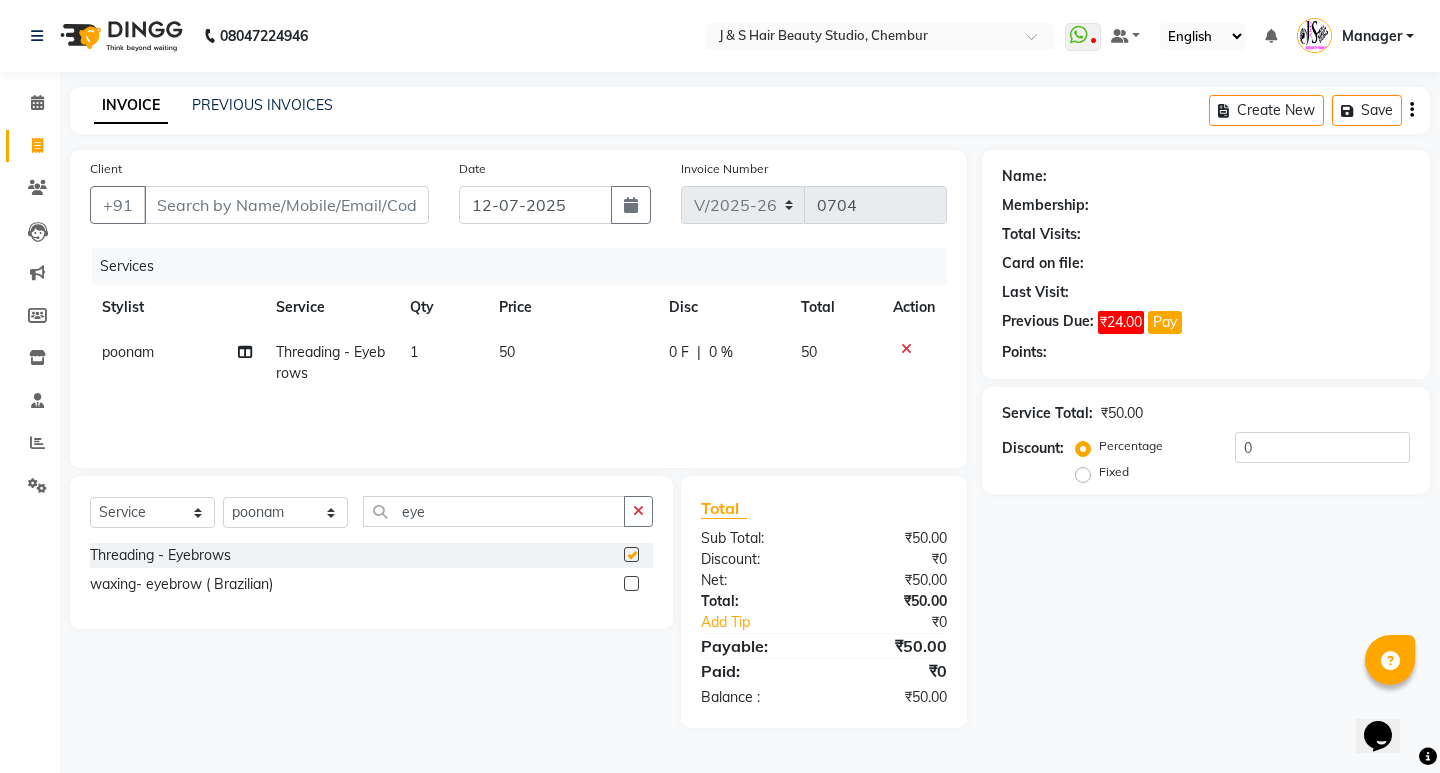 checkbox on "false" 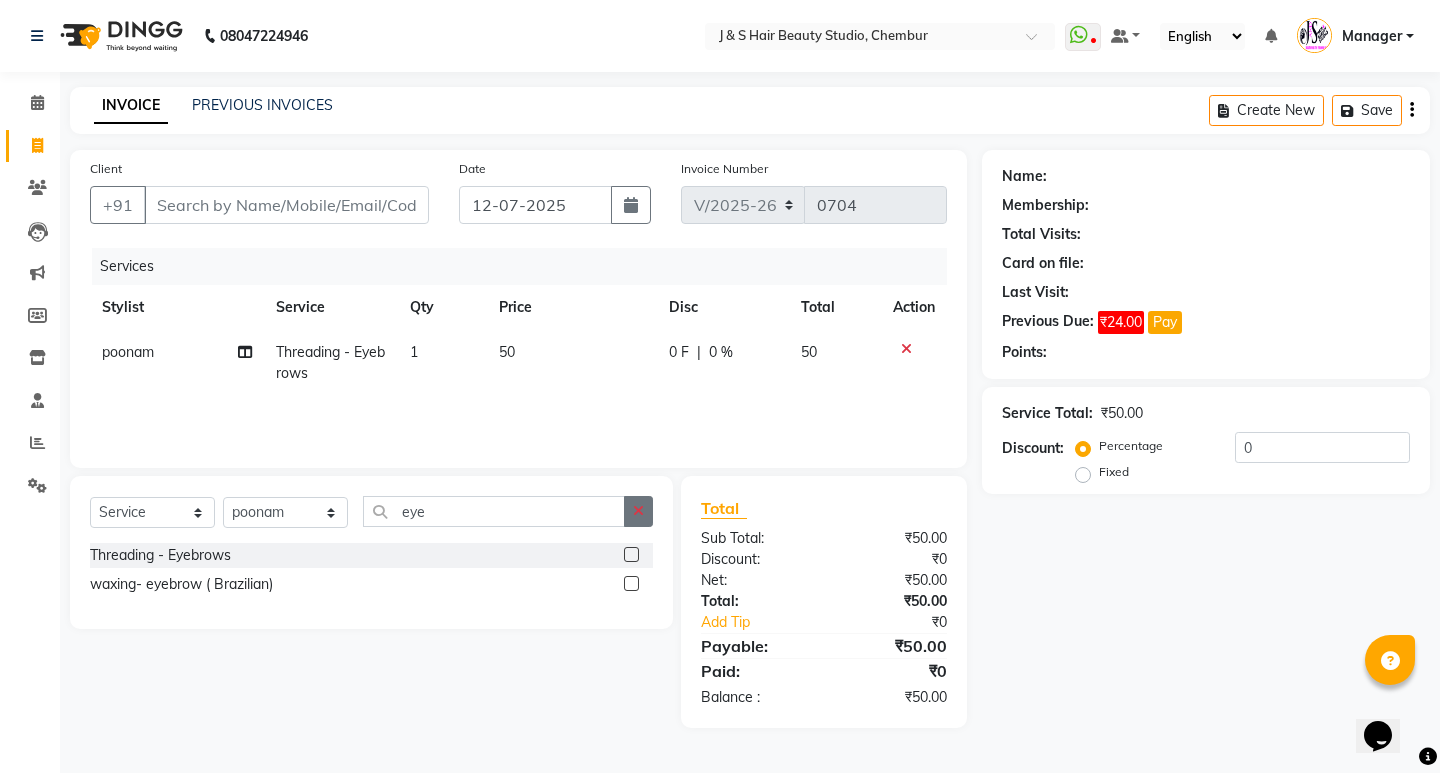 click 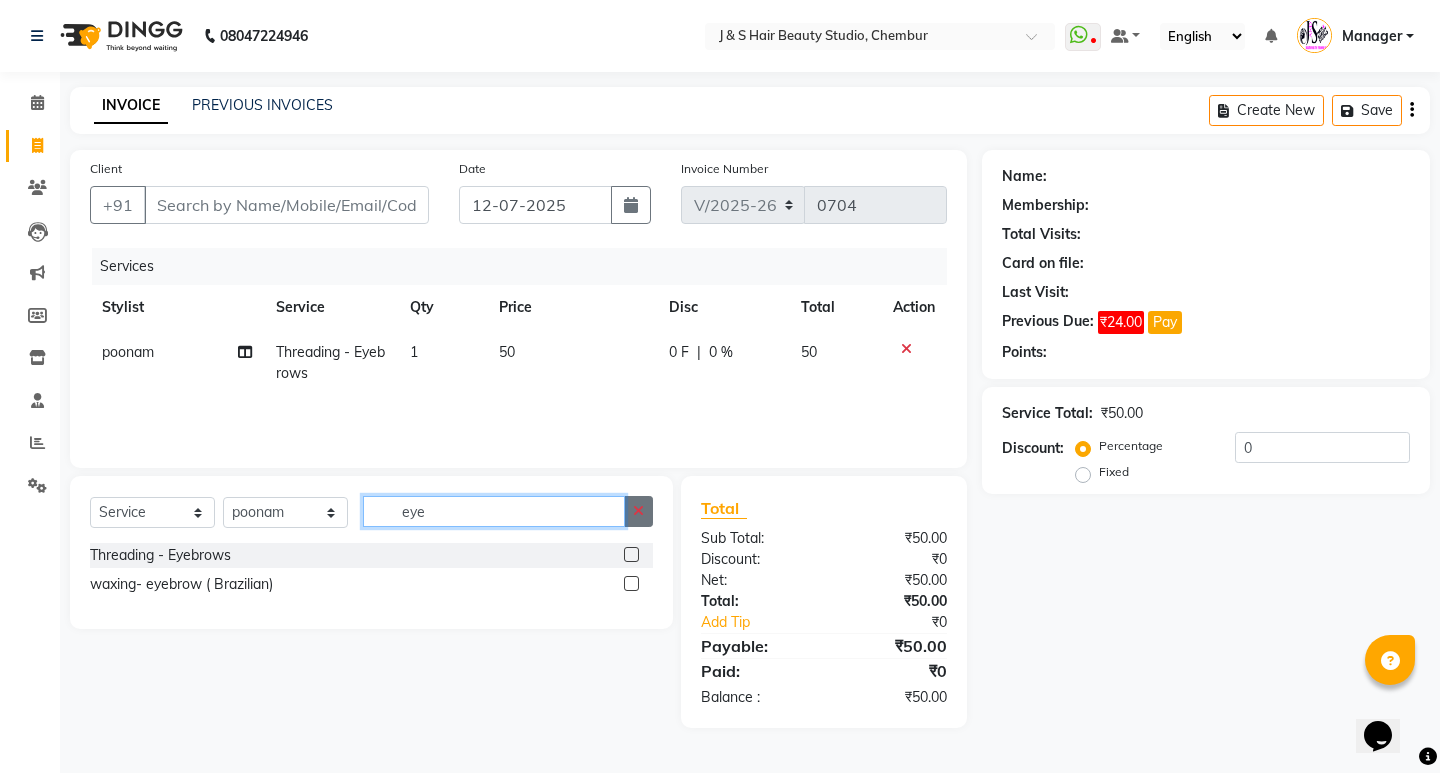 type 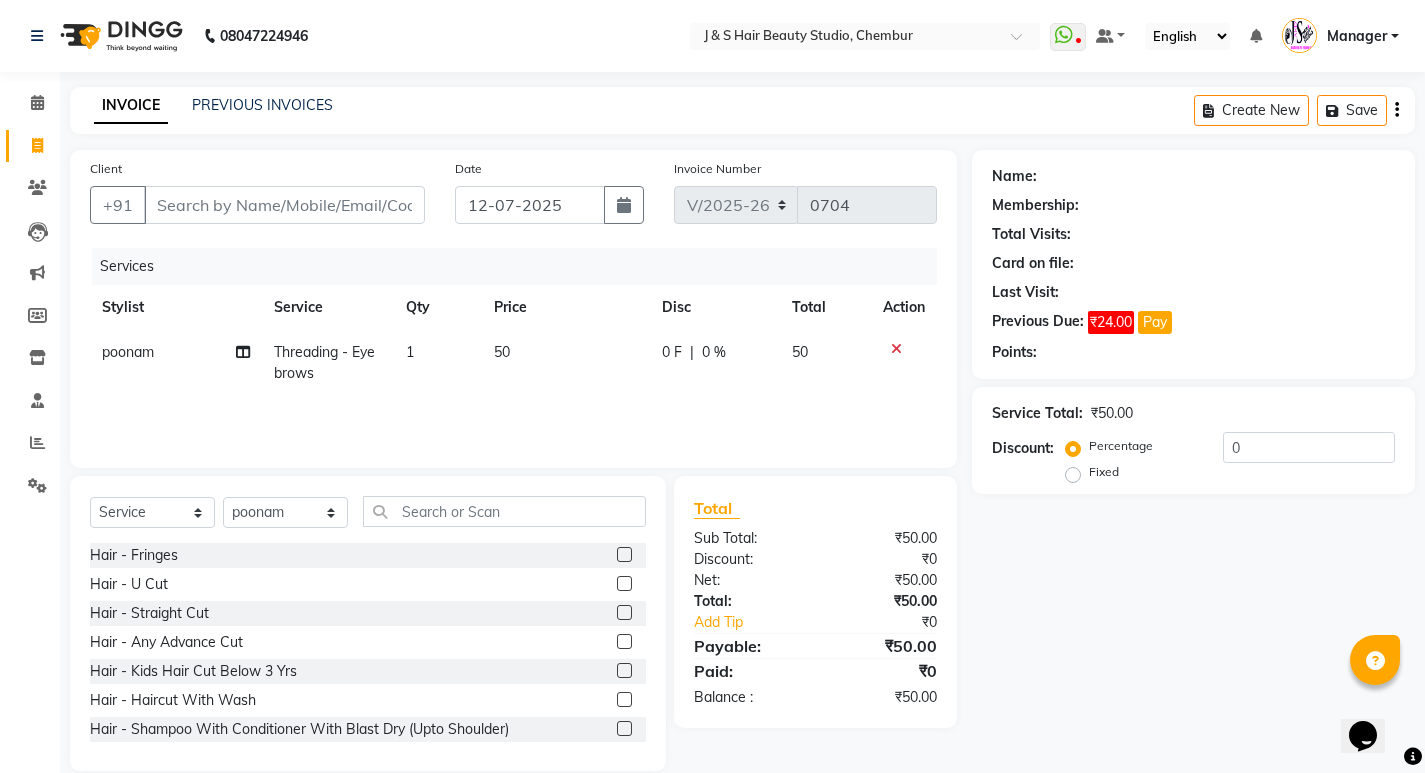 click 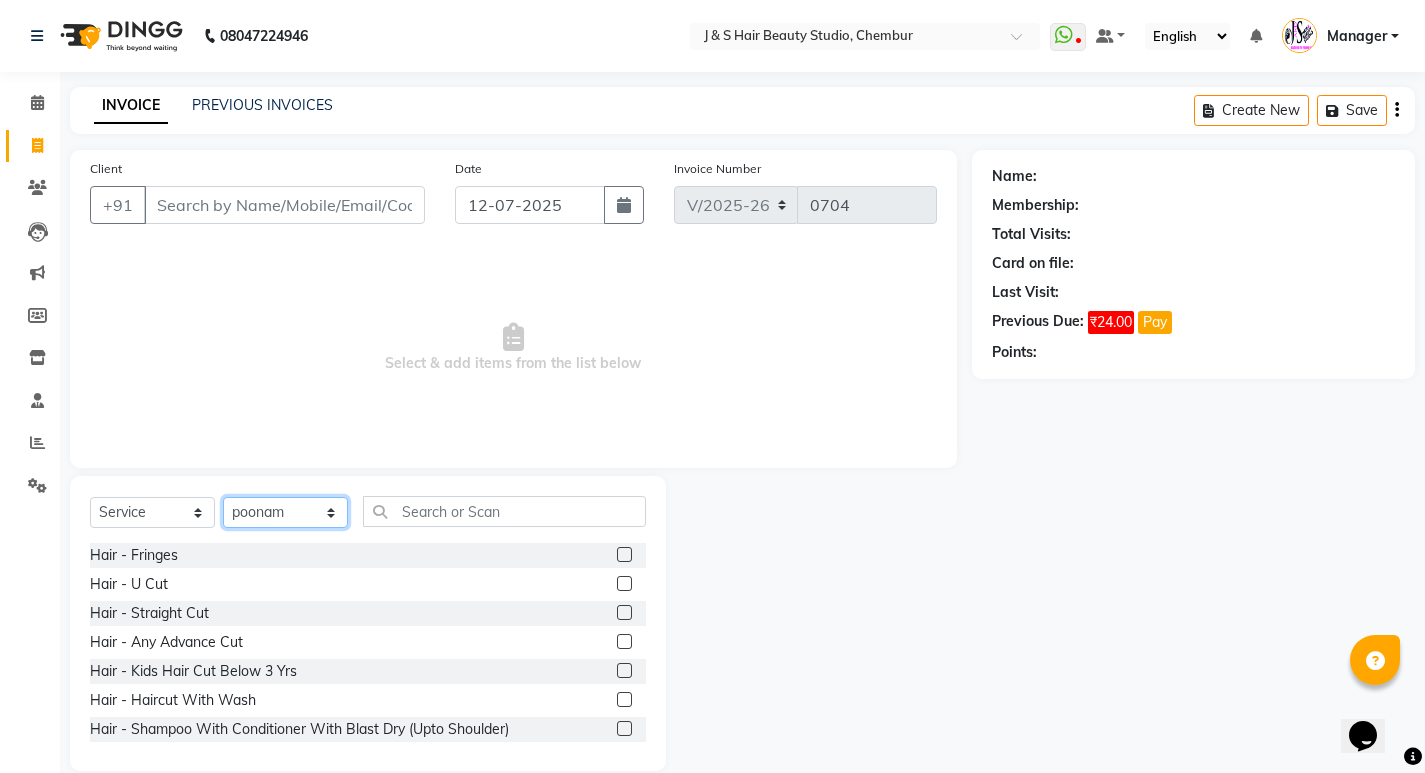 click on "Select Stylist Manager [PERSON_NAME] No Preference 1 poonam [PERSON_NAME] Sheetal Mam [PERSON_NAME]  [PERSON_NAME]" 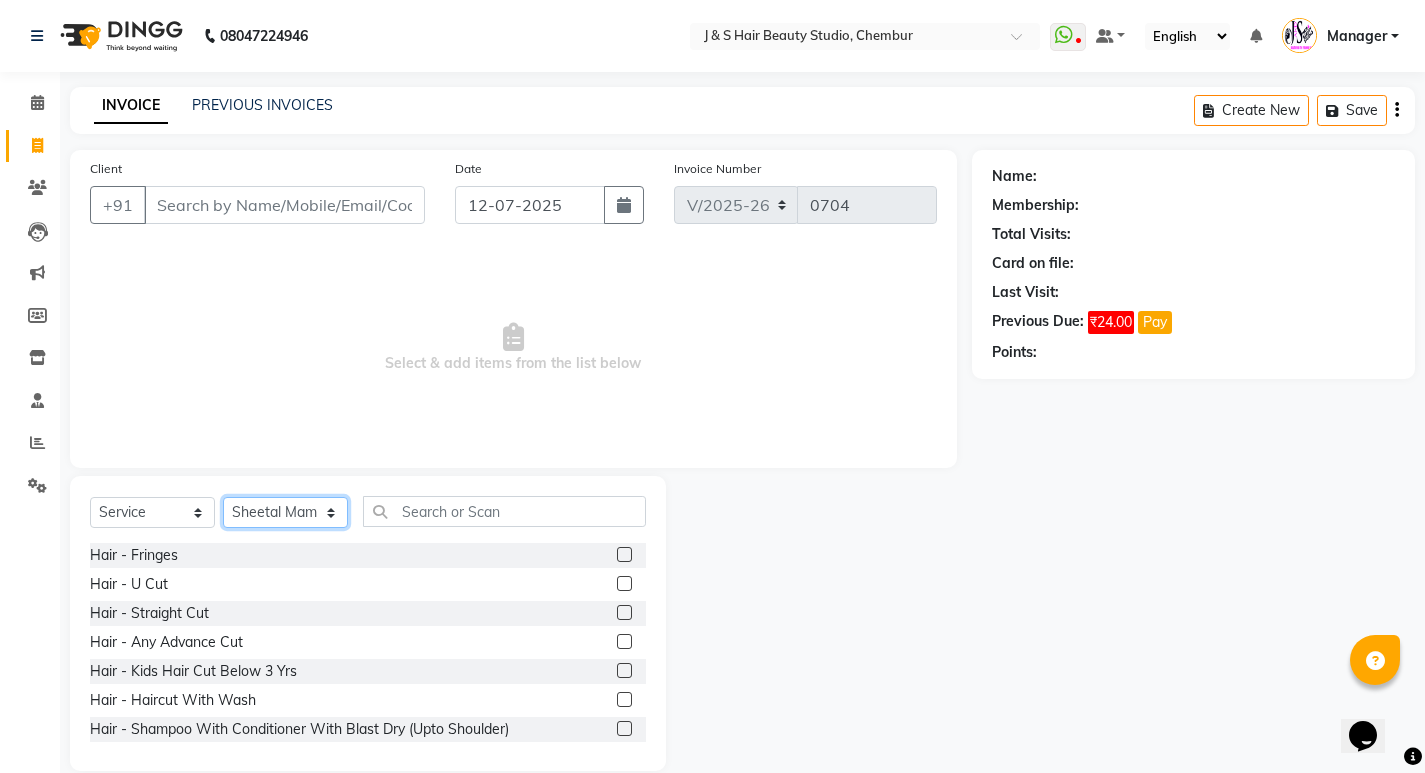 click on "Select Stylist Manager [PERSON_NAME] No Preference 1 poonam [PERSON_NAME] Sheetal Mam [PERSON_NAME]  [PERSON_NAME]" 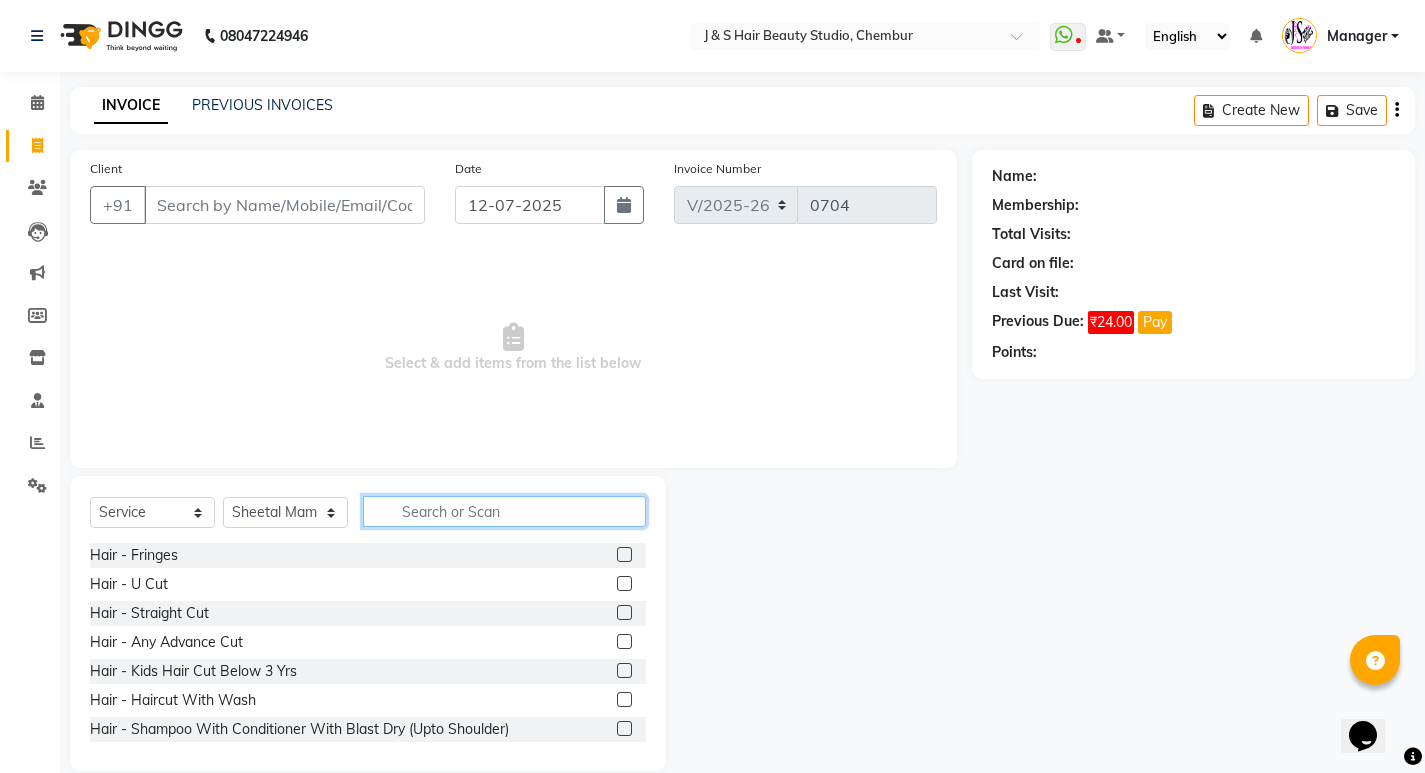 click 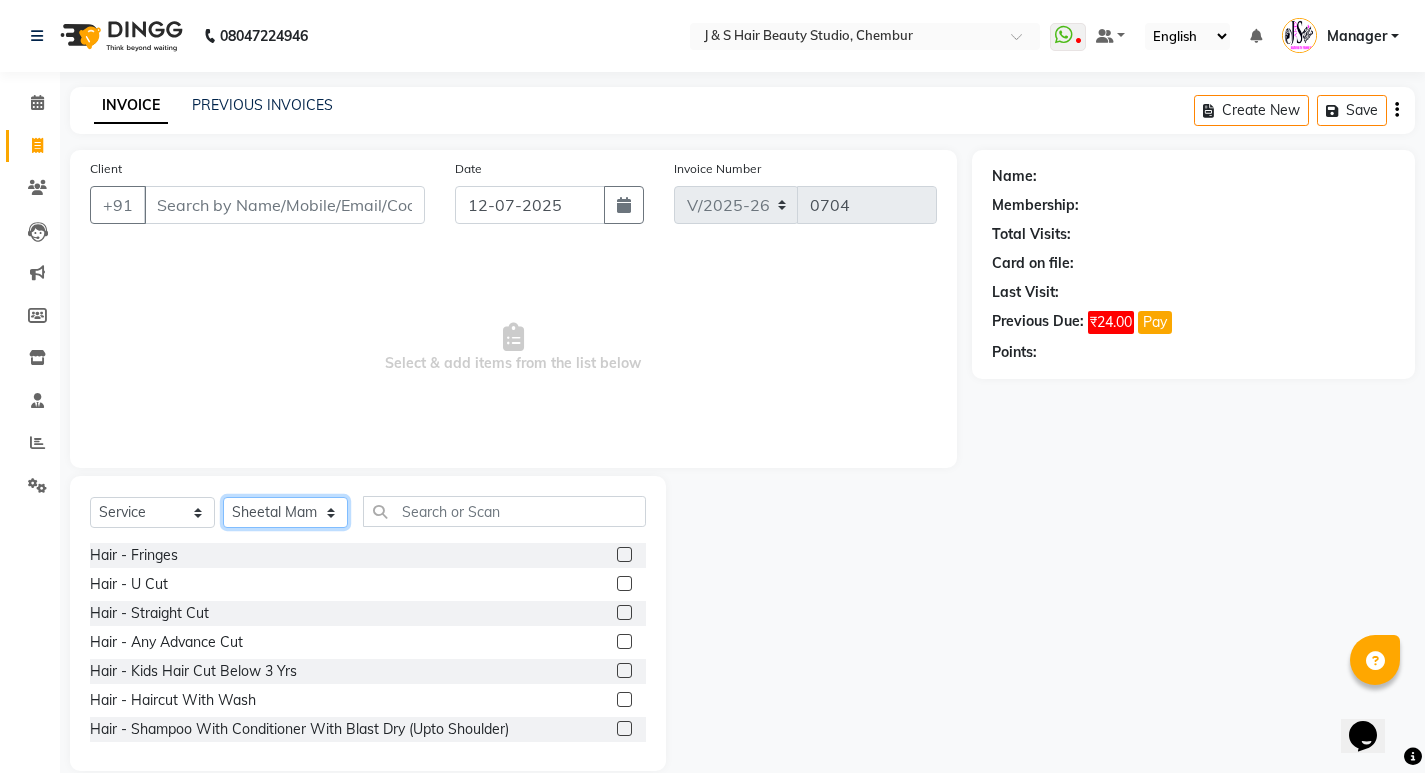 drag, startPoint x: 344, startPoint y: 503, endPoint x: 310, endPoint y: 526, distance: 41.04875 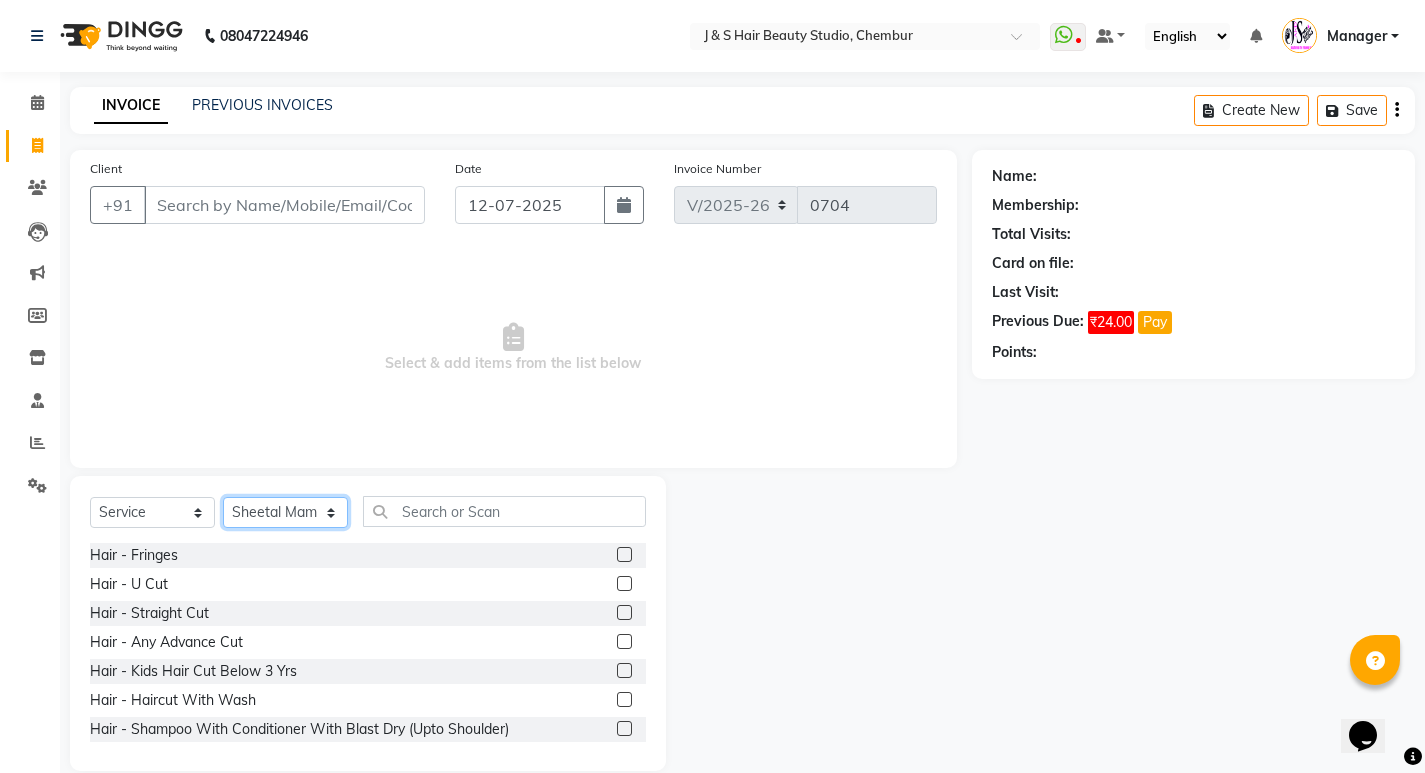 select on "4179" 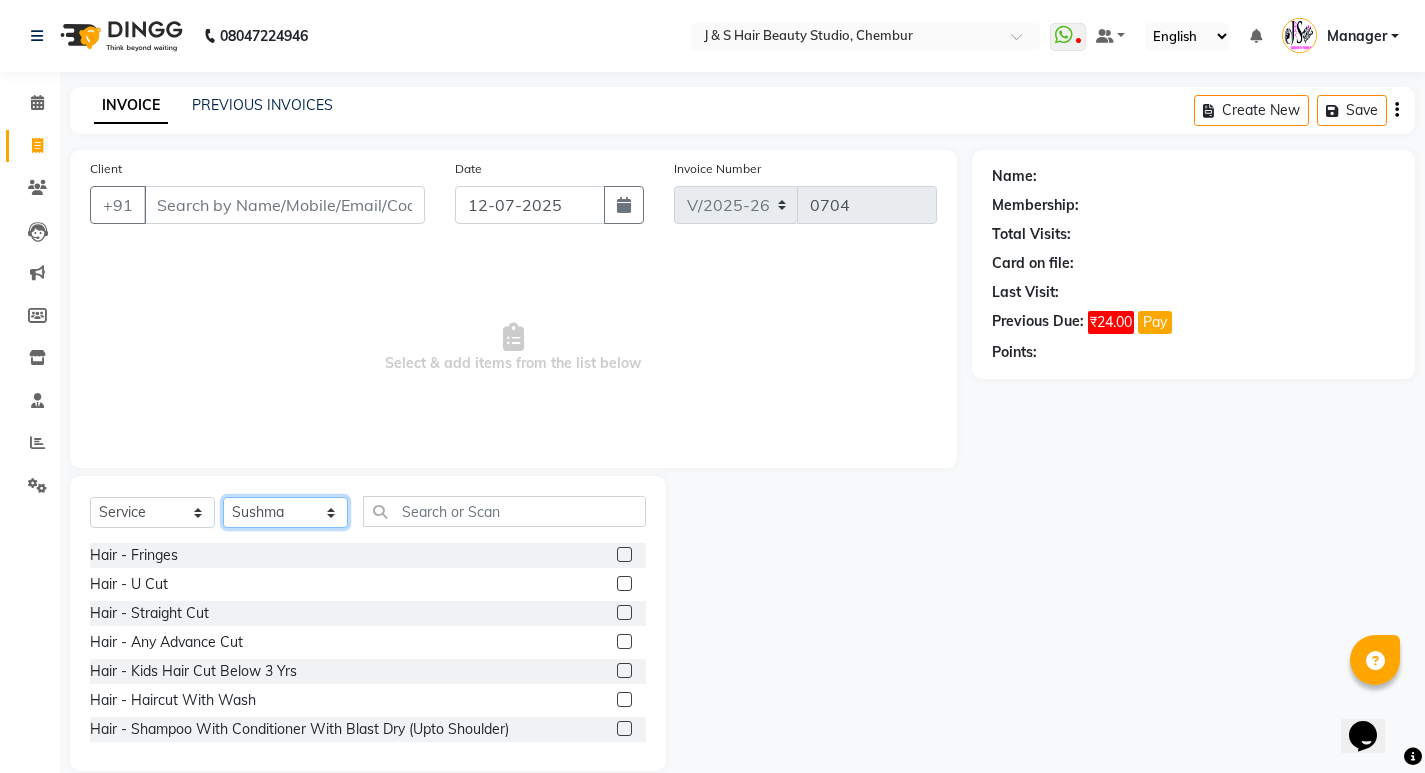 click on "Select Stylist Manager [PERSON_NAME] No Preference 1 poonam [PERSON_NAME] Sheetal Mam [PERSON_NAME]  [PERSON_NAME]" 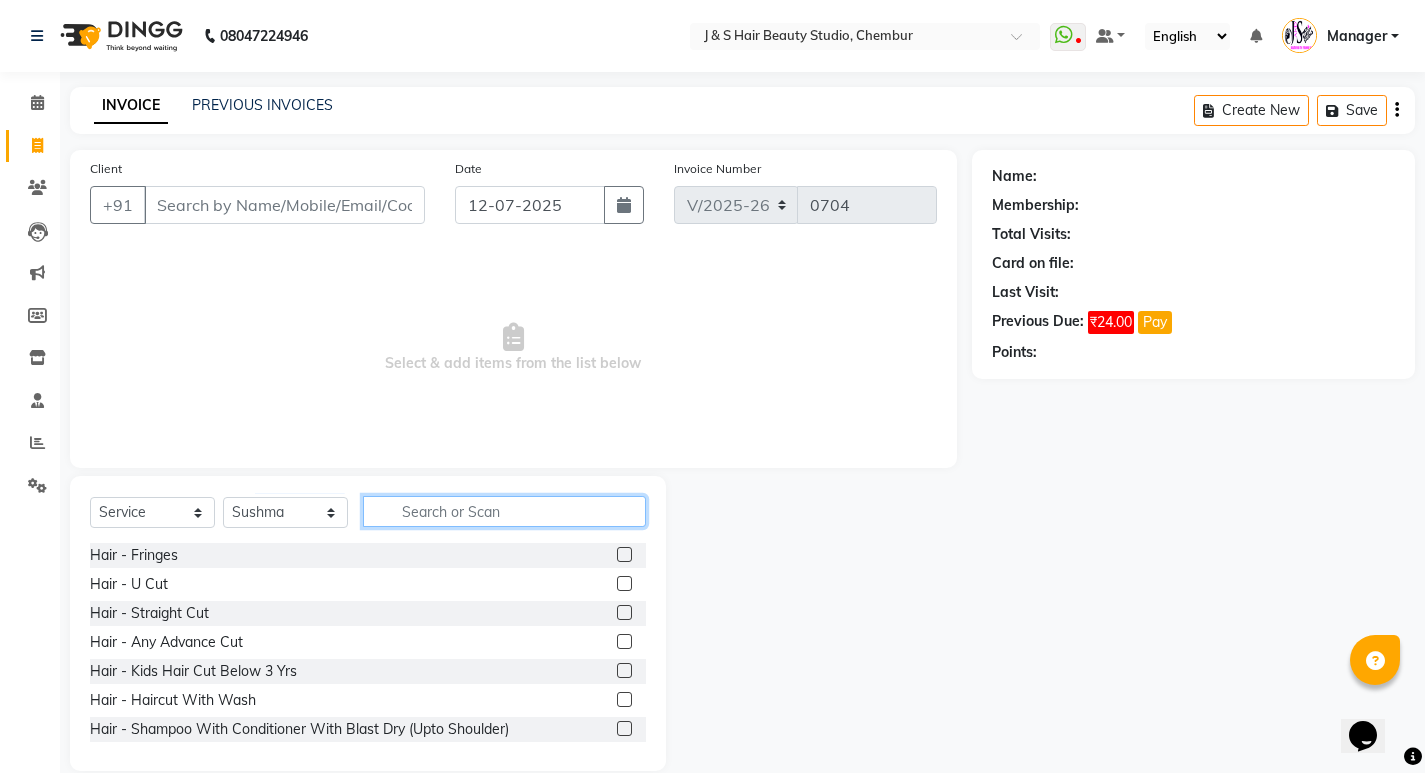 click 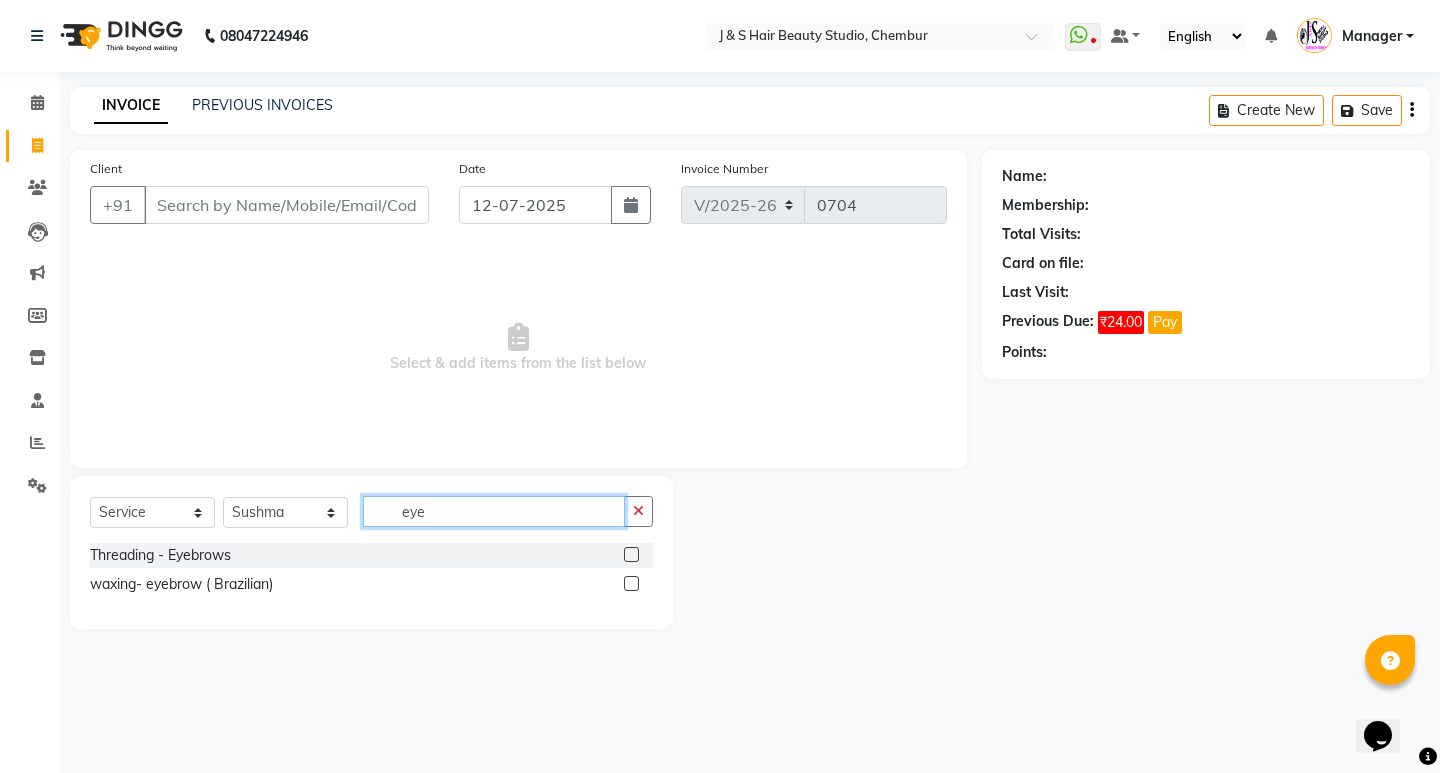 type on "eye" 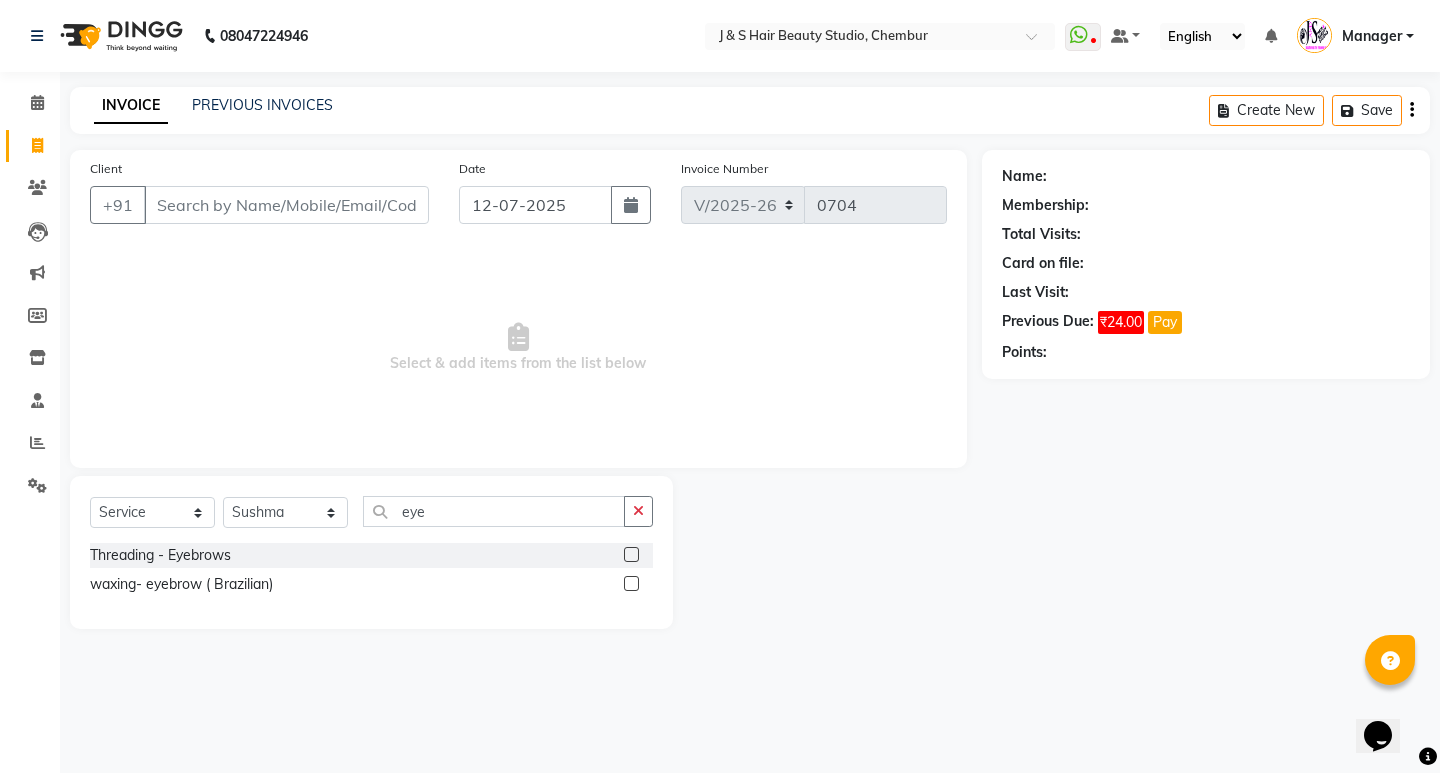 drag, startPoint x: 630, startPoint y: 553, endPoint x: 472, endPoint y: 484, distance: 172.4094 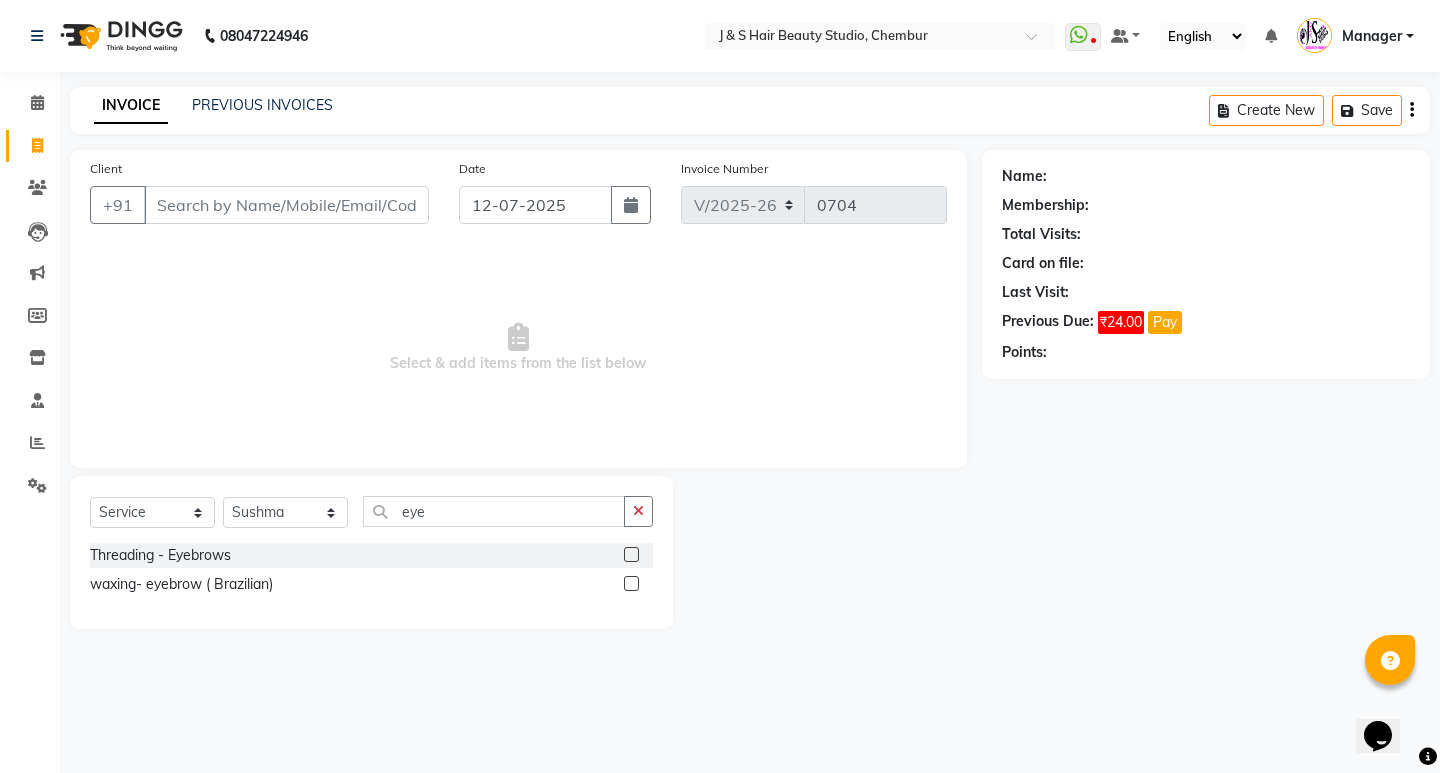 drag, startPoint x: 635, startPoint y: 551, endPoint x: 622, endPoint y: 544, distance: 14.764823 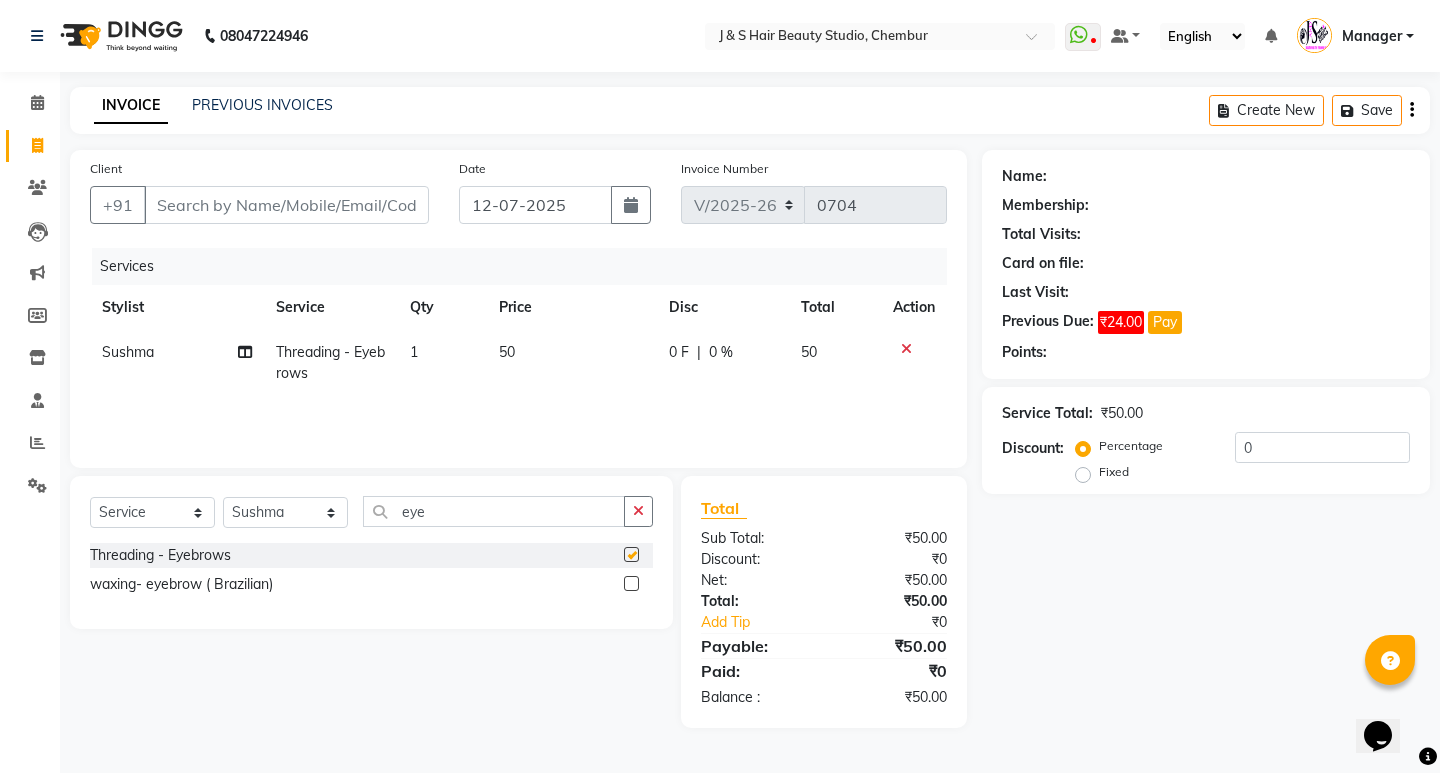 checkbox on "false" 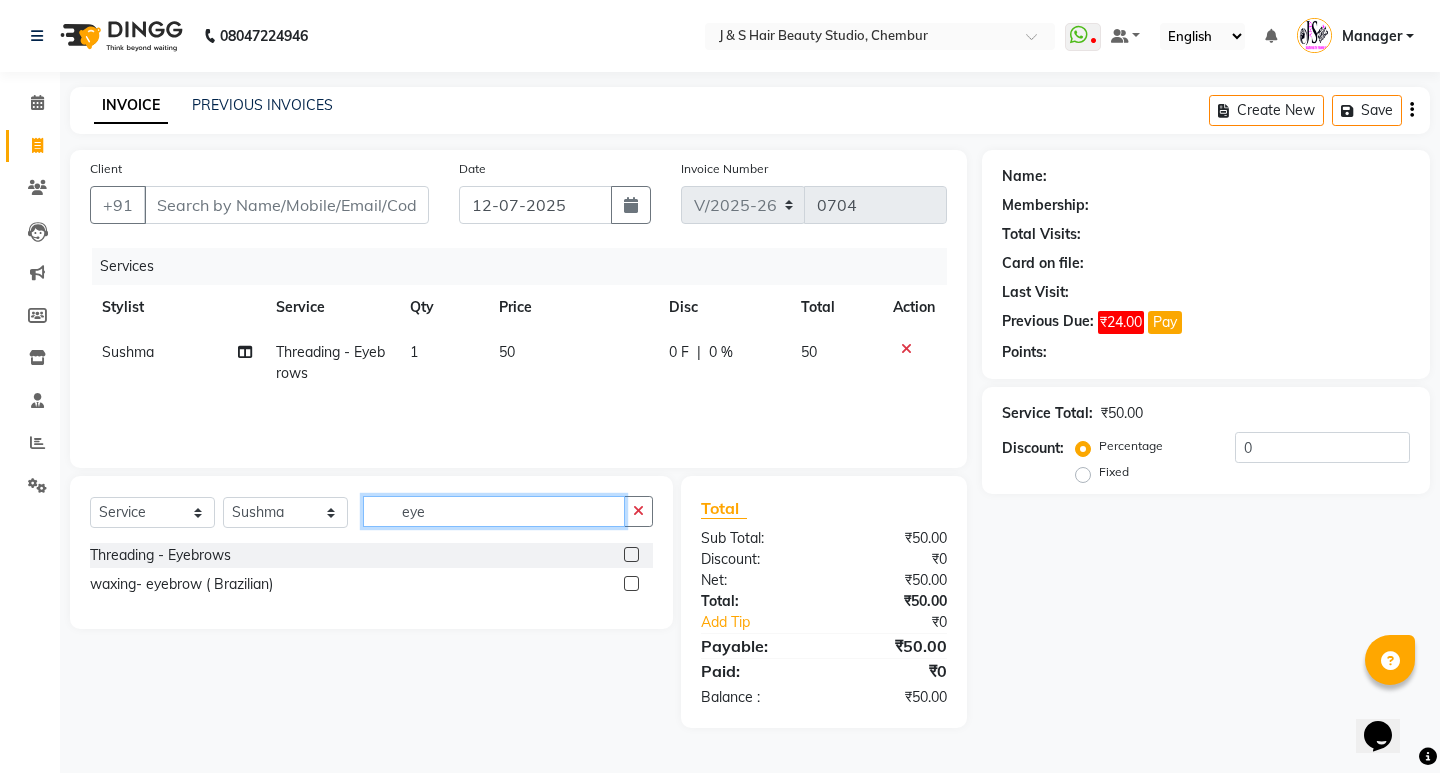 click on "eye" 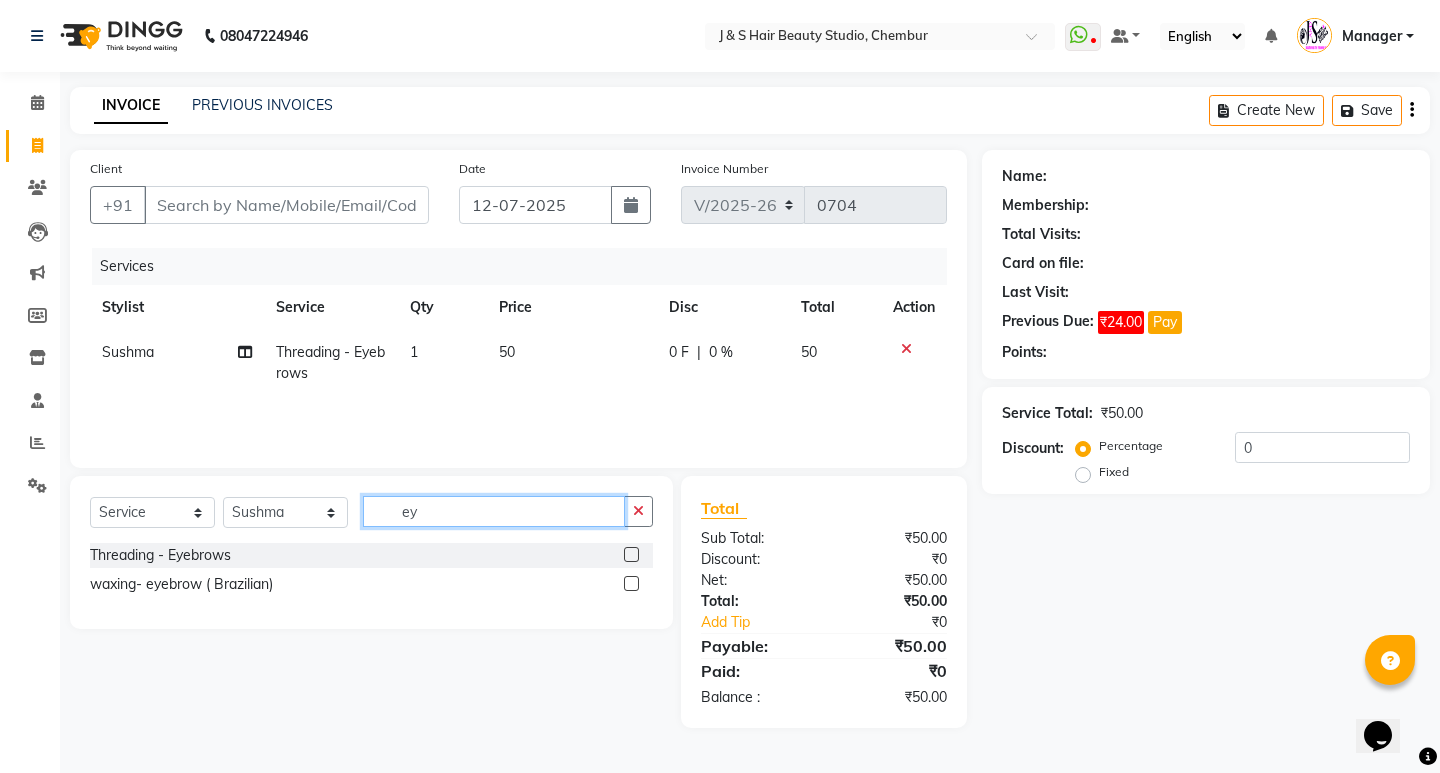 type on "e" 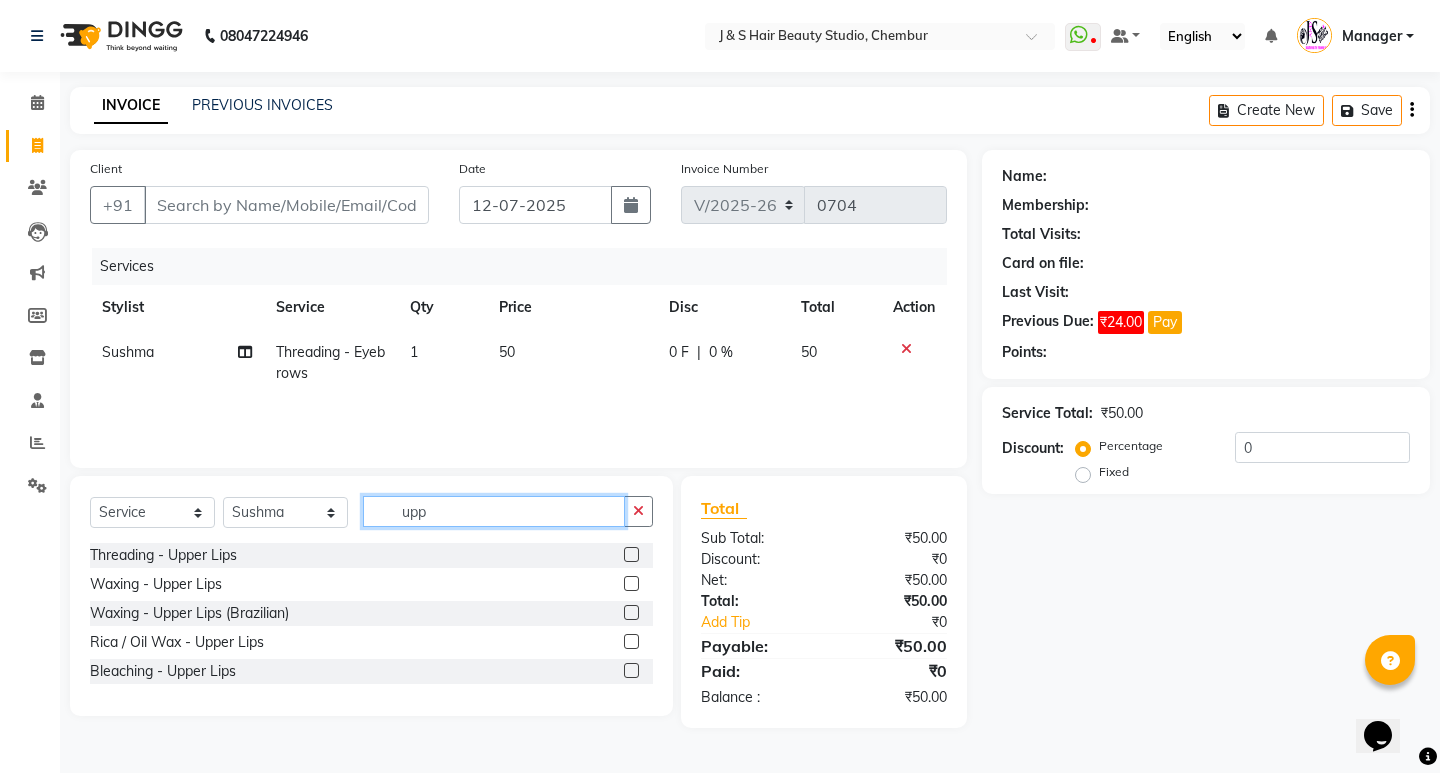 type on "upp" 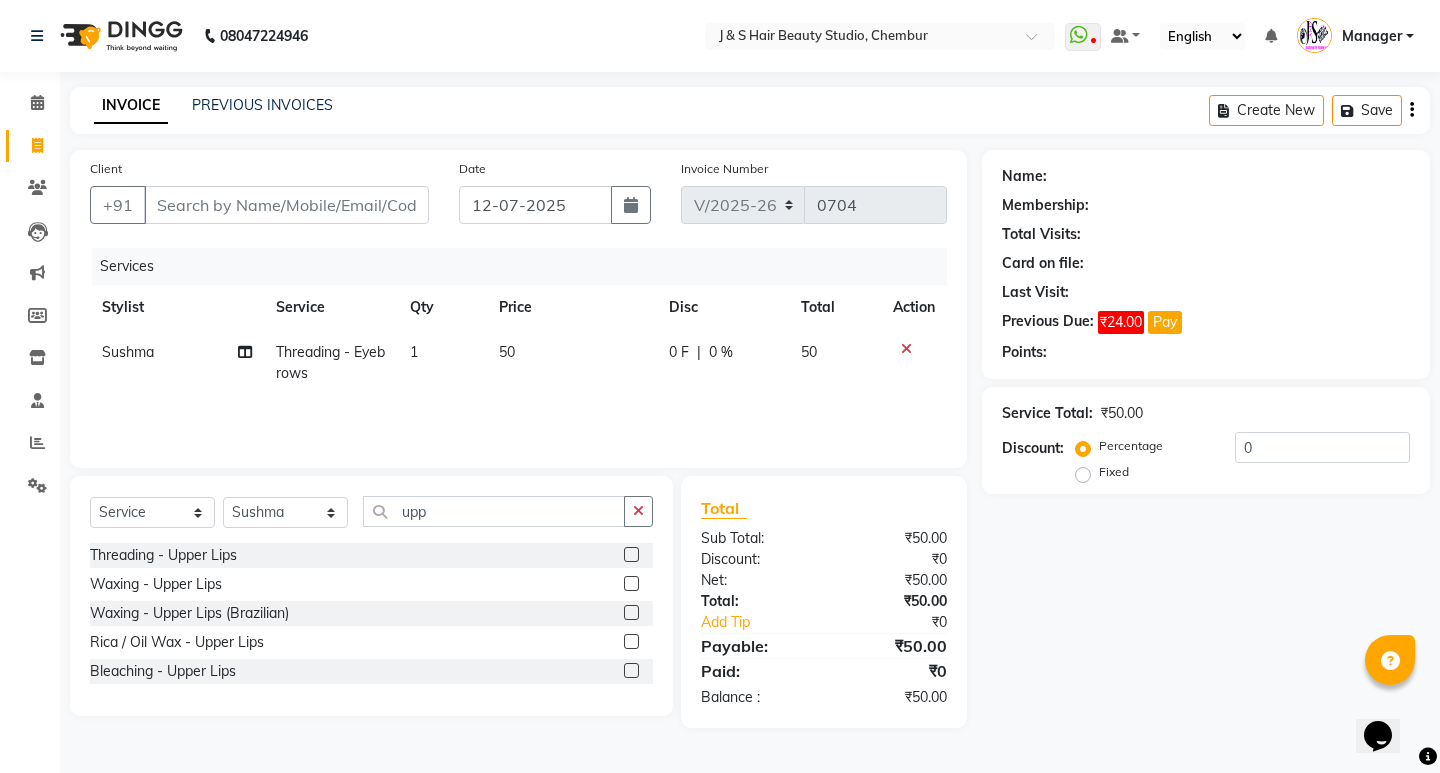 drag, startPoint x: 628, startPoint y: 550, endPoint x: 592, endPoint y: 531, distance: 40.706264 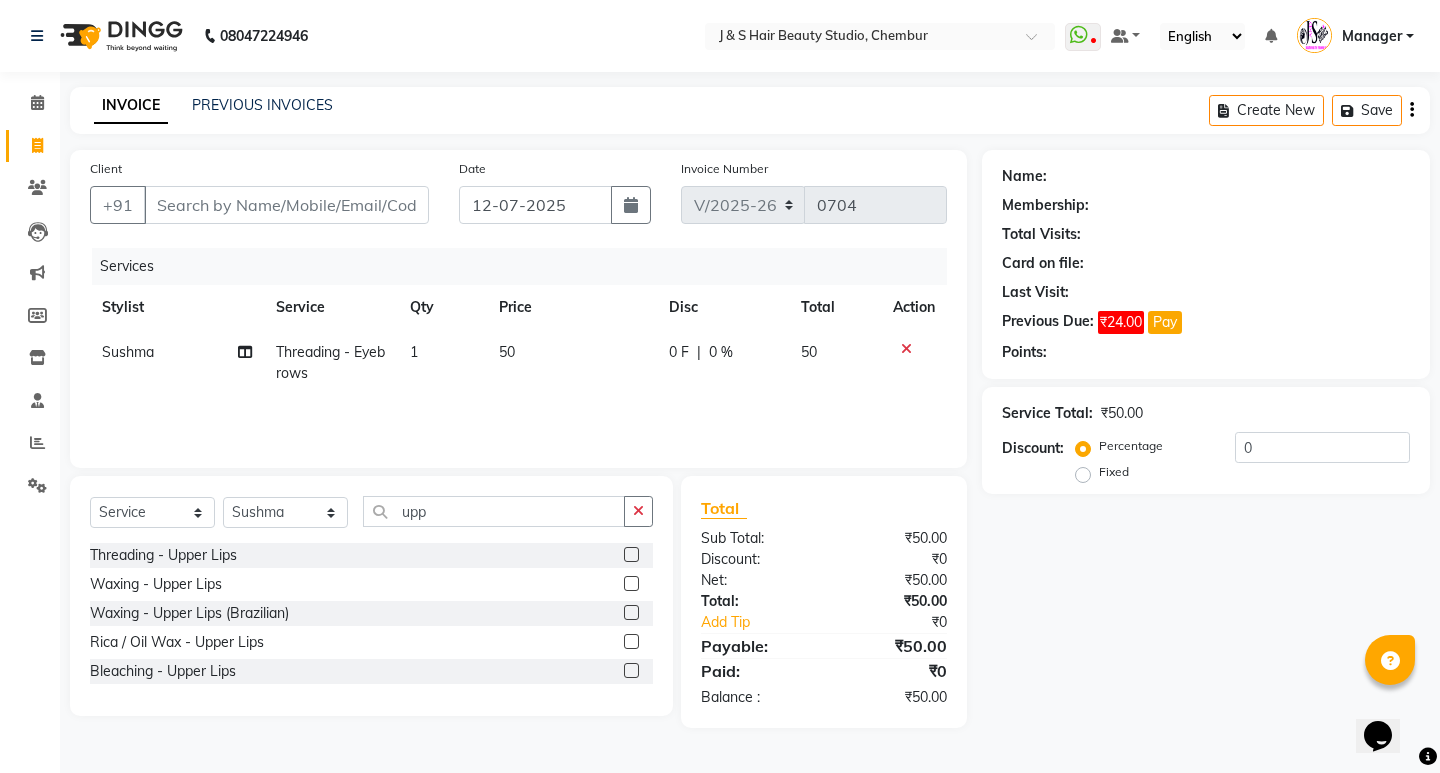 click 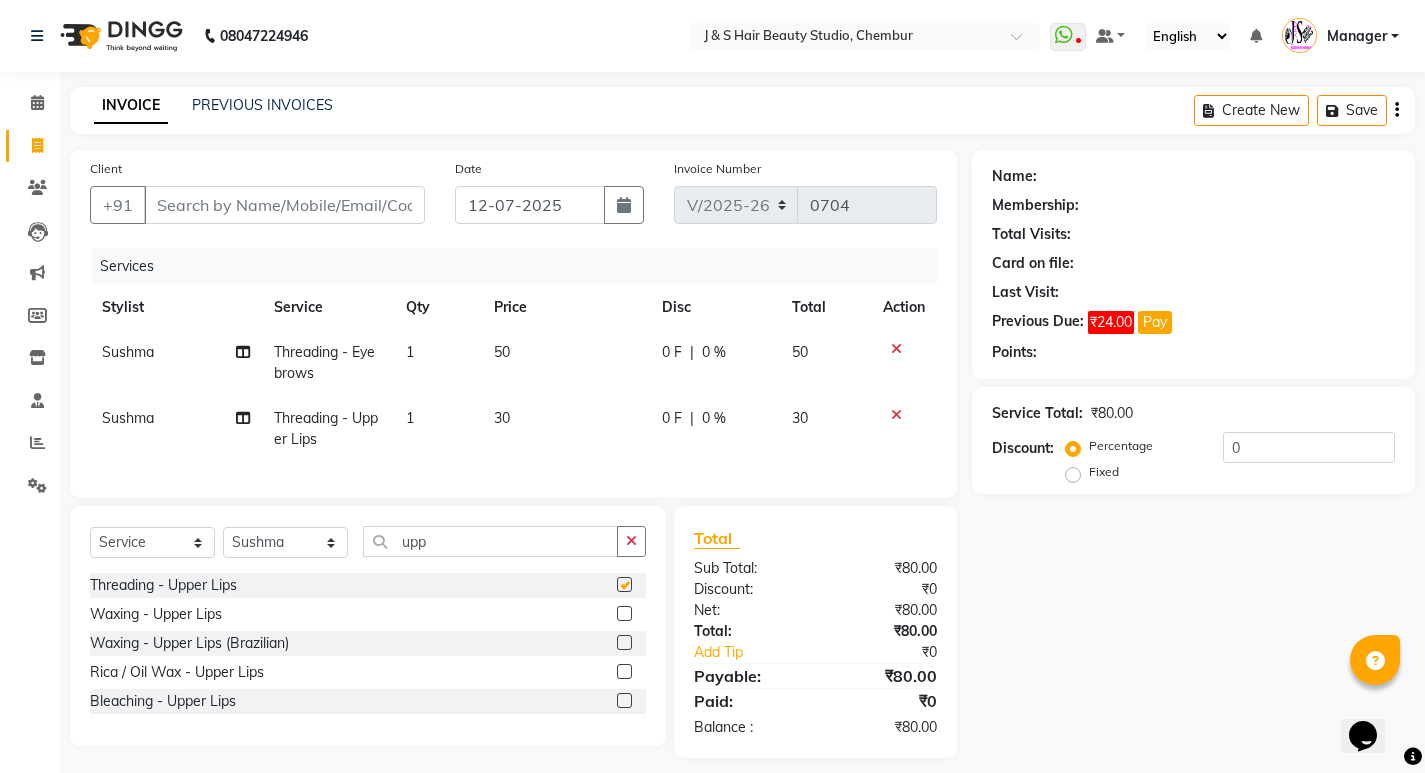 checkbox on "false" 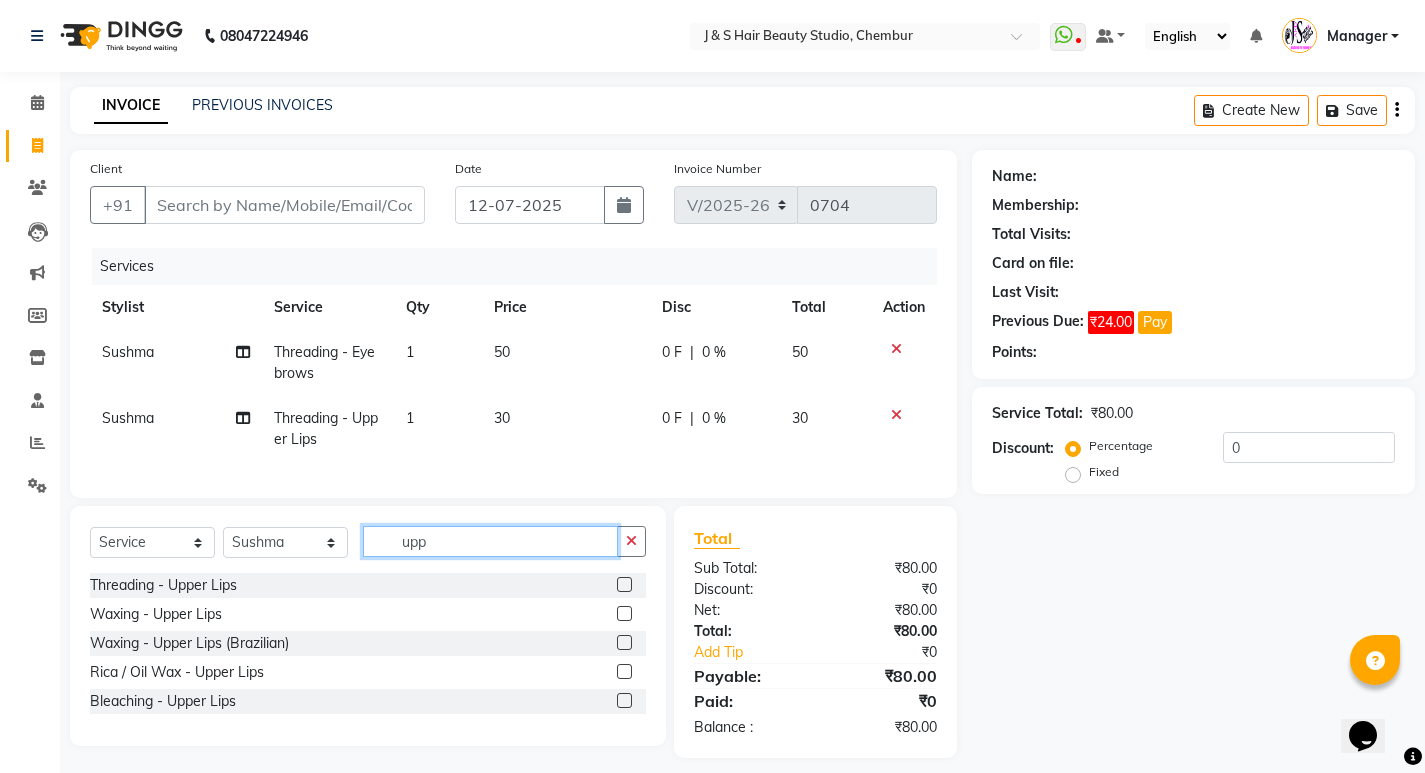 click on "upp" 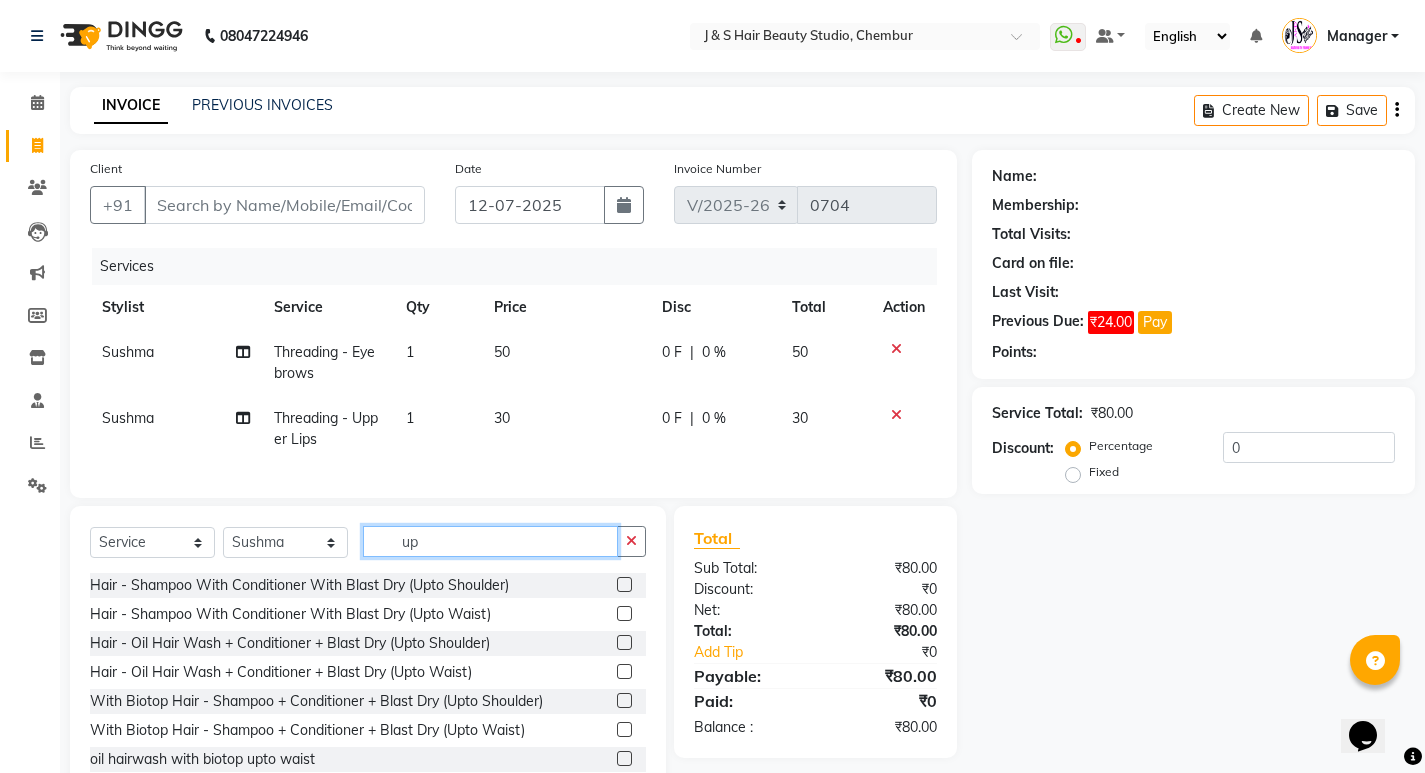 type on "u" 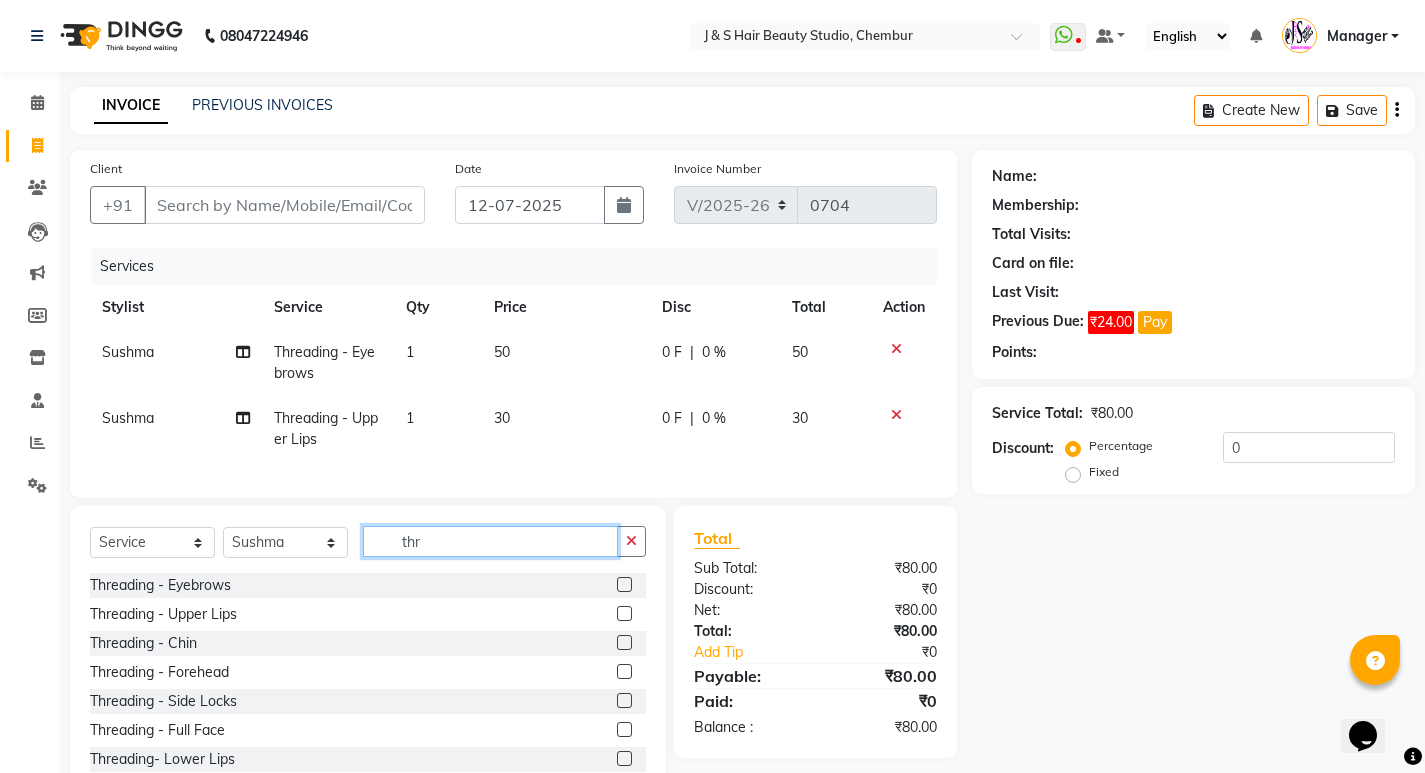 type on "thr" 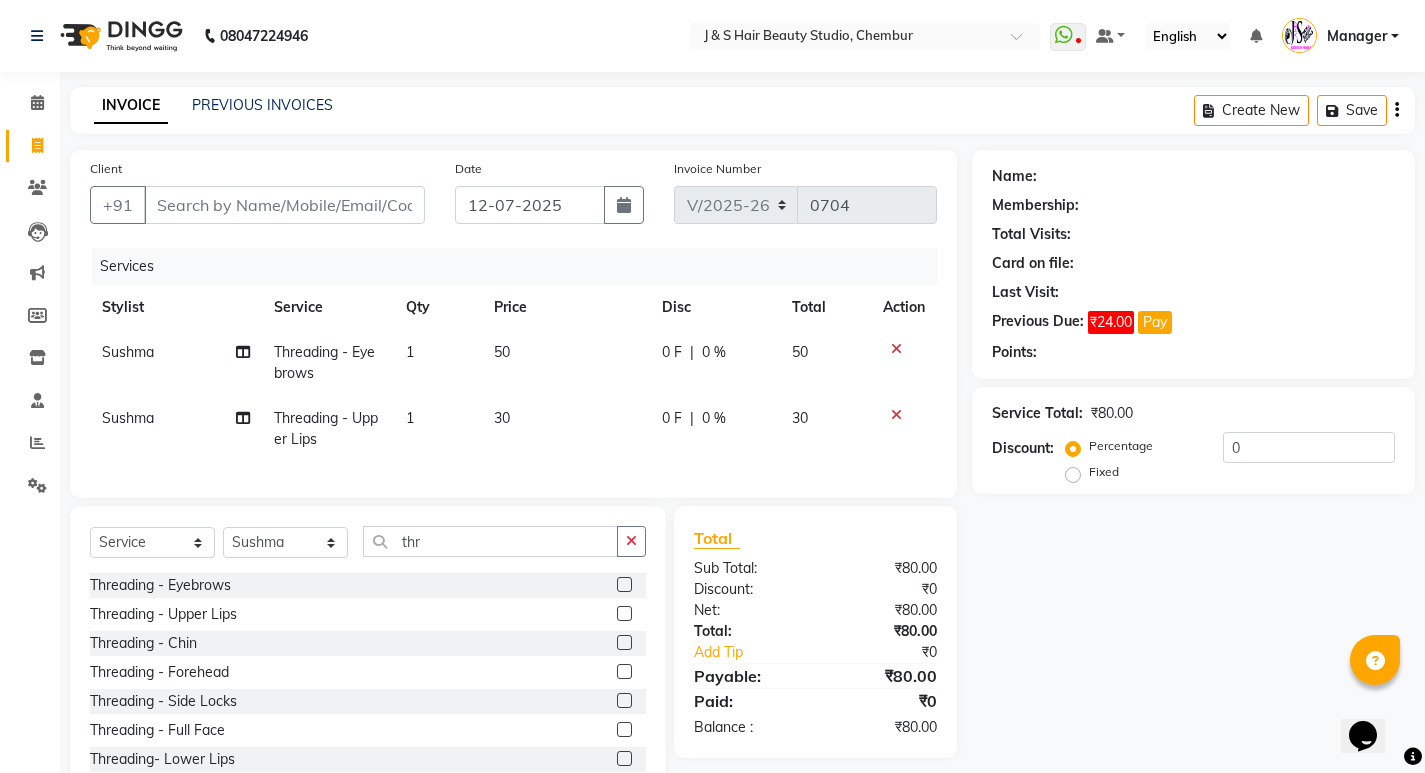 click 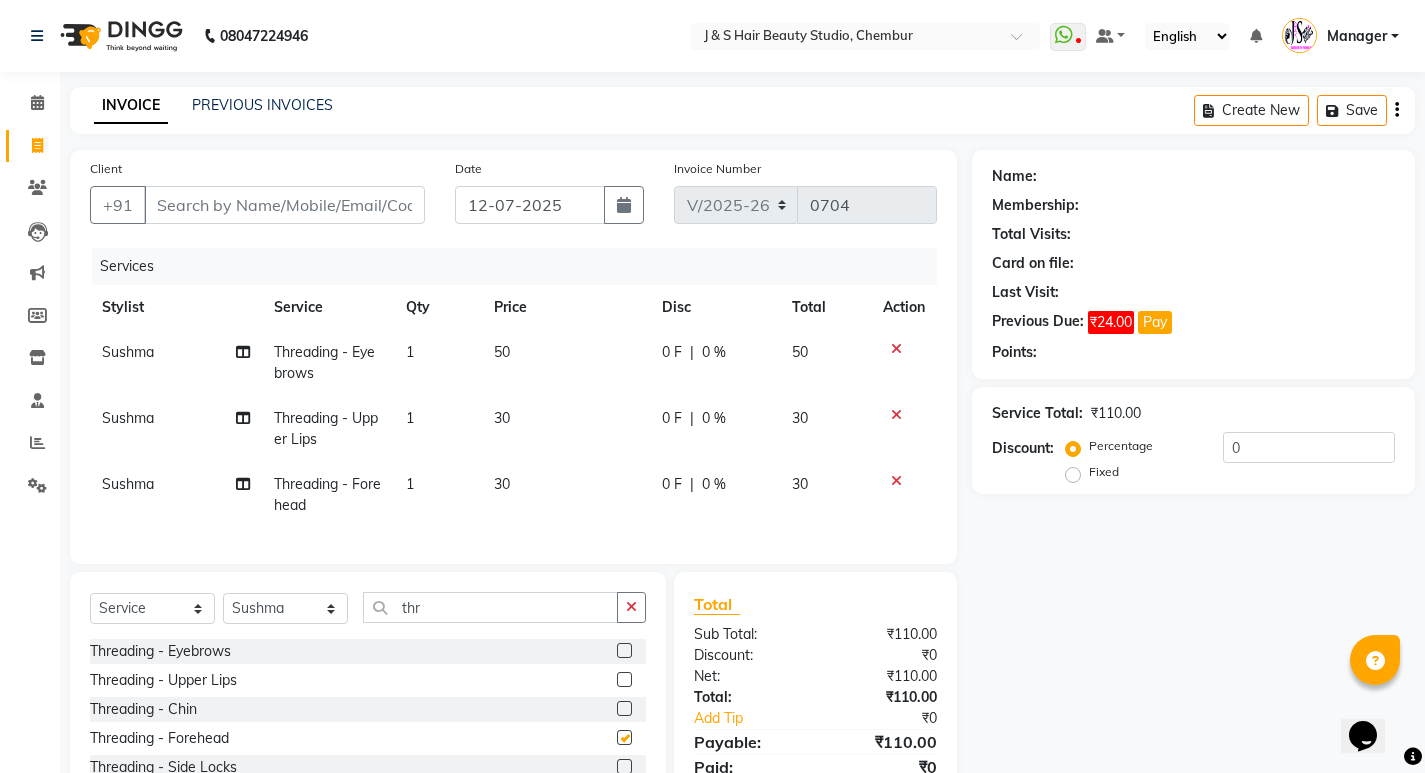 checkbox on "false" 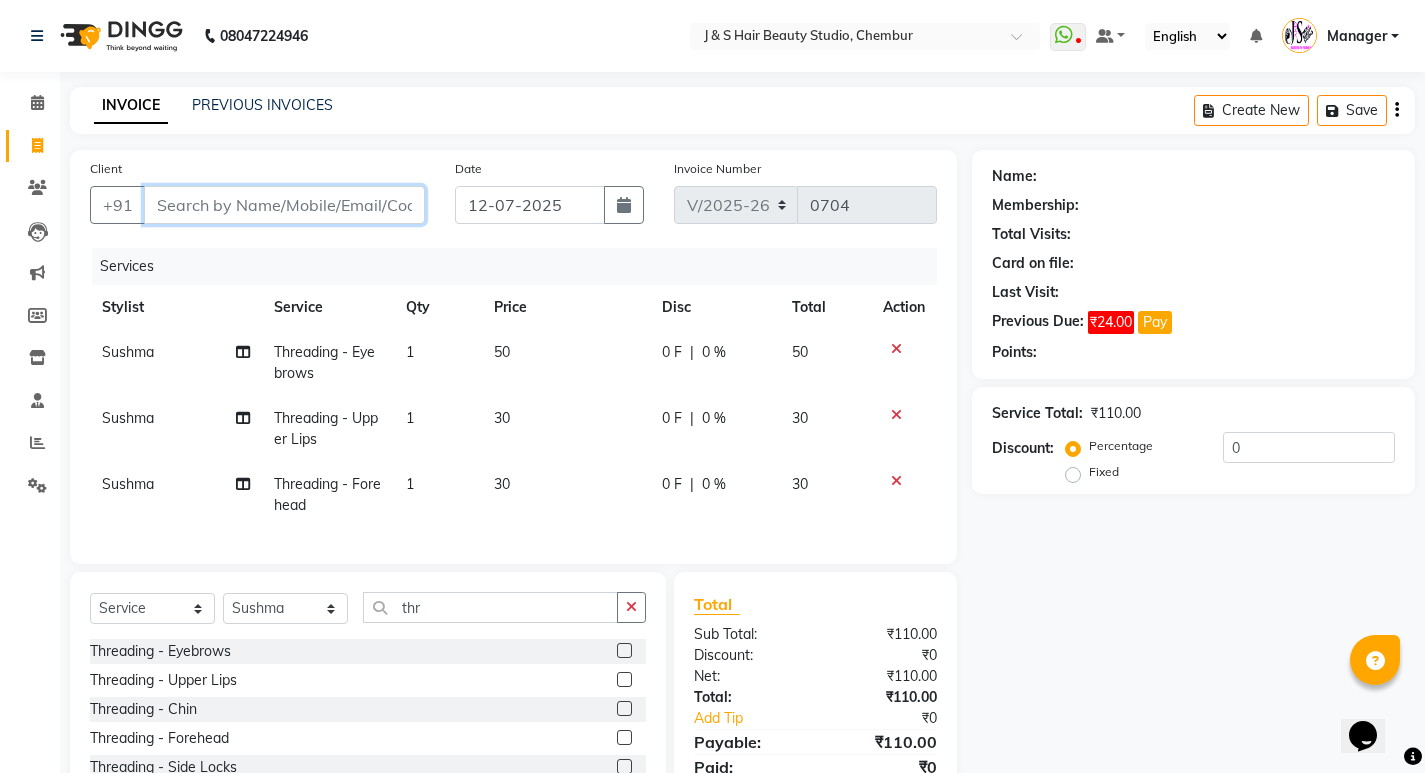 click on "Client" at bounding box center (284, 205) 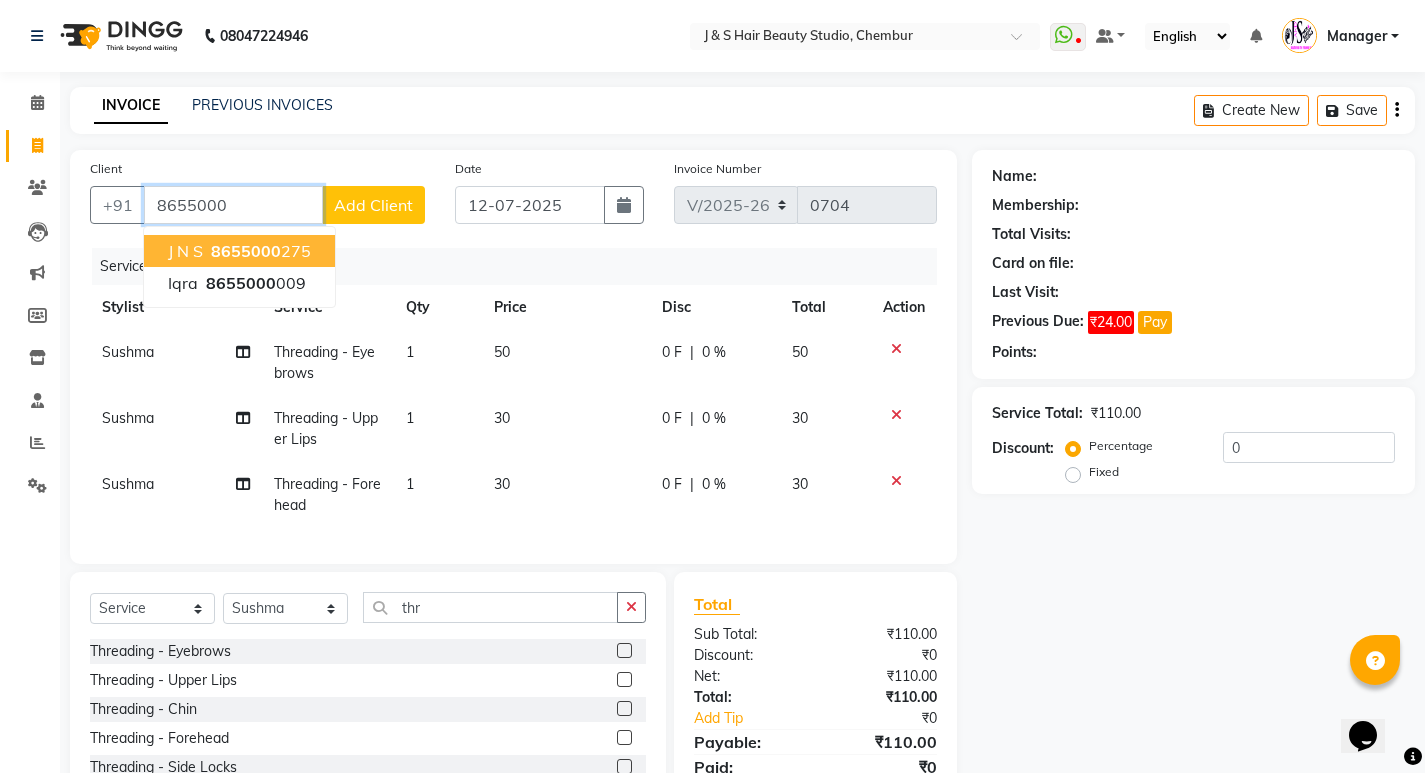 click on "8655000 275" at bounding box center (259, 251) 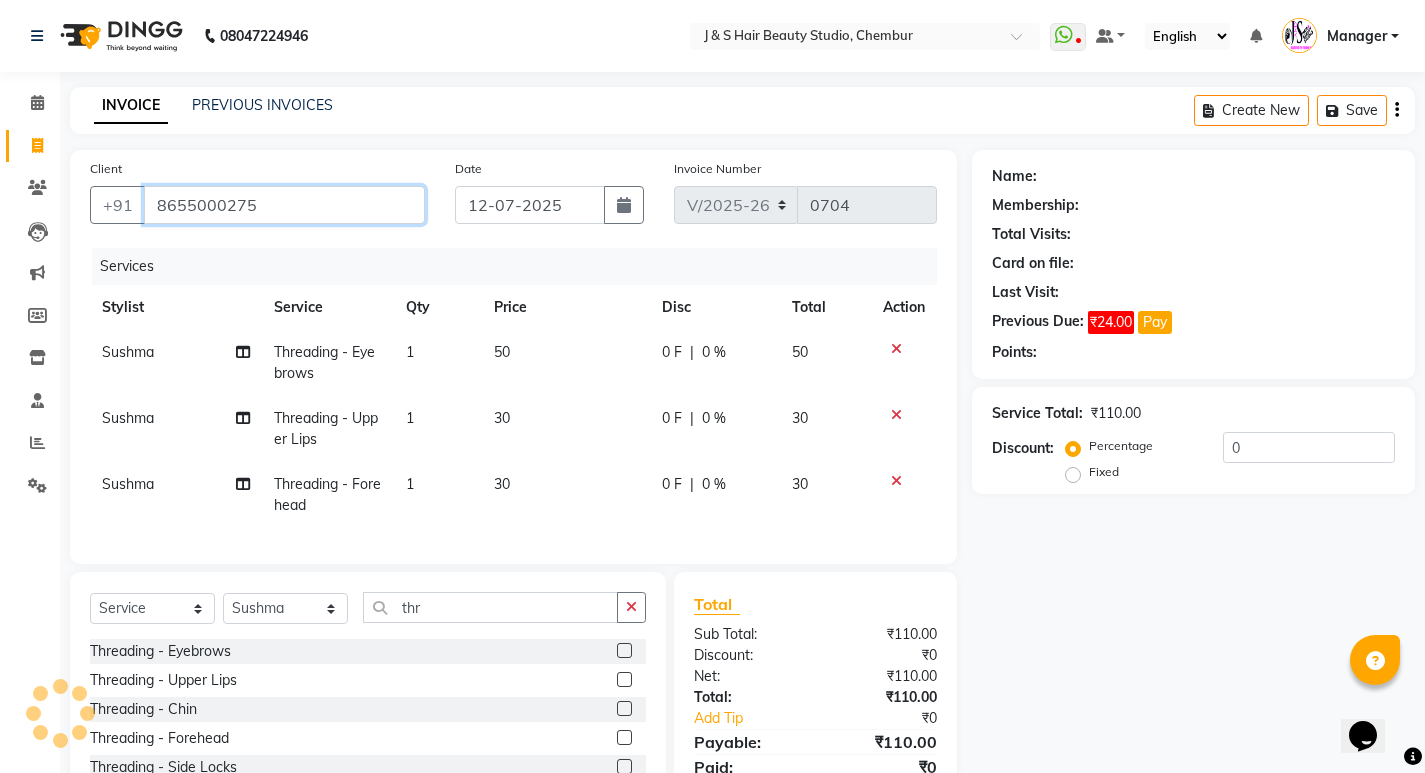type on "8655000275" 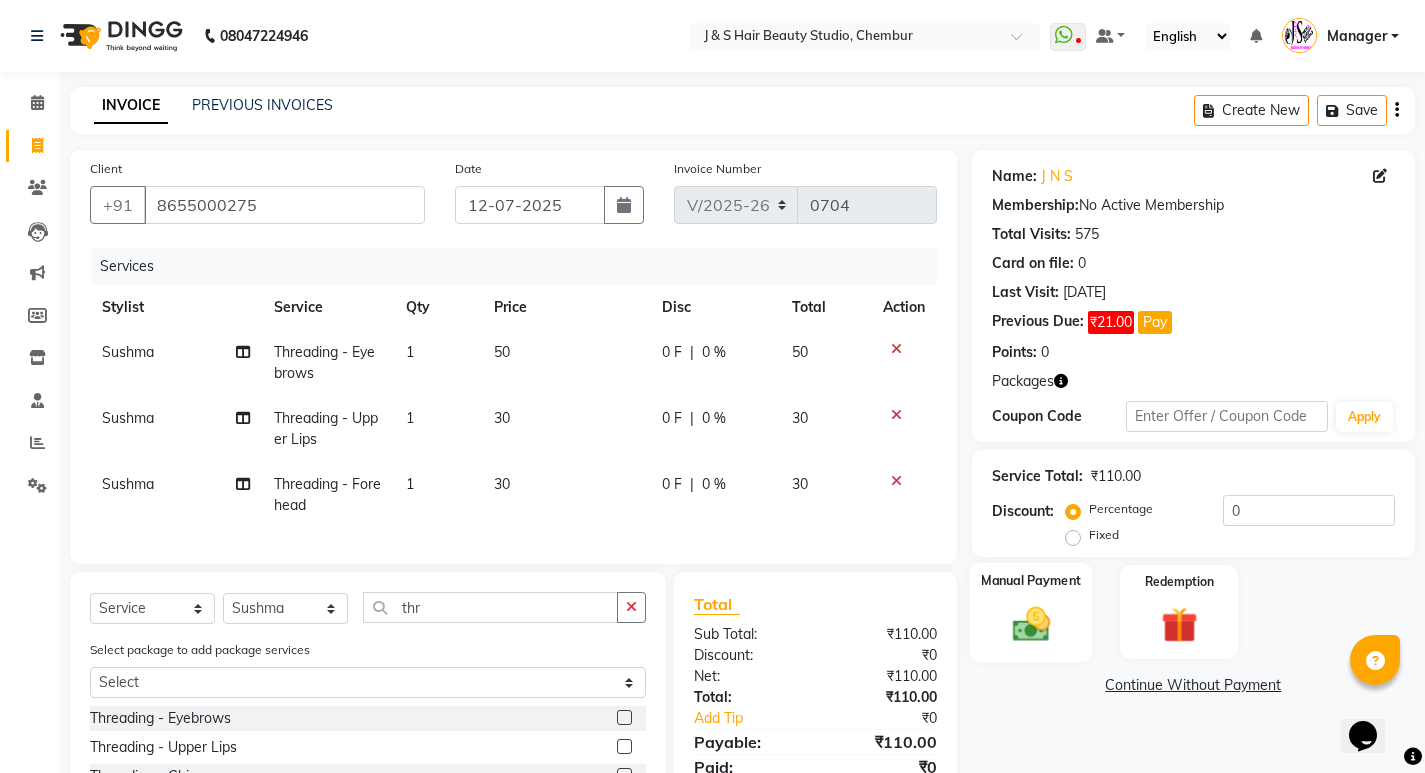 click 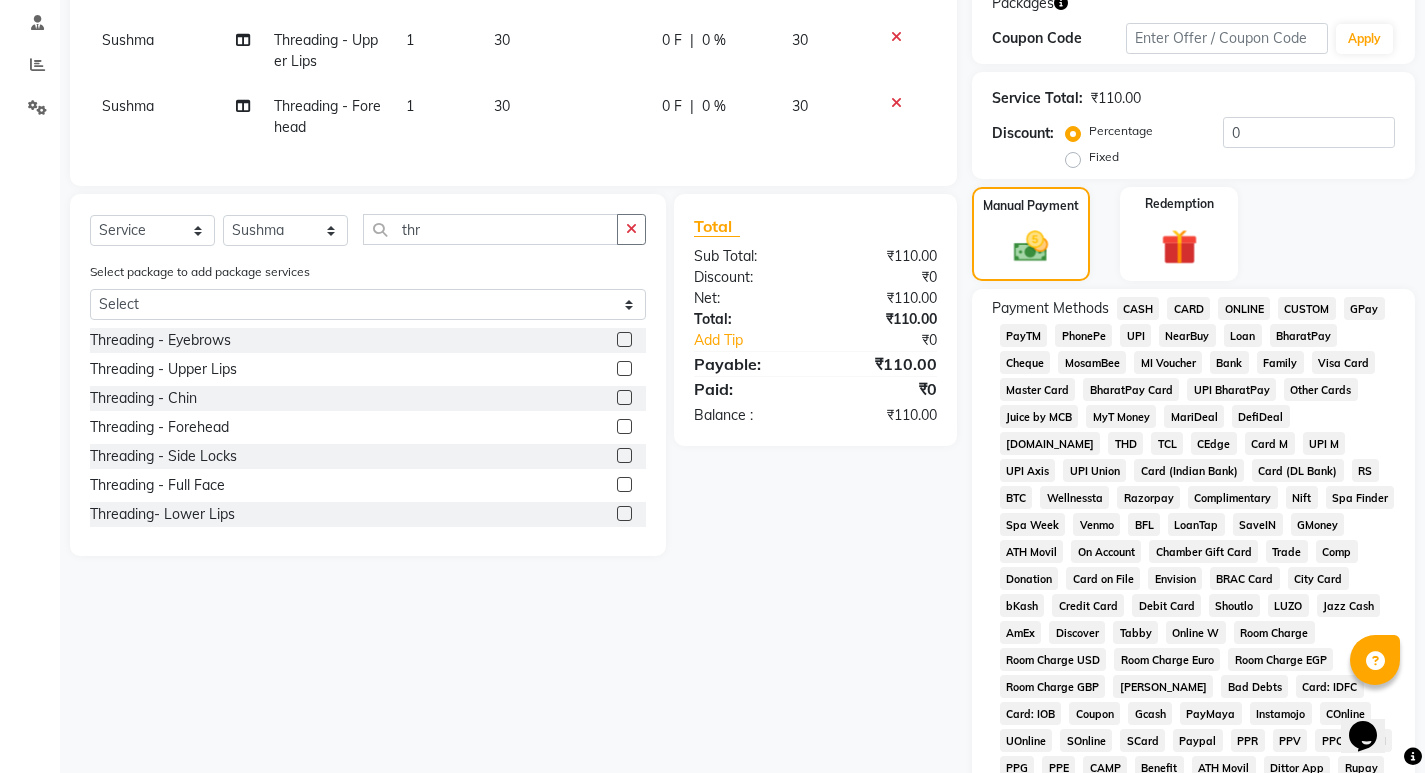 scroll, scrollTop: 400, scrollLeft: 0, axis: vertical 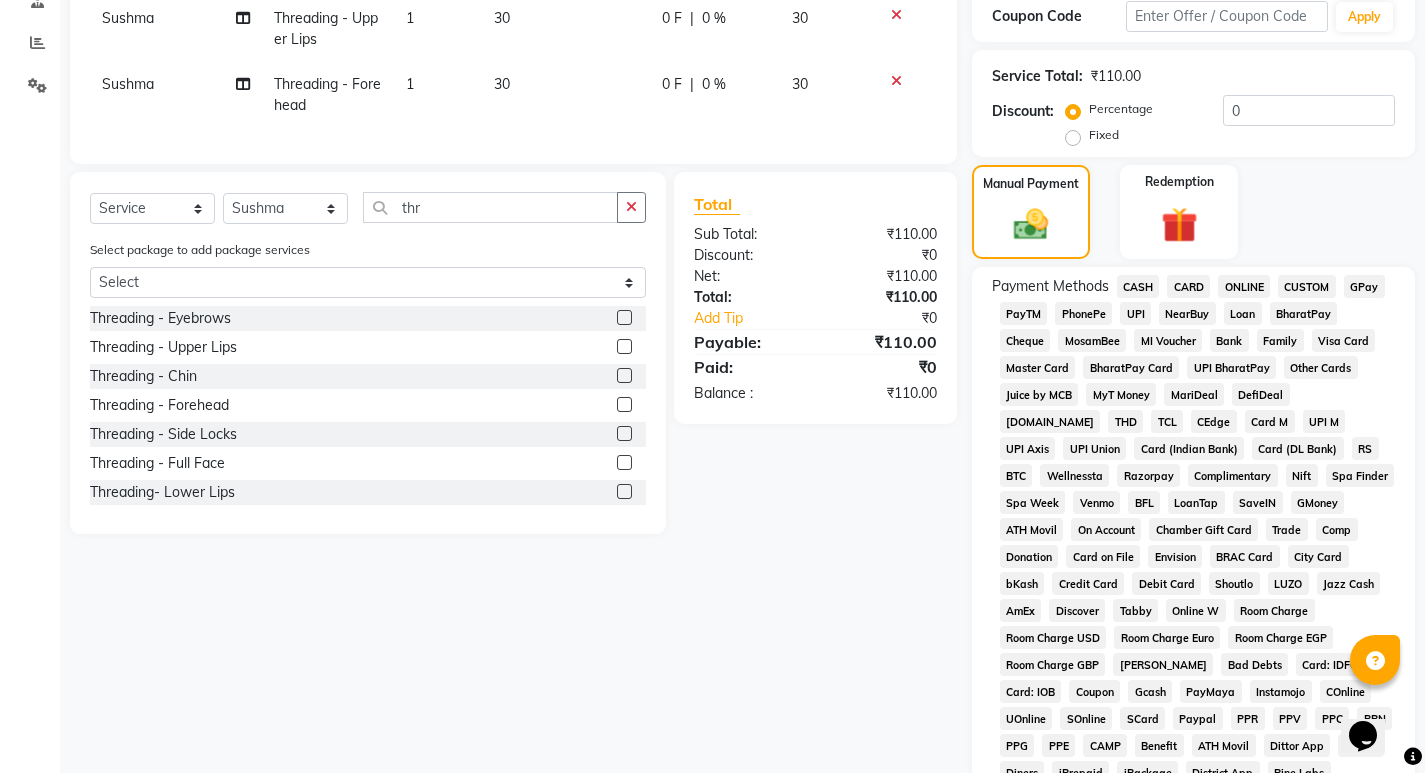 click on "CASH" 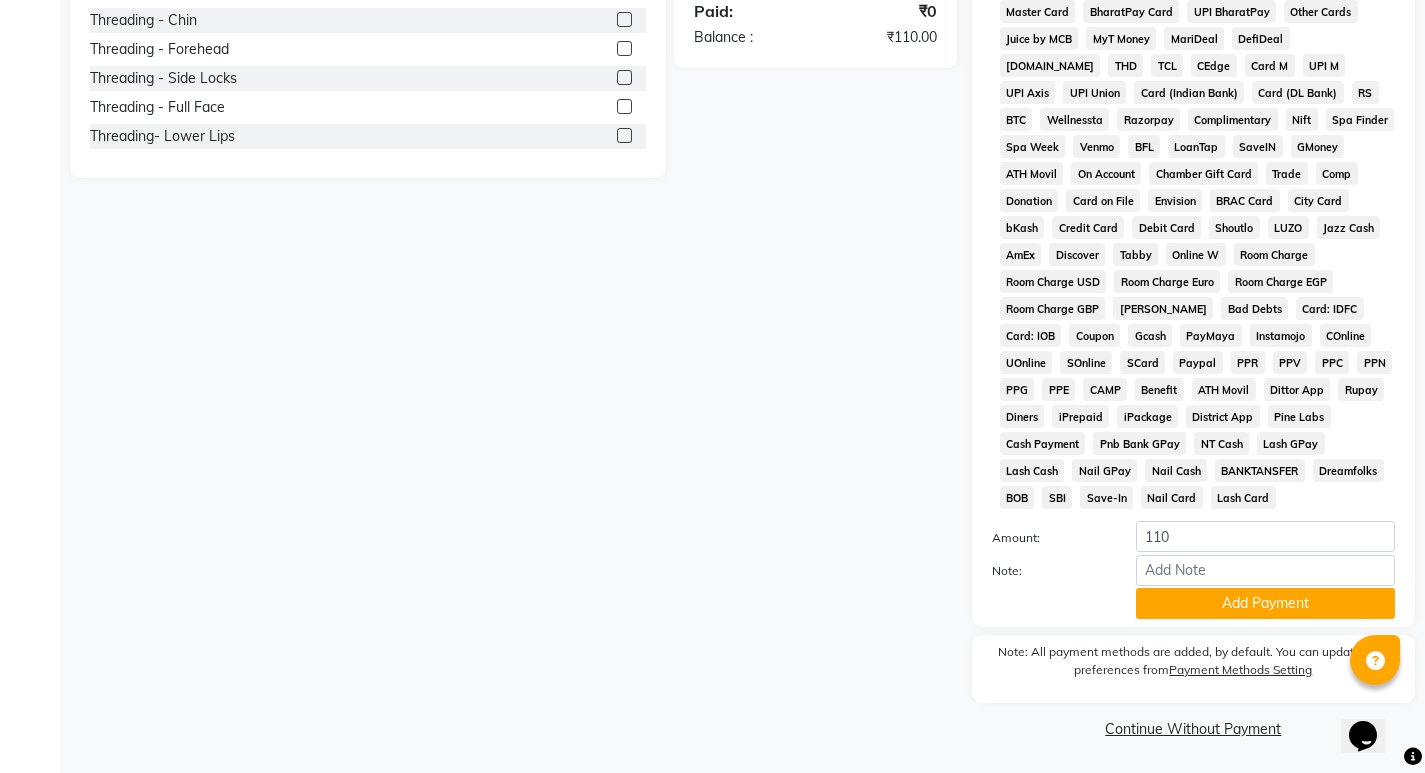 scroll, scrollTop: 757, scrollLeft: 0, axis: vertical 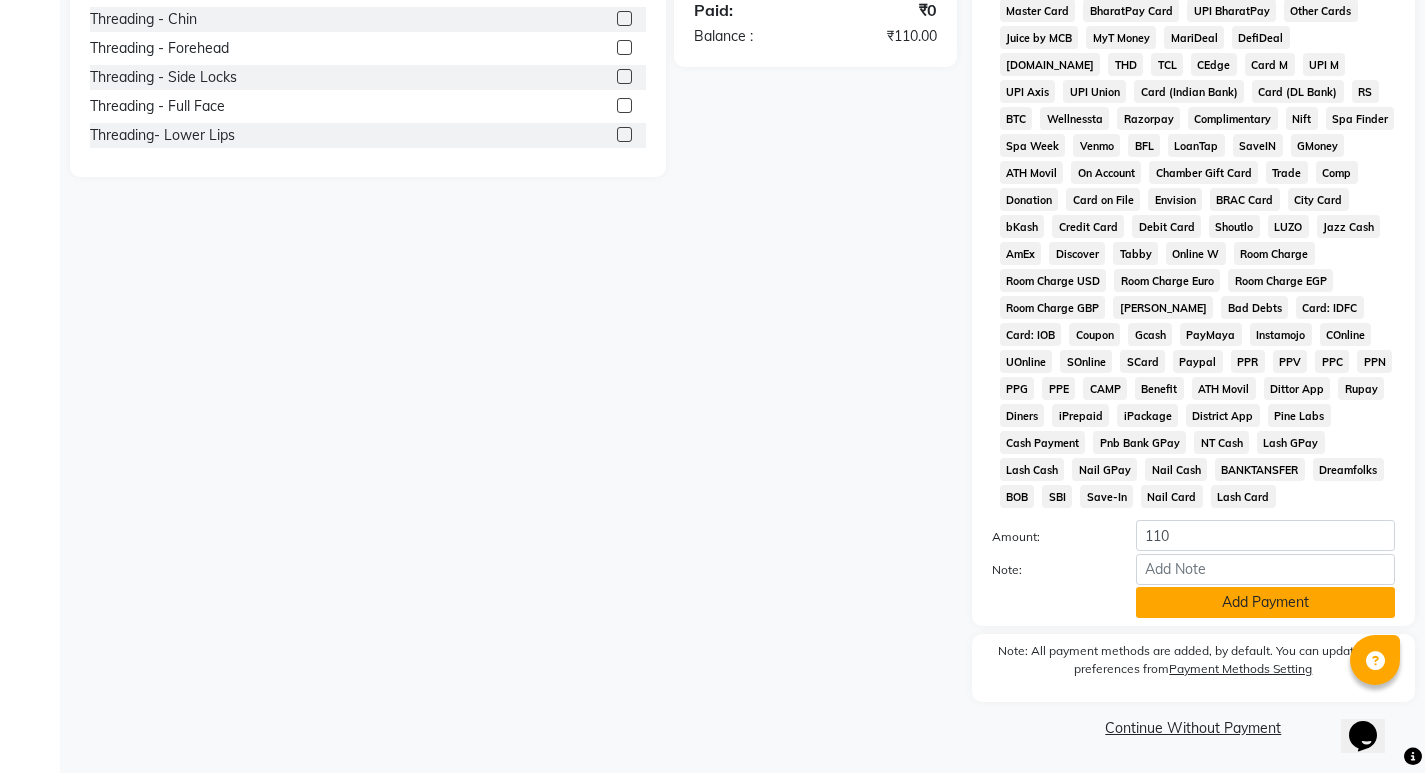 click on "Add Payment" 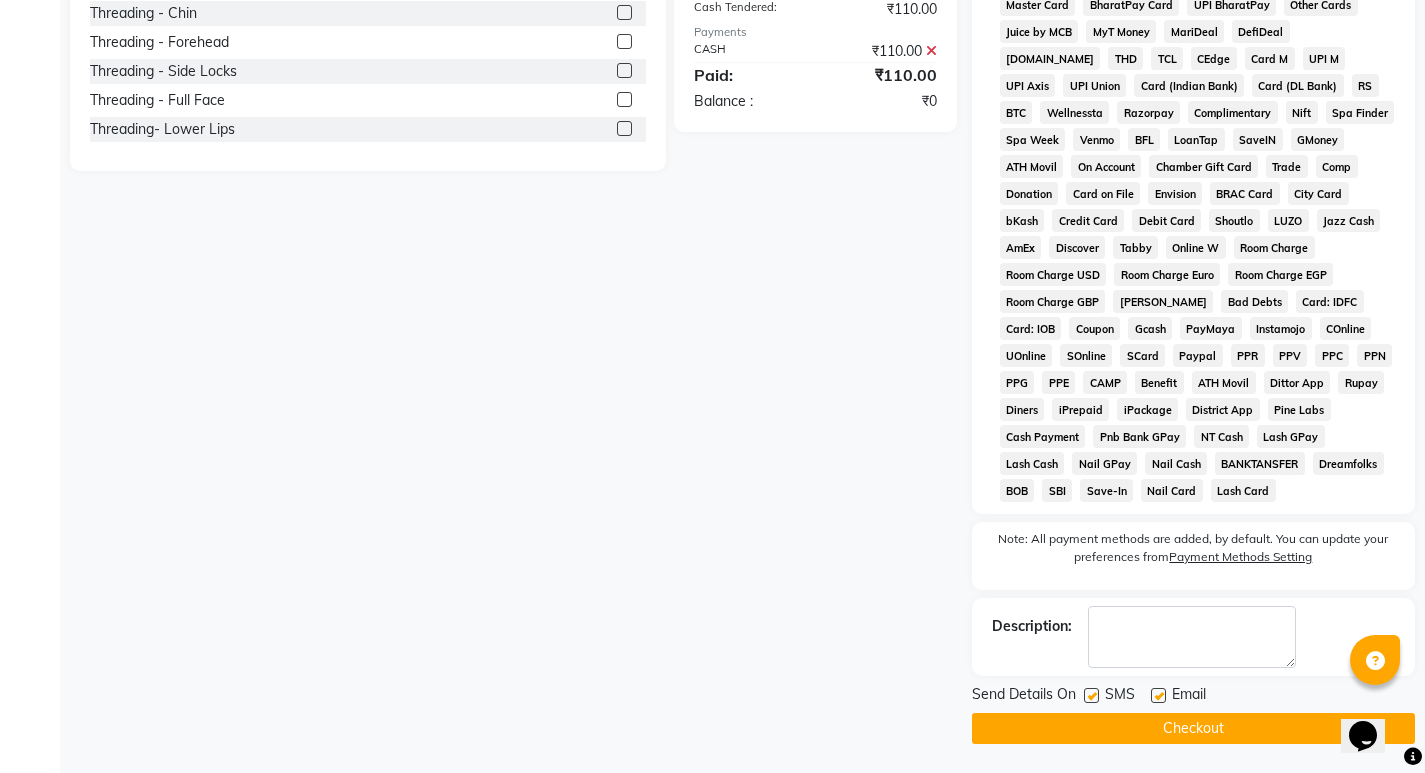 scroll, scrollTop: 764, scrollLeft: 0, axis: vertical 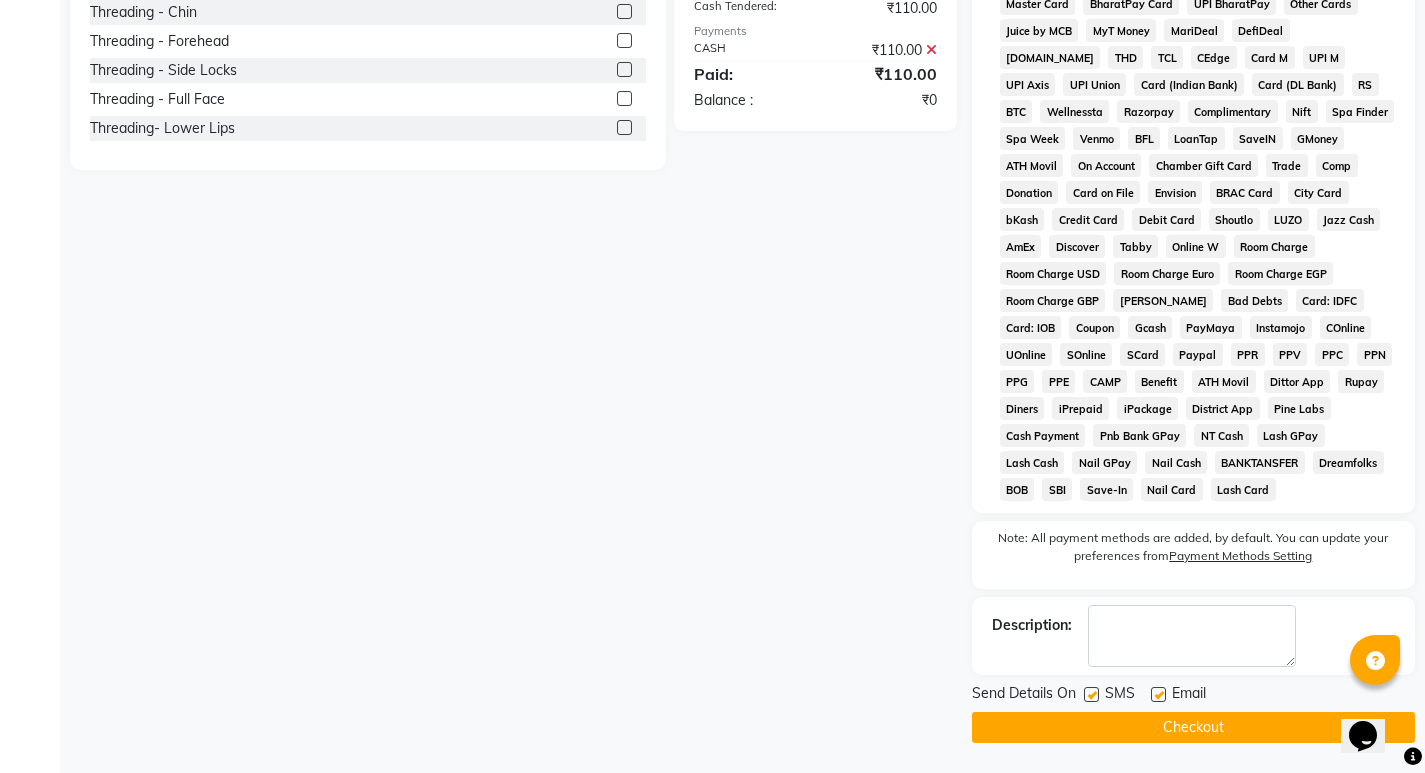 click on "Send Details On SMS Email  Checkout" 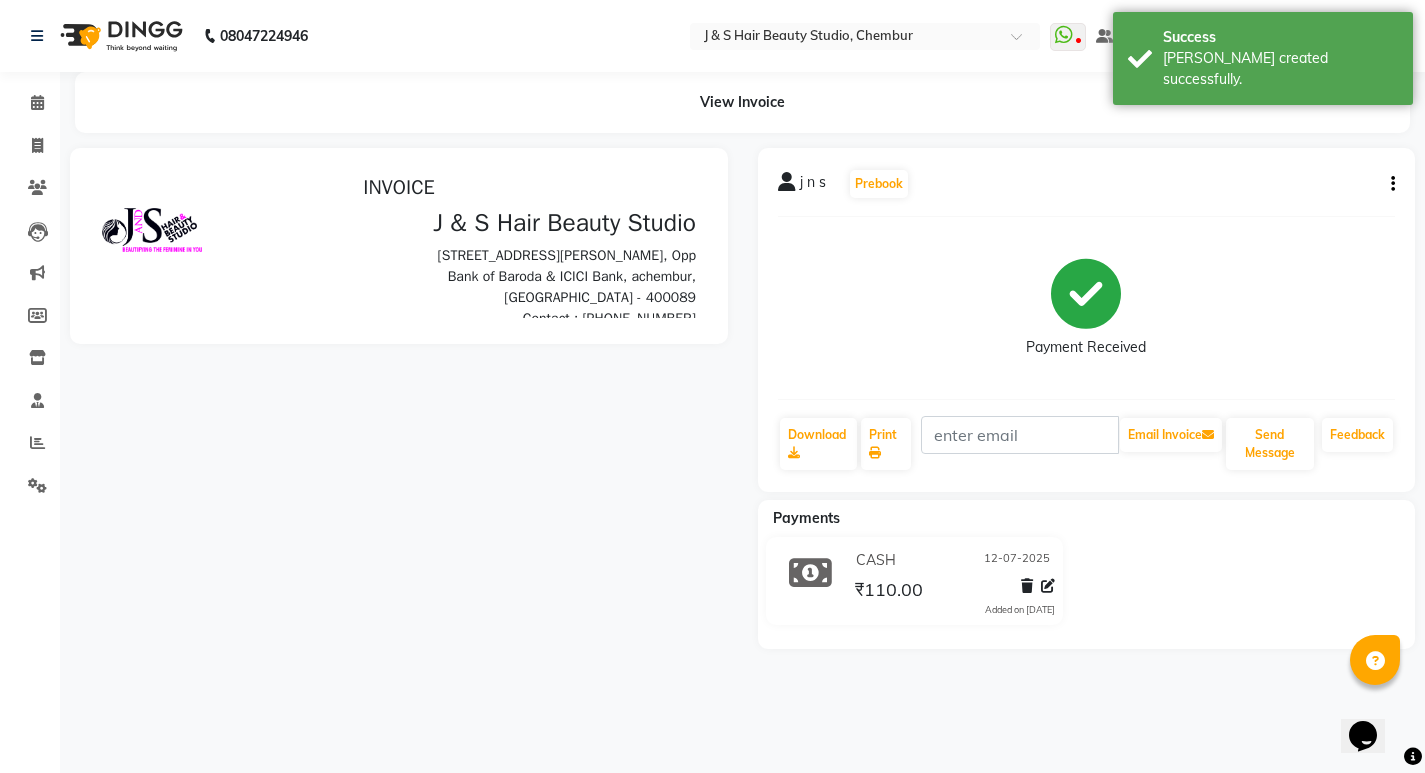scroll, scrollTop: 0, scrollLeft: 0, axis: both 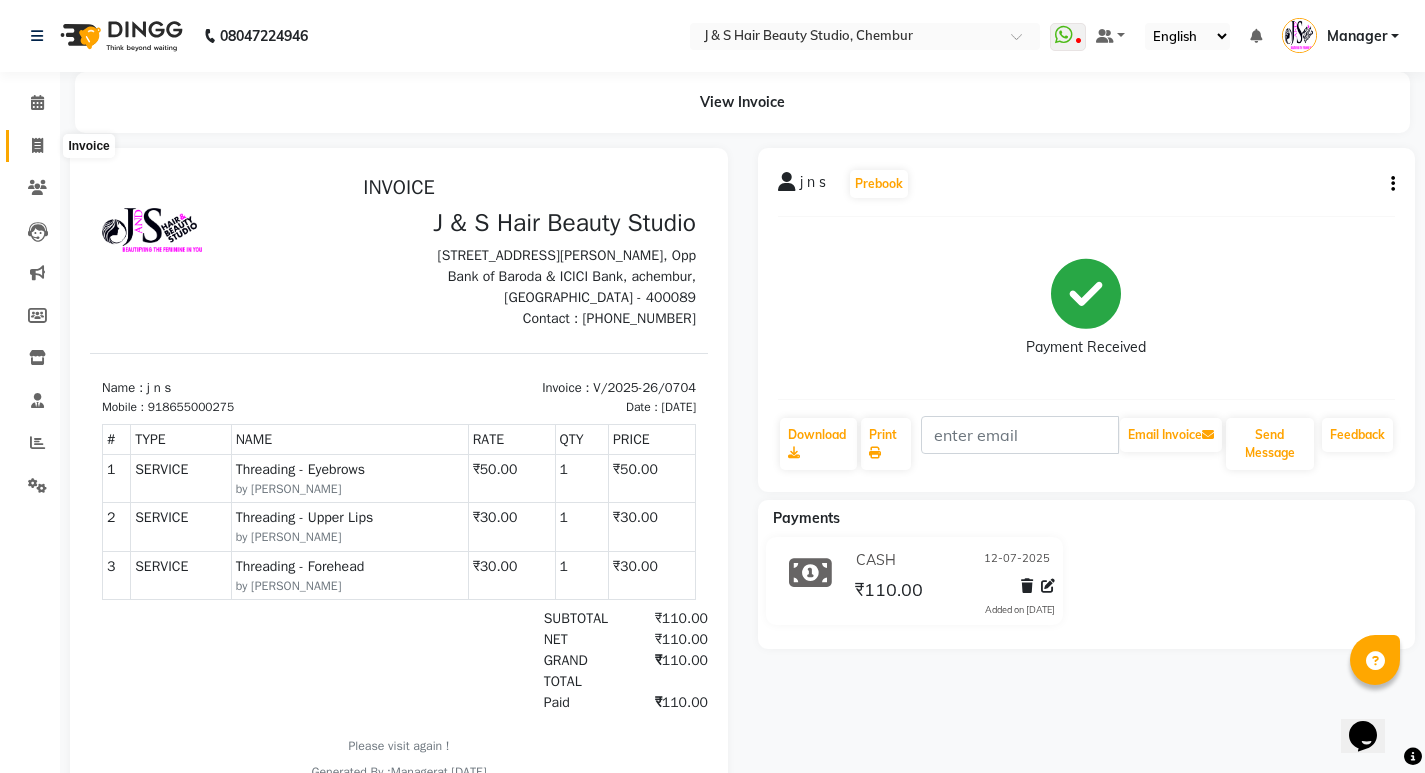 click 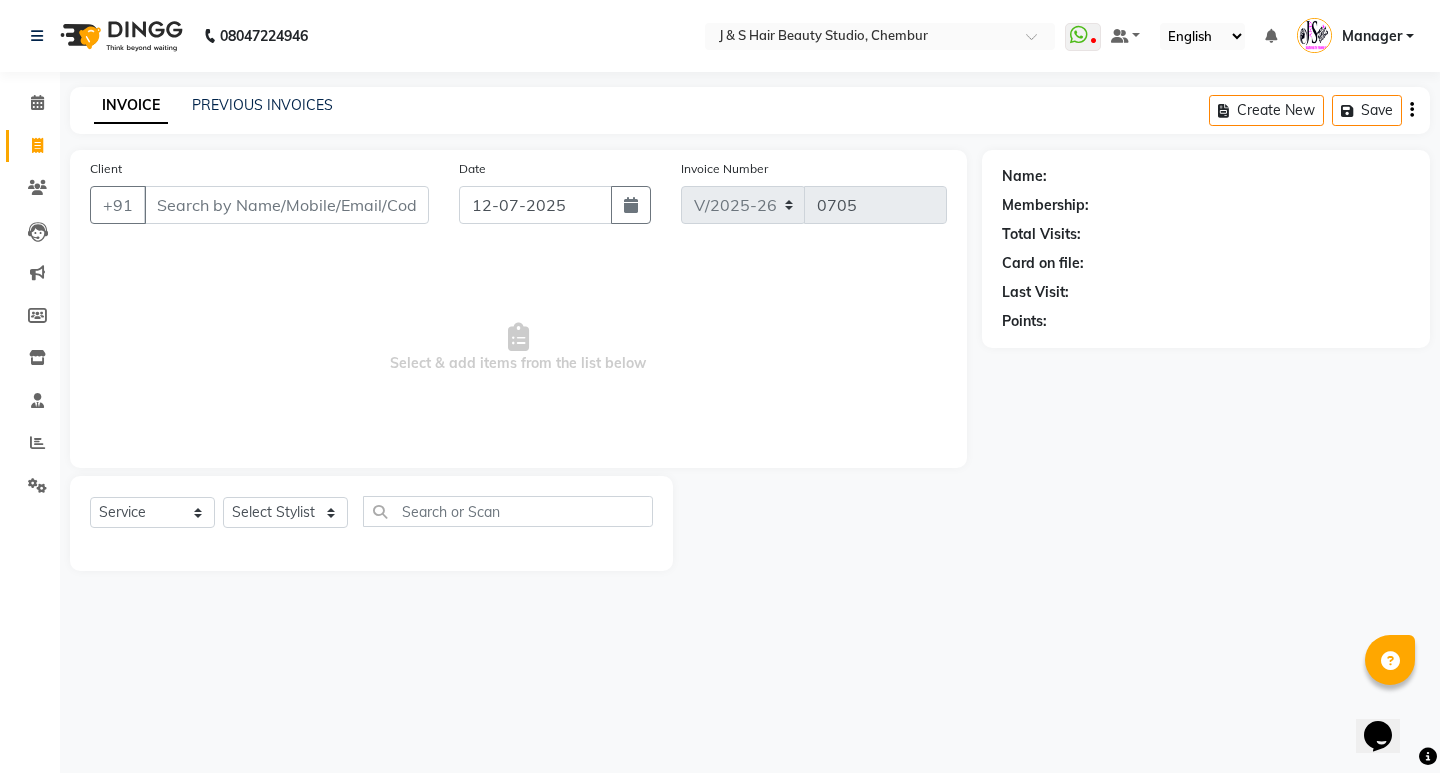 click on "Select  Service  Product  Membership  Package Voucher Prepaid Gift Card  Select Stylist Manager [PERSON_NAME] Mam No Preference 1 poonam [PERSON_NAME] Sheetal Mam [PERSON_NAME]  [PERSON_NAME]" 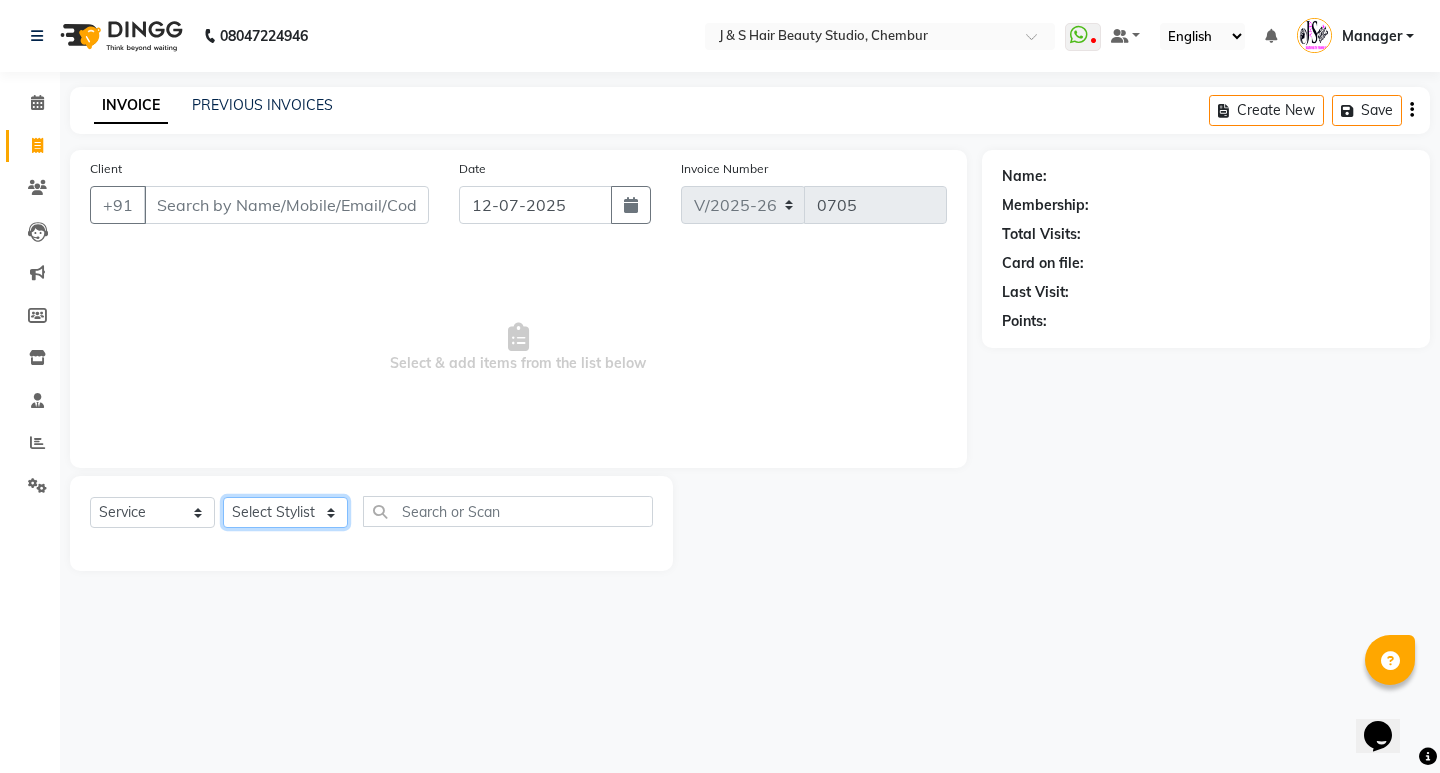 click on "Select Stylist Manager [PERSON_NAME] No Preference 1 poonam [PERSON_NAME] Sheetal Mam [PERSON_NAME]  [PERSON_NAME]" 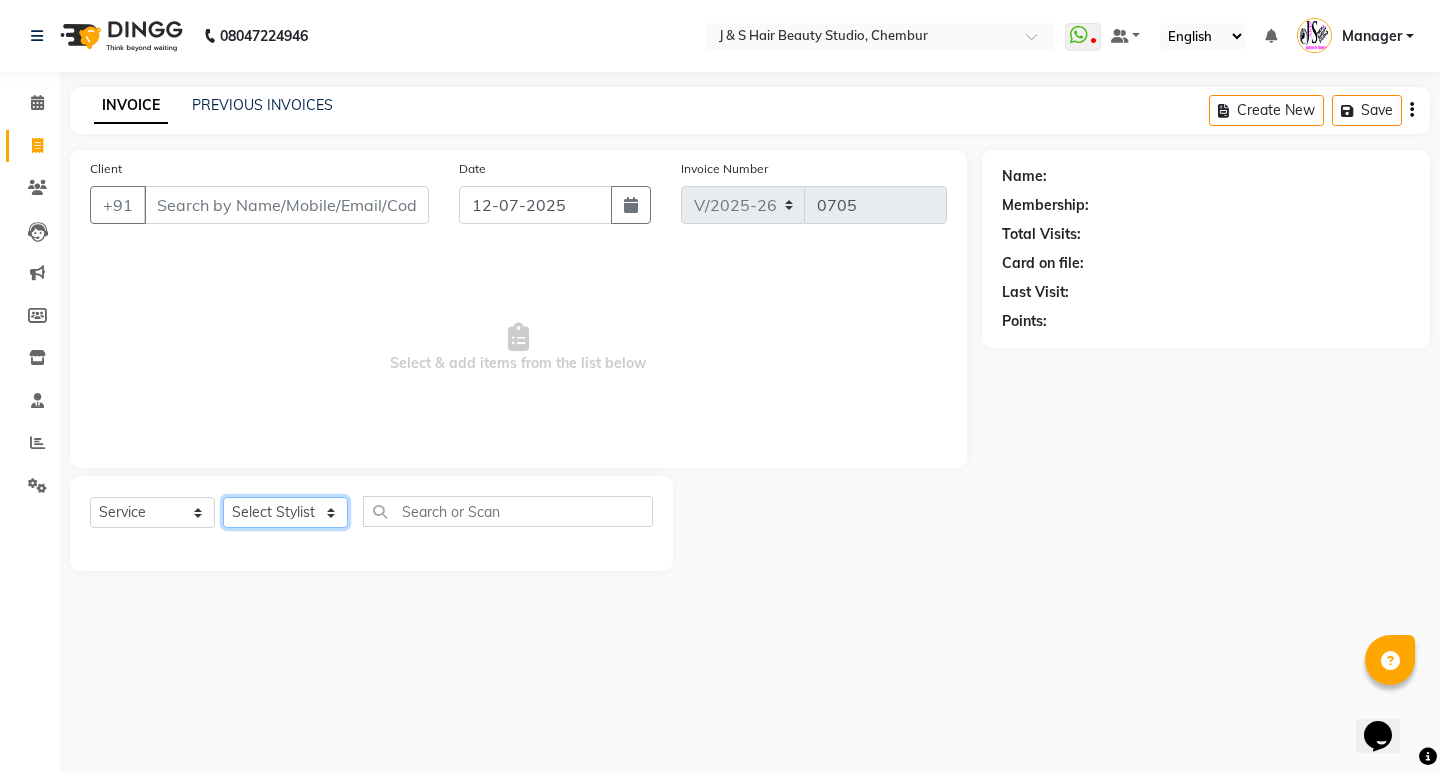 select on "4269" 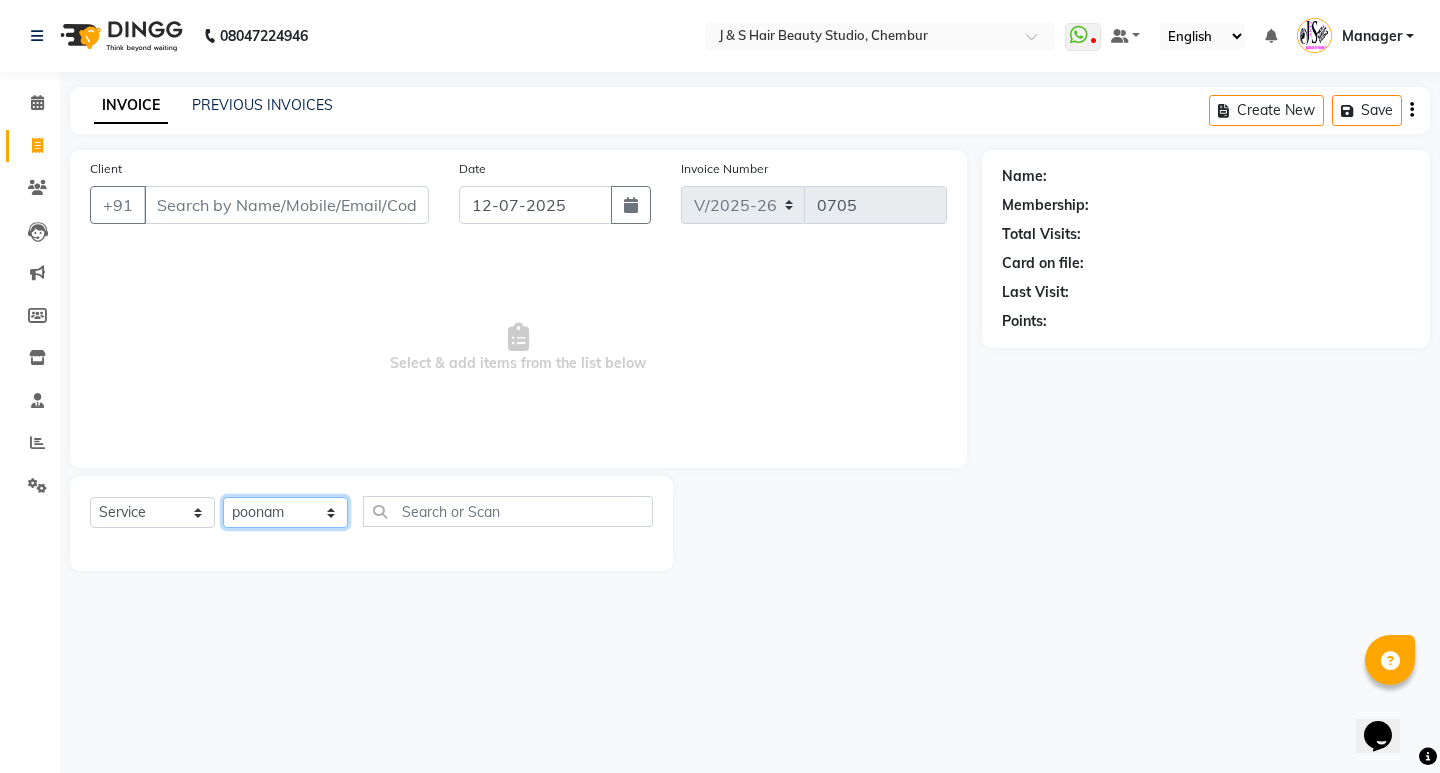 click on "Select Stylist Manager [PERSON_NAME] No Preference 1 poonam [PERSON_NAME] Sheetal Mam [PERSON_NAME]  [PERSON_NAME]" 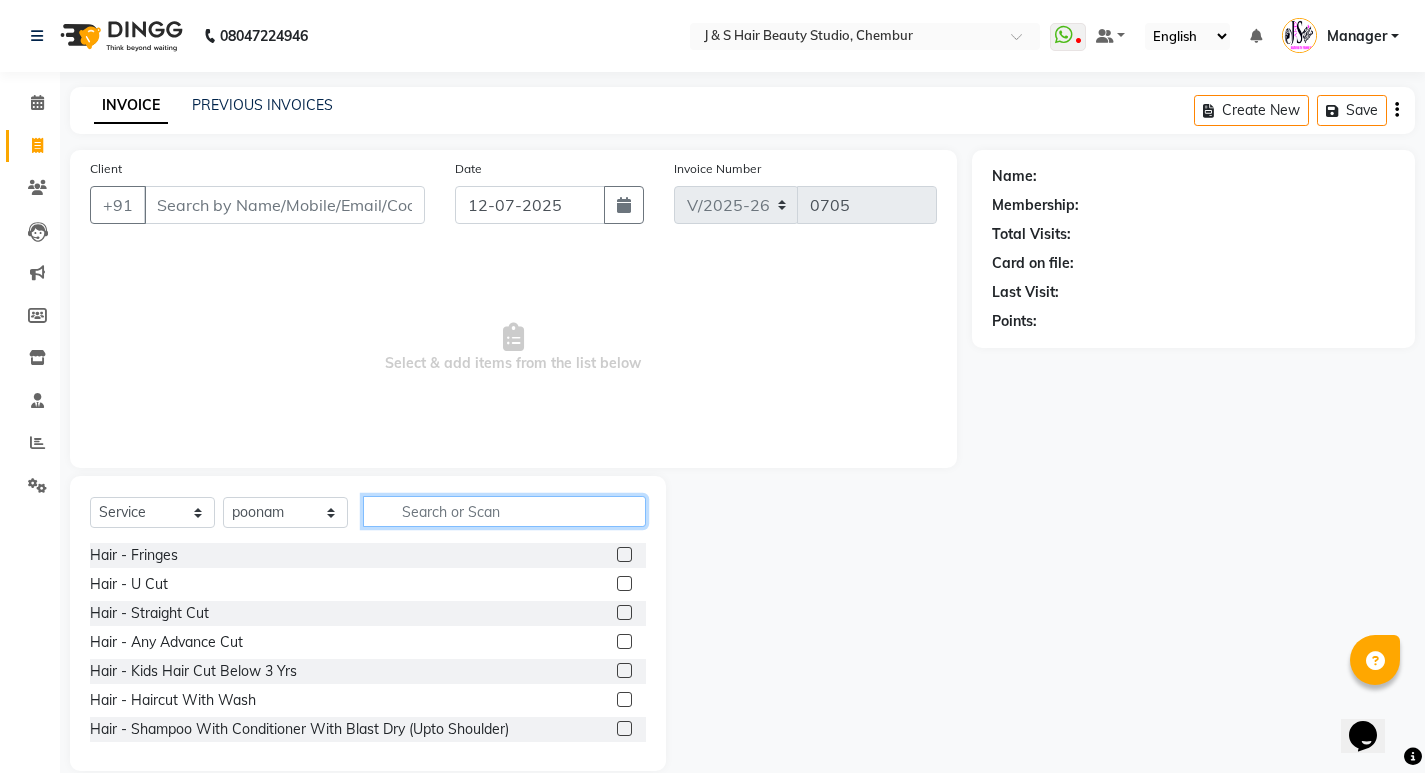 click 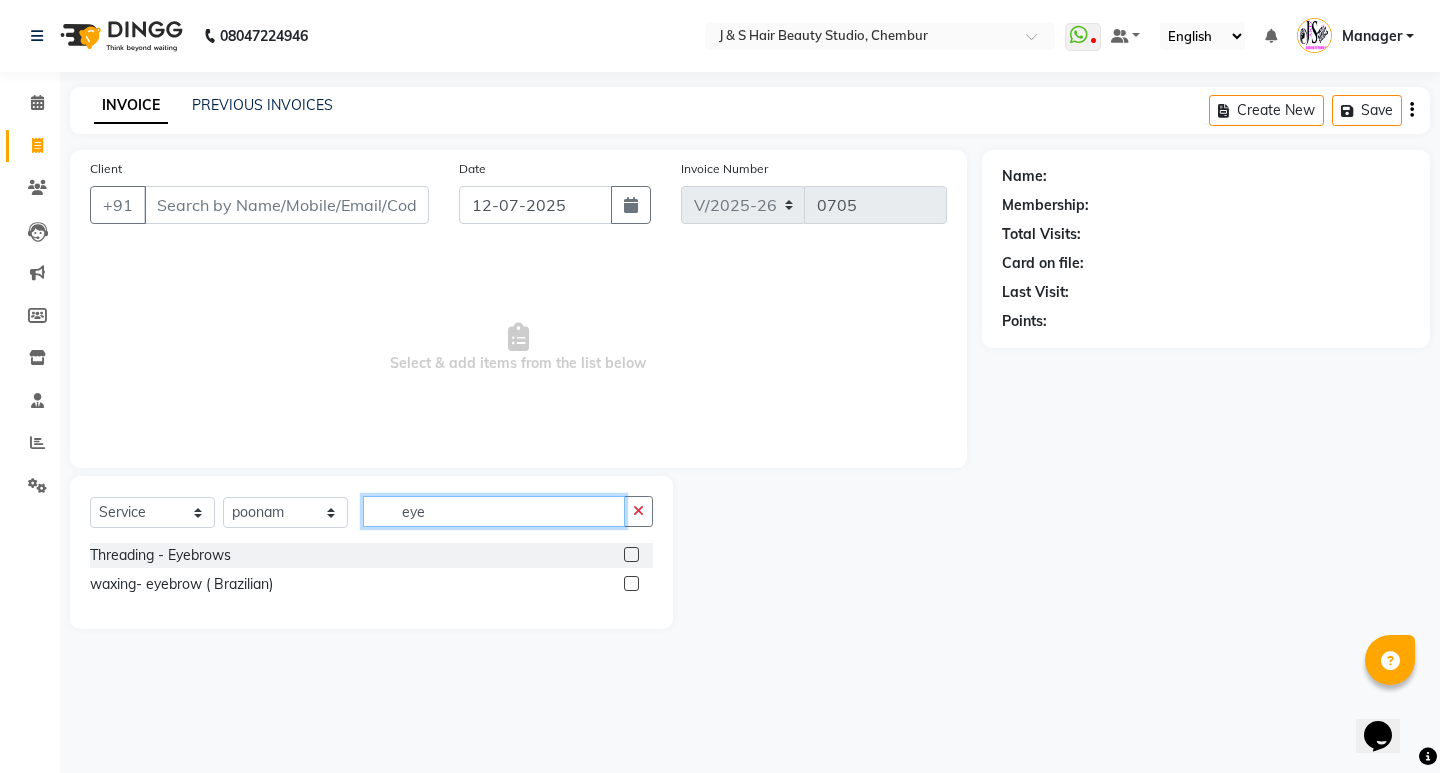 type on "eye" 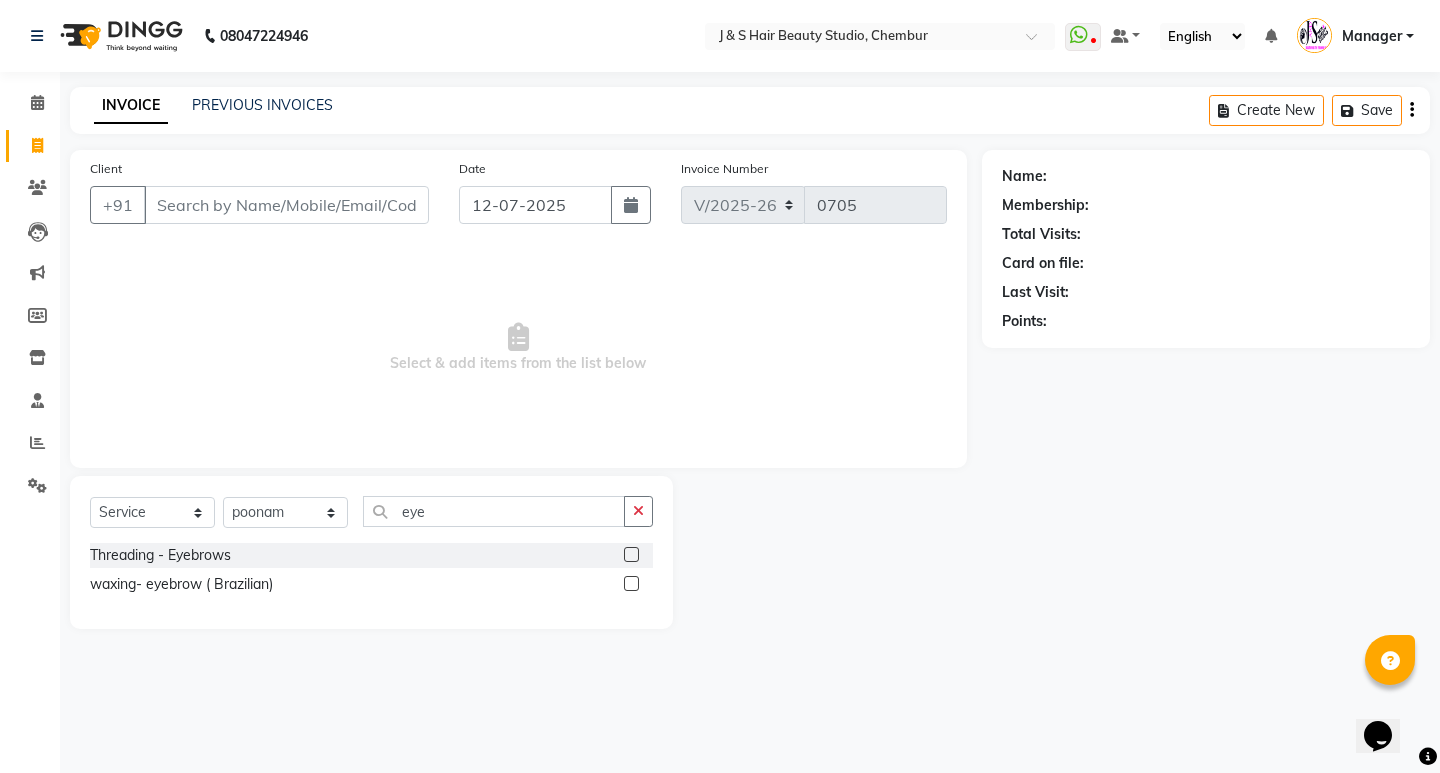 click 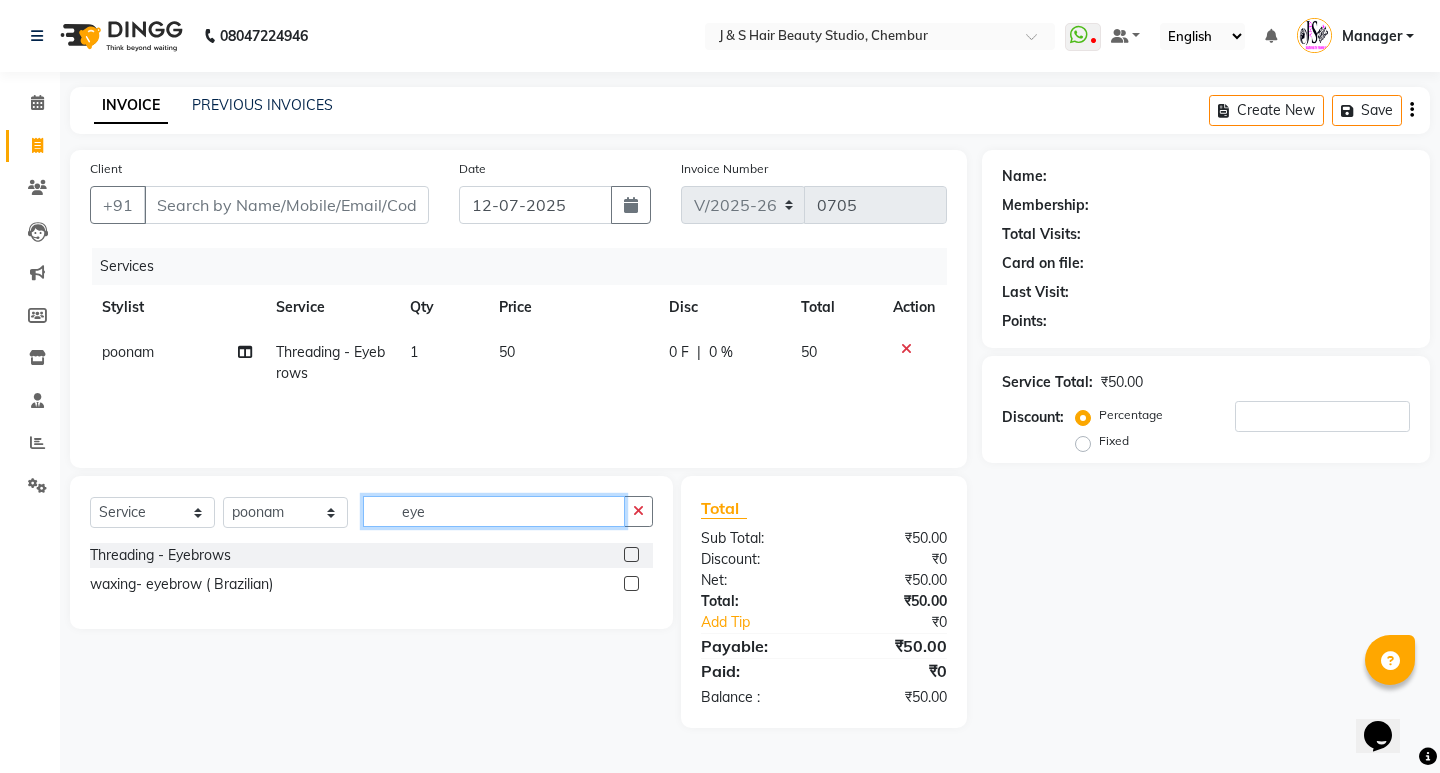 checkbox on "false" 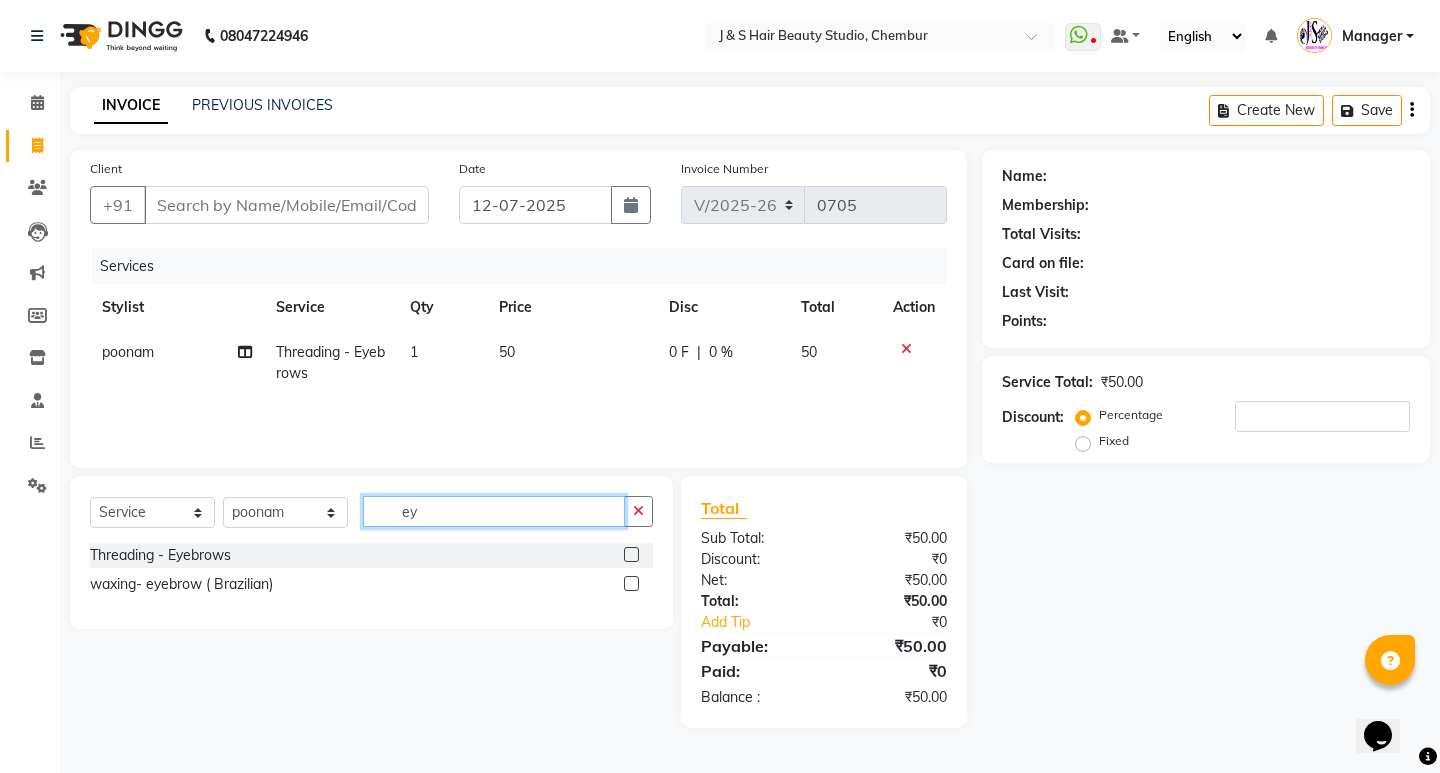 type on "e" 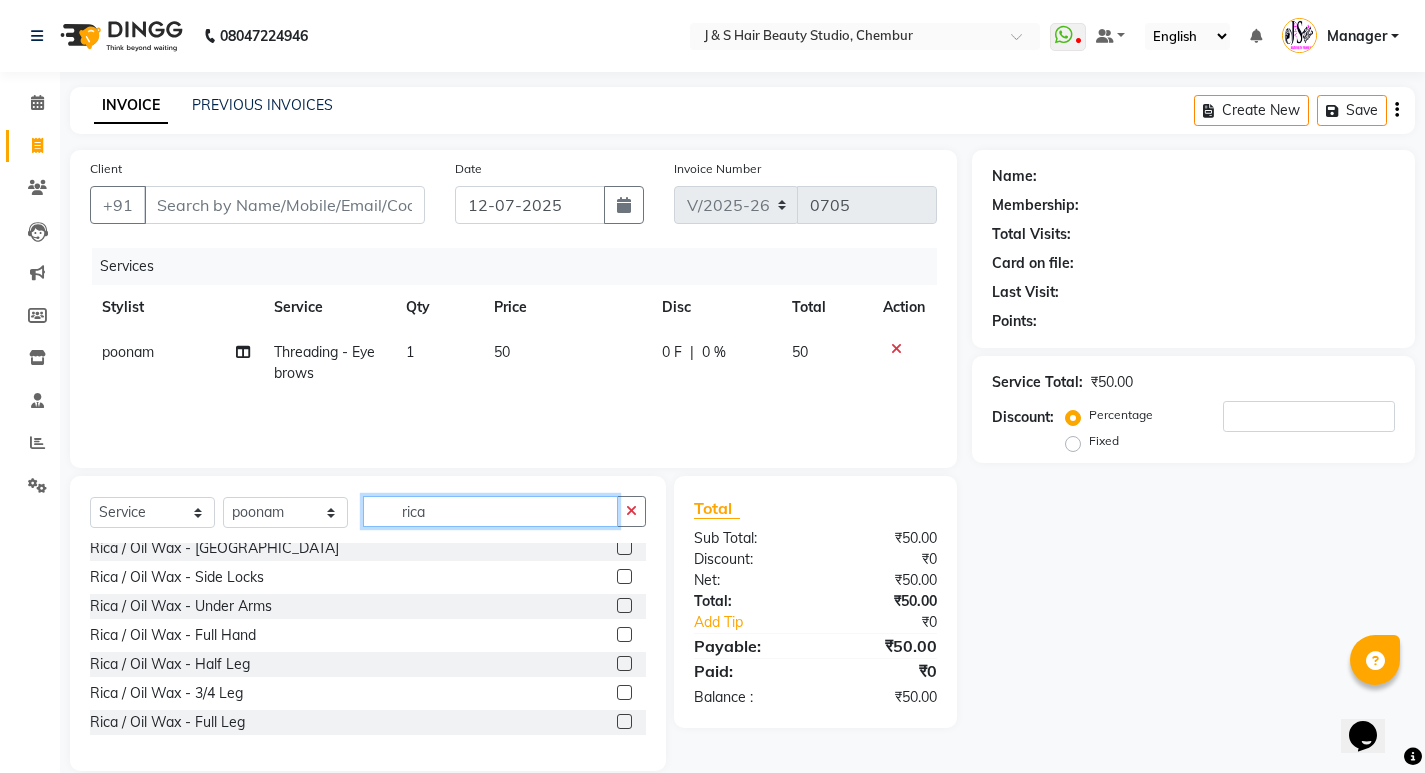 scroll, scrollTop: 100, scrollLeft: 0, axis: vertical 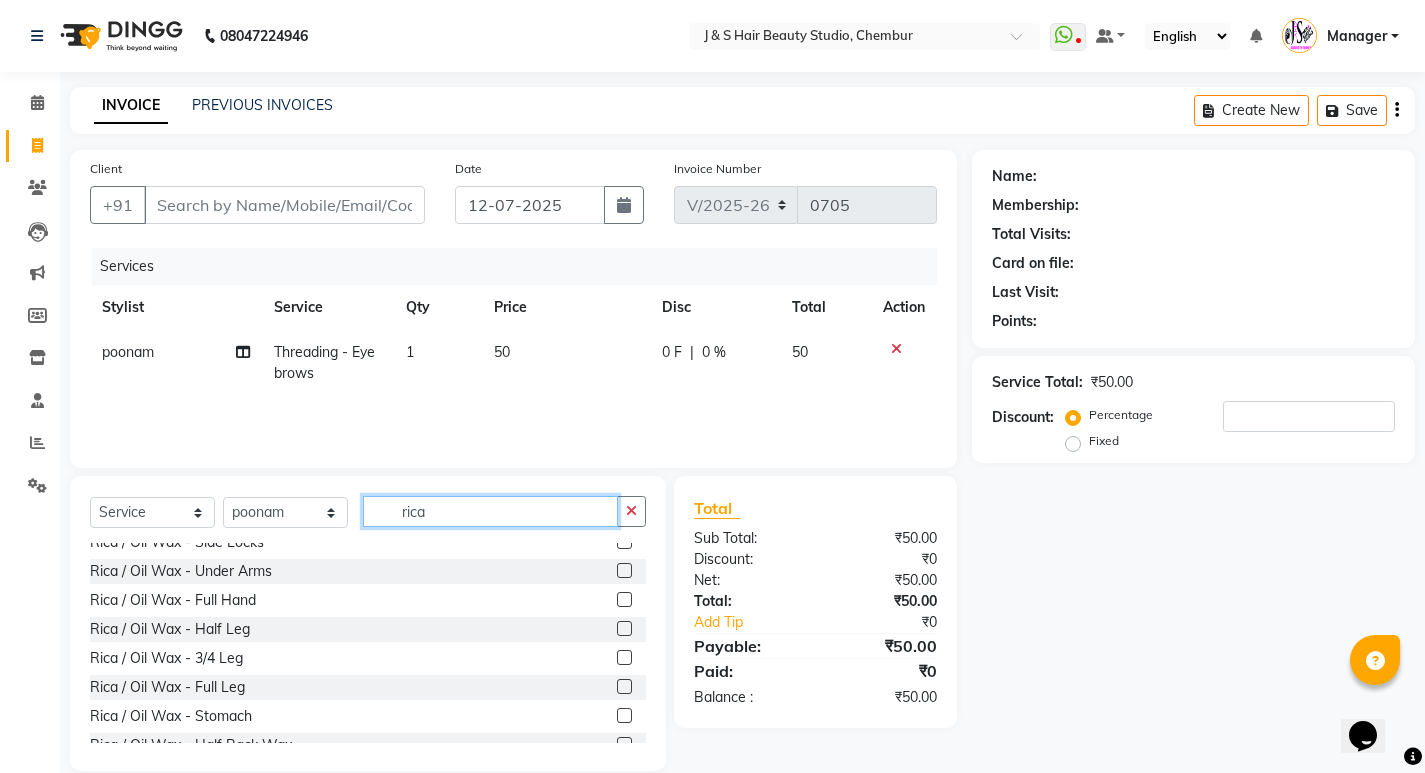 type on "rica" 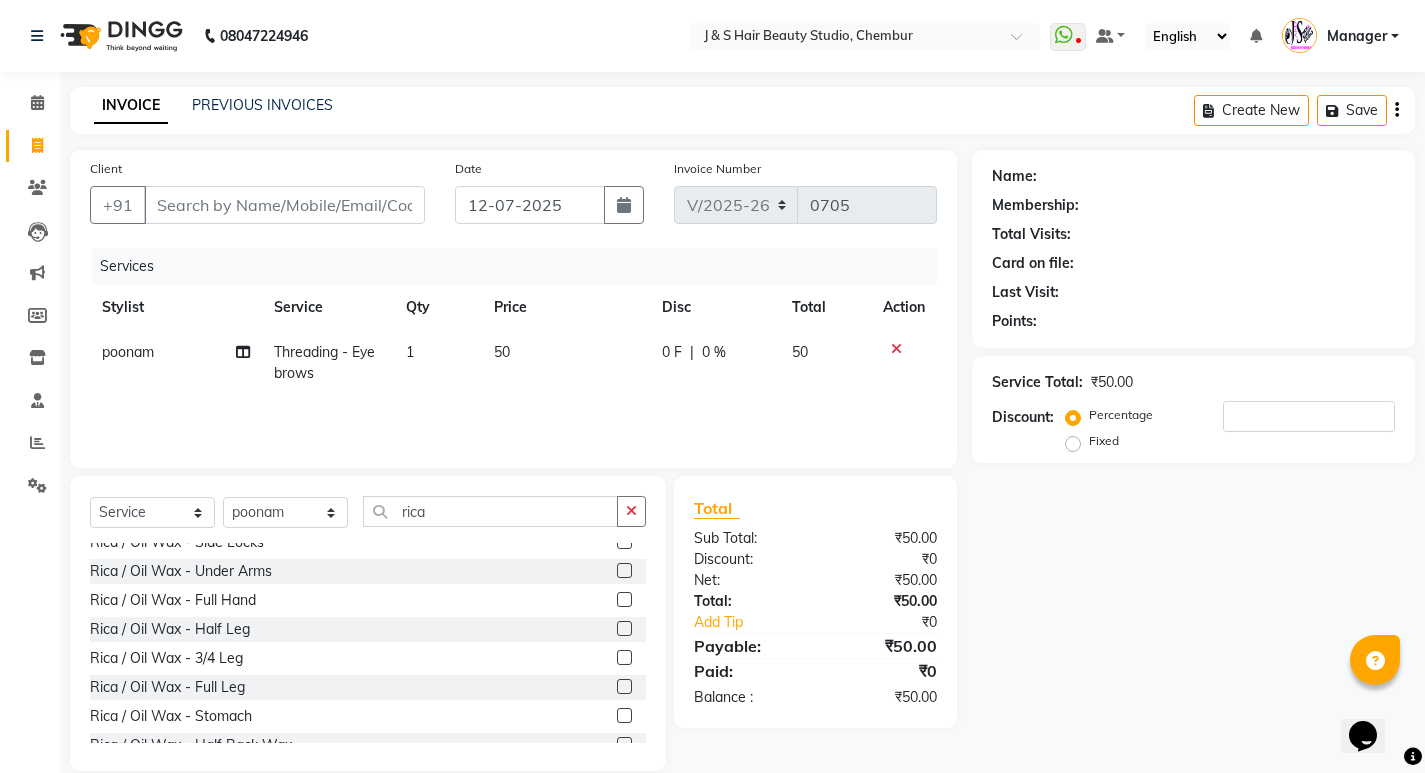 click 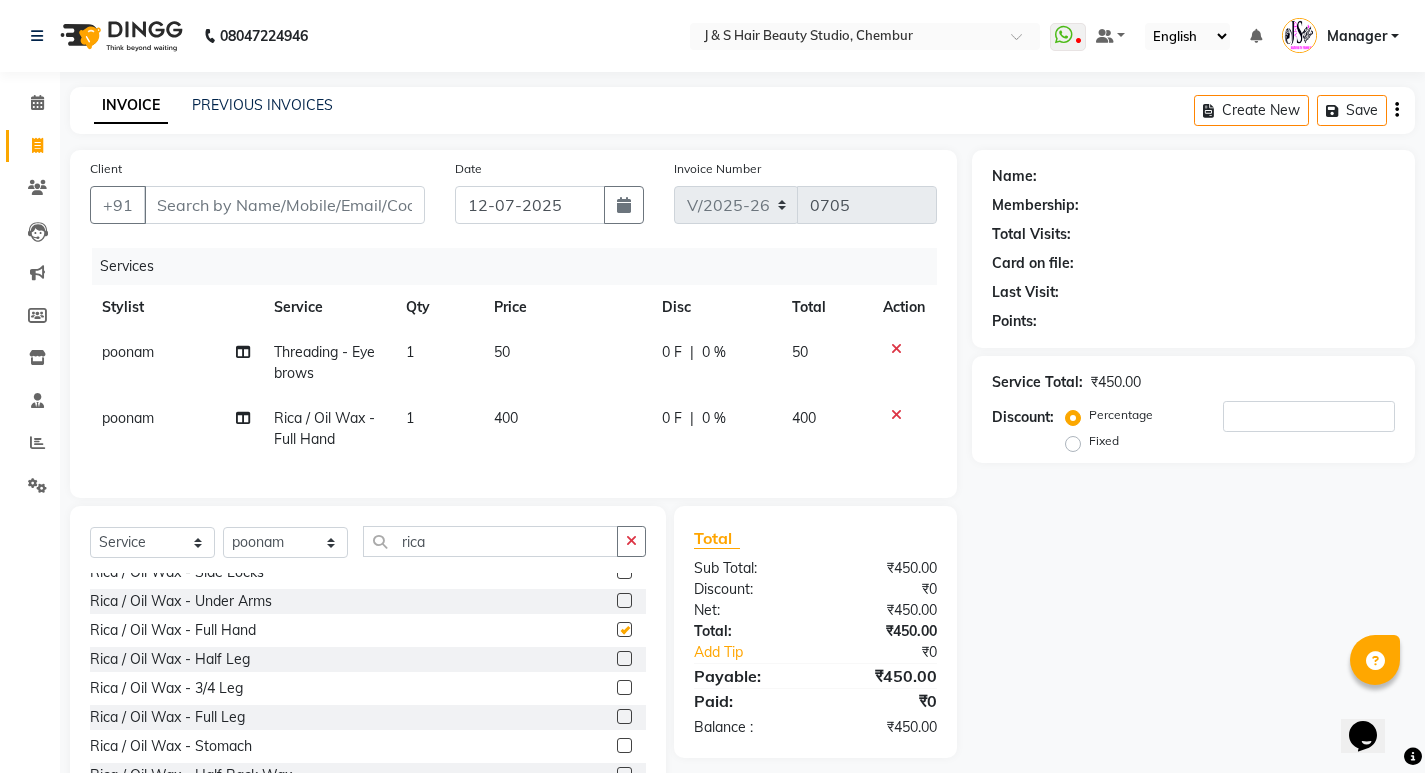 checkbox on "false" 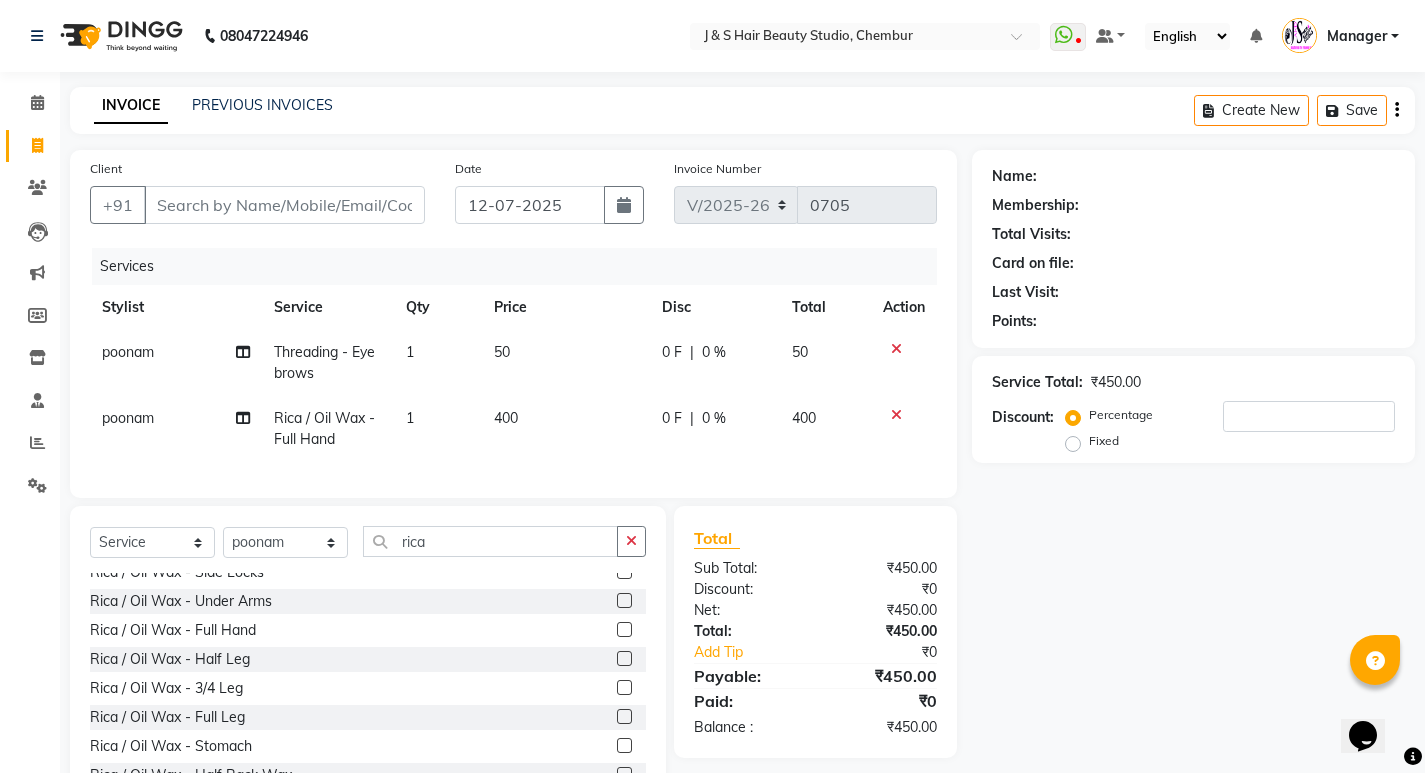 click 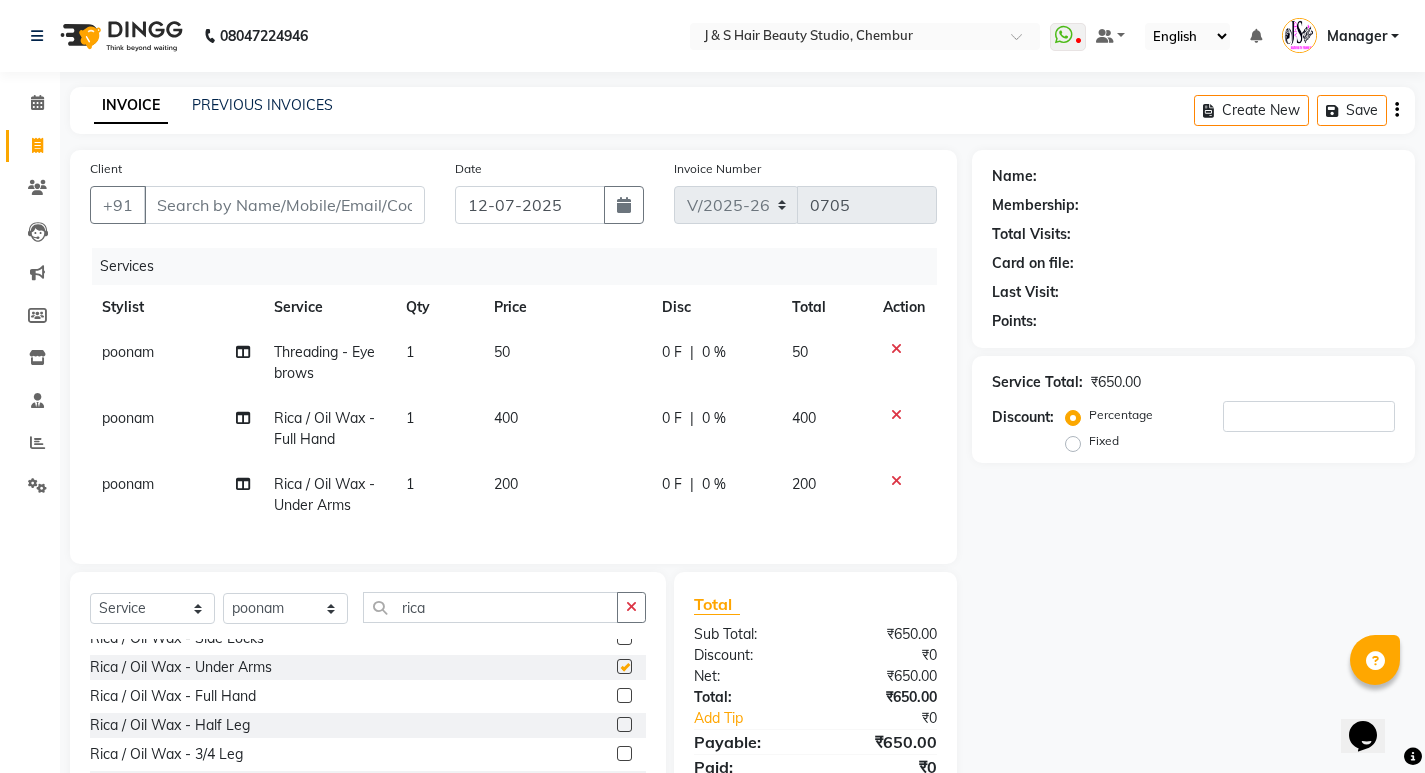 checkbox on "false" 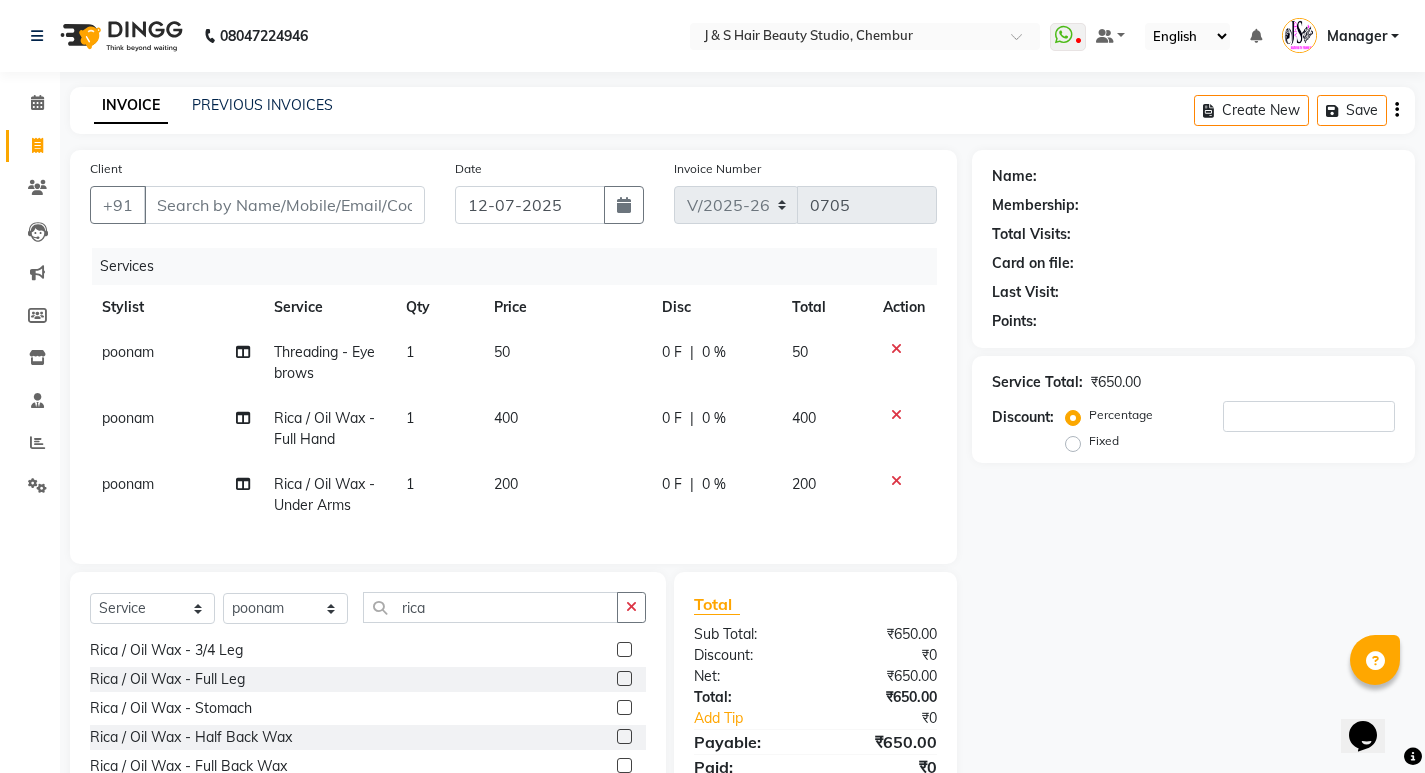 scroll, scrollTop: 206, scrollLeft: 0, axis: vertical 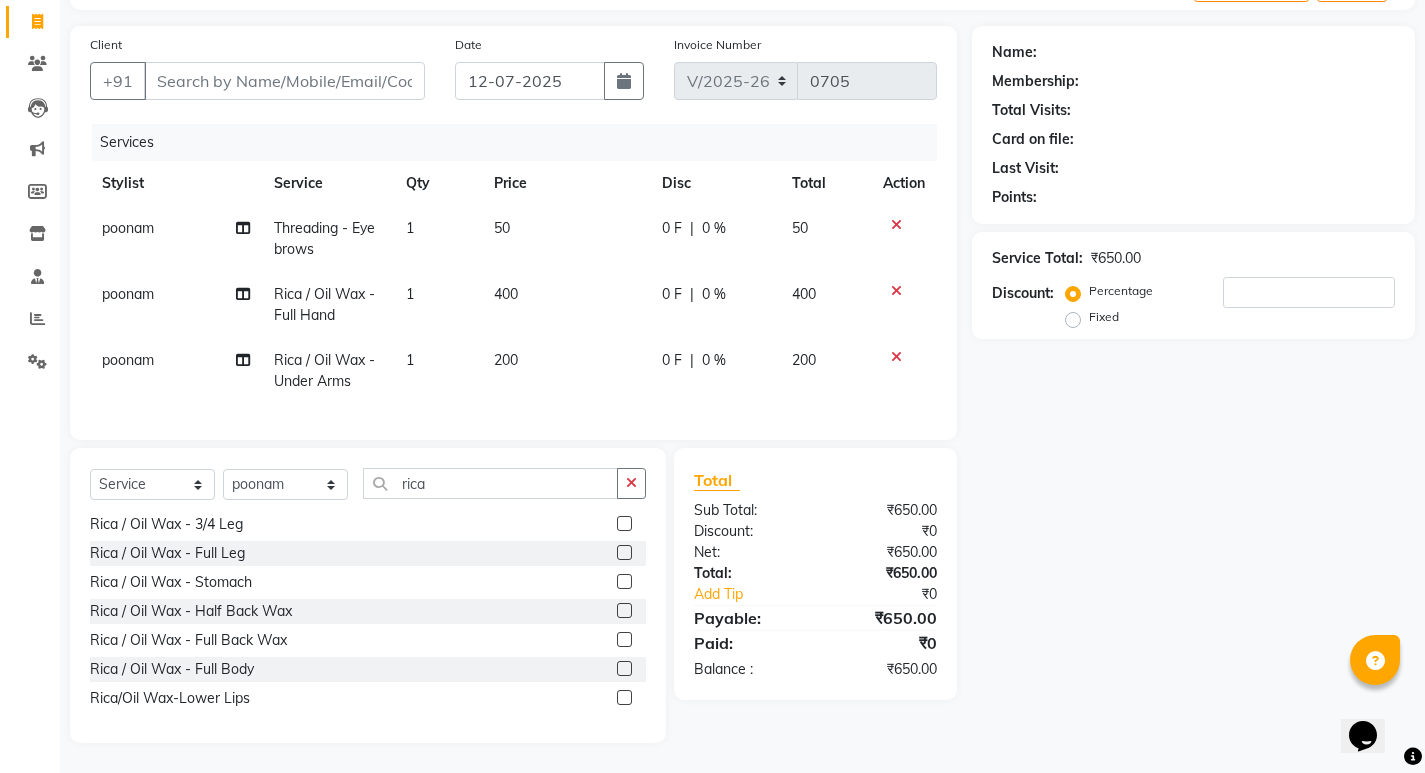 click 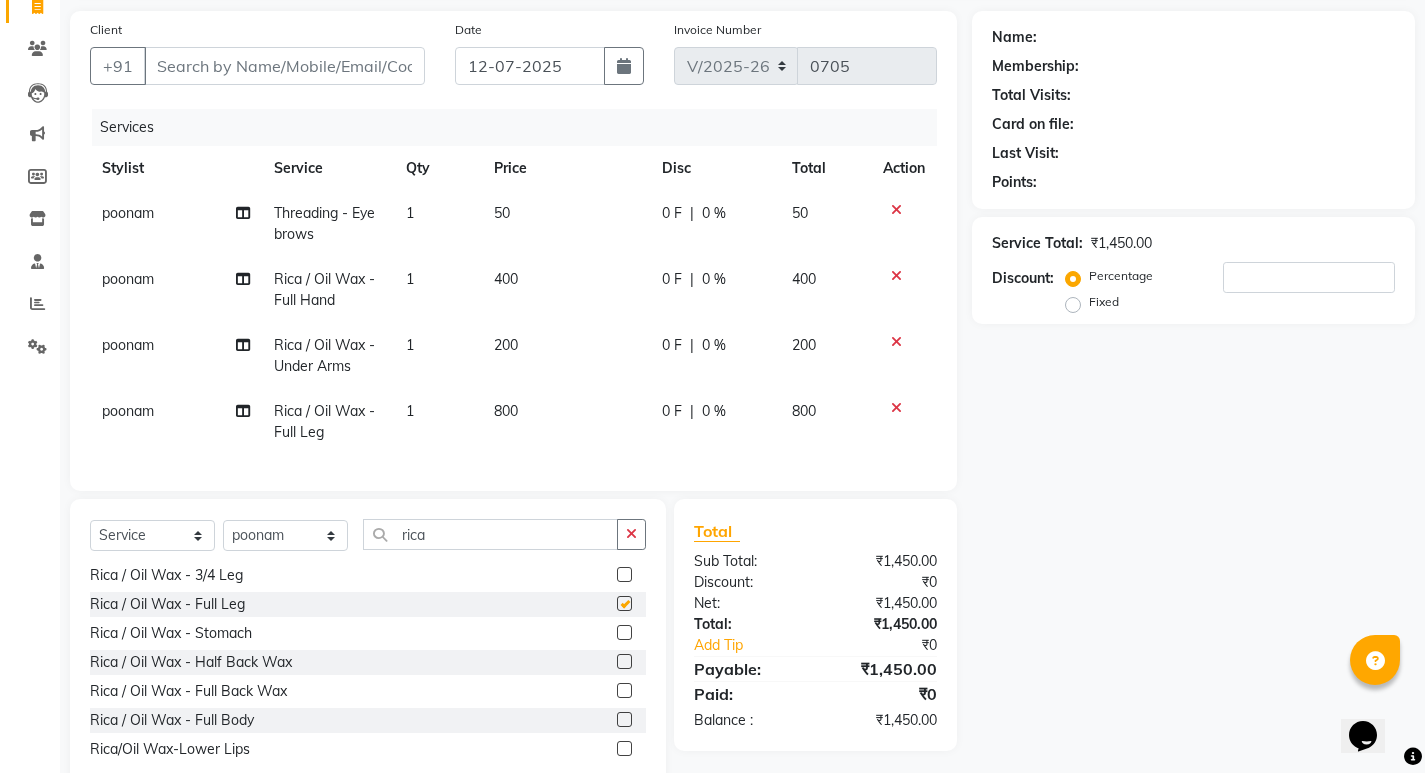 checkbox on "false" 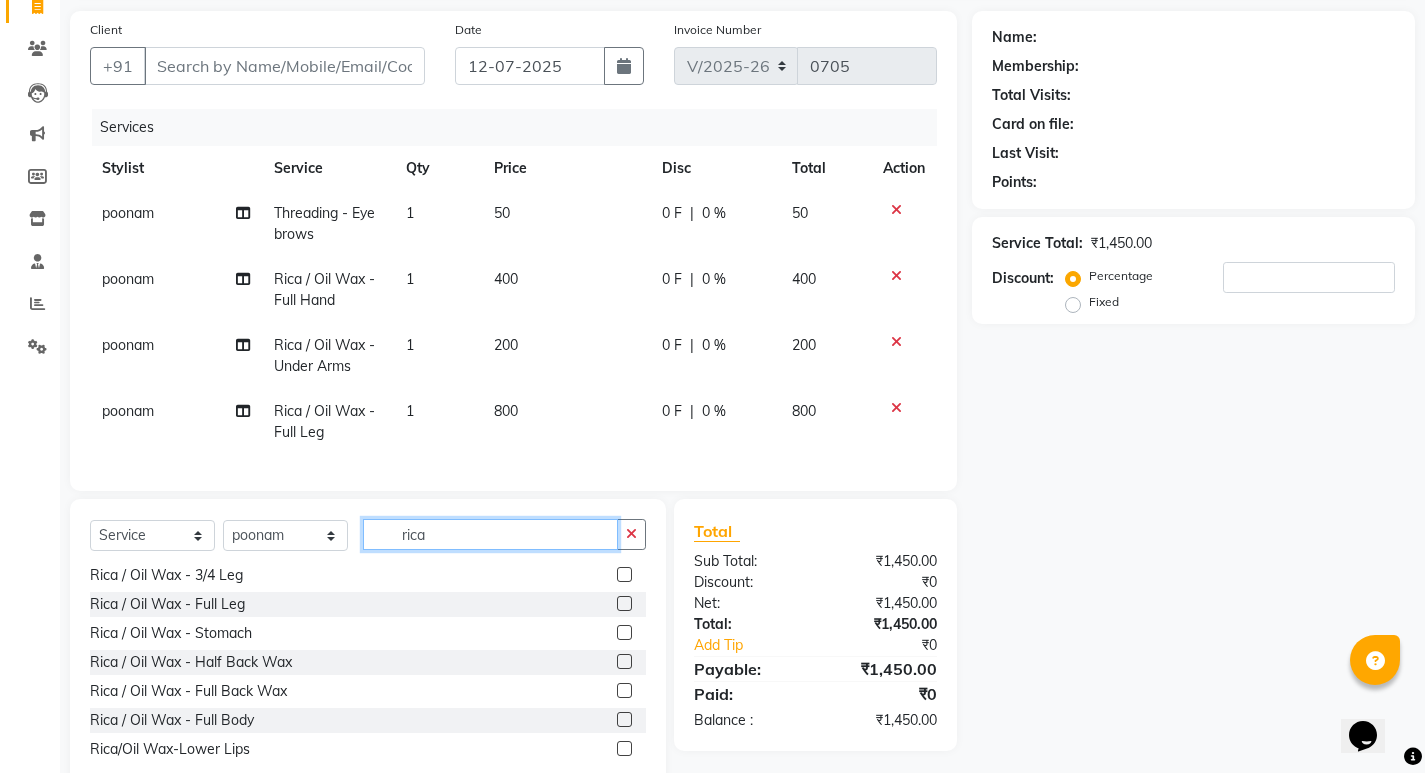 click on "rica" 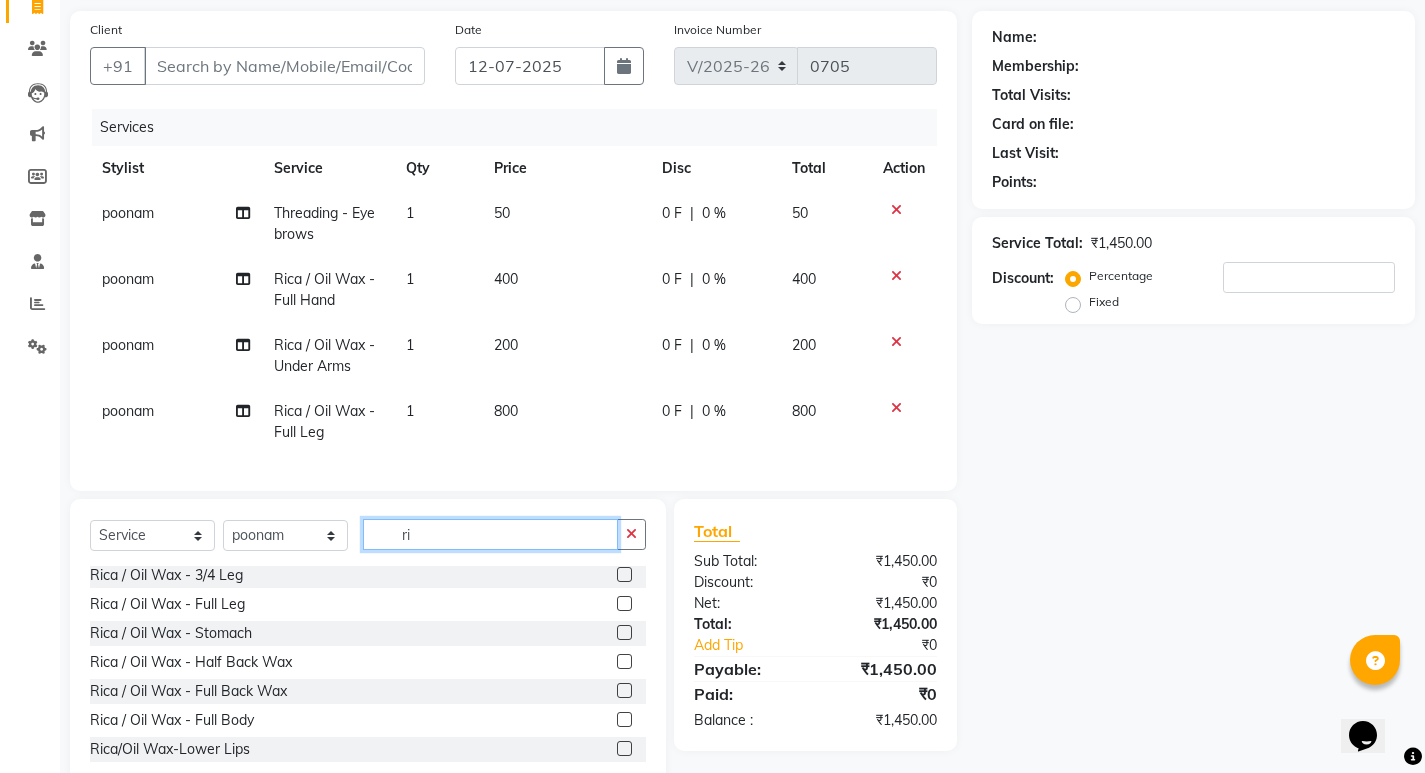 scroll, scrollTop: 351, scrollLeft: 0, axis: vertical 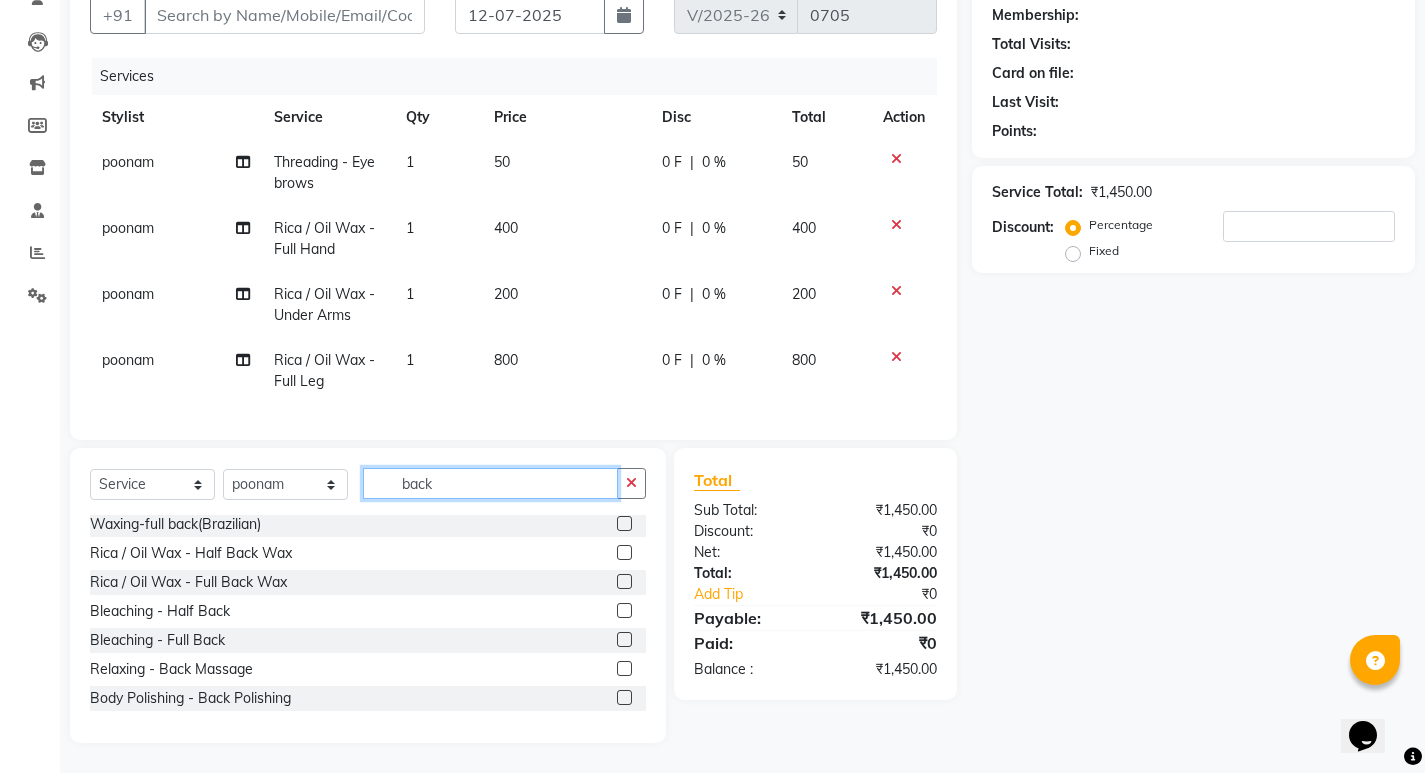 type on "back" 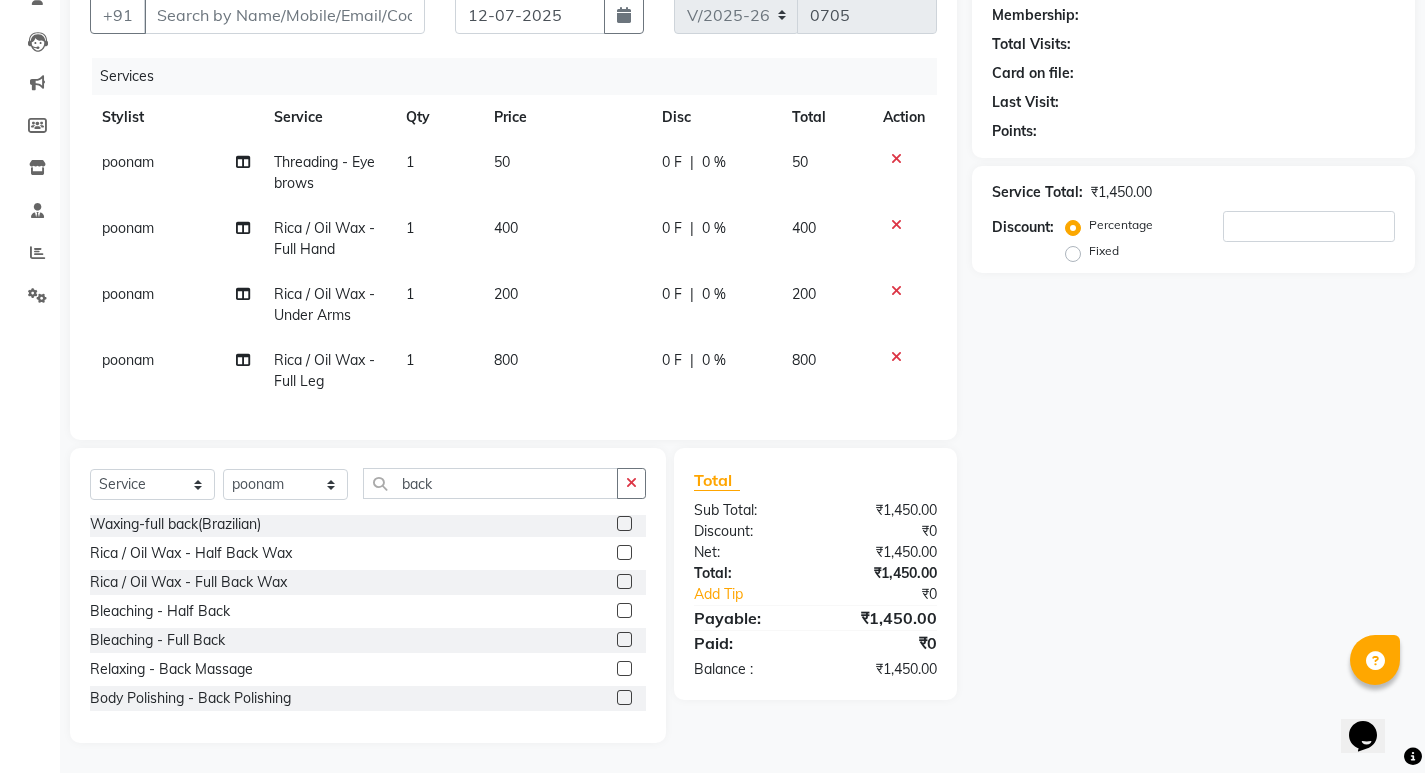 click 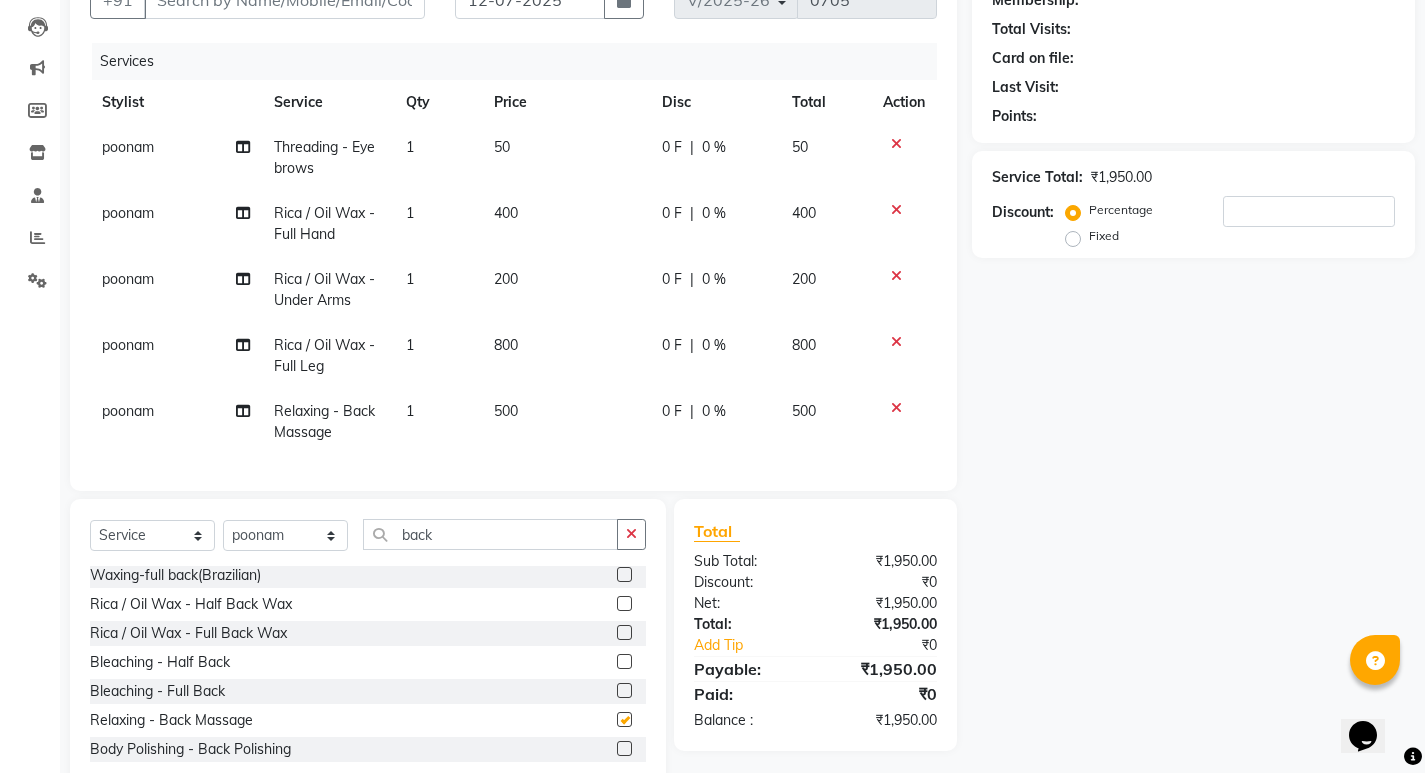 checkbox on "false" 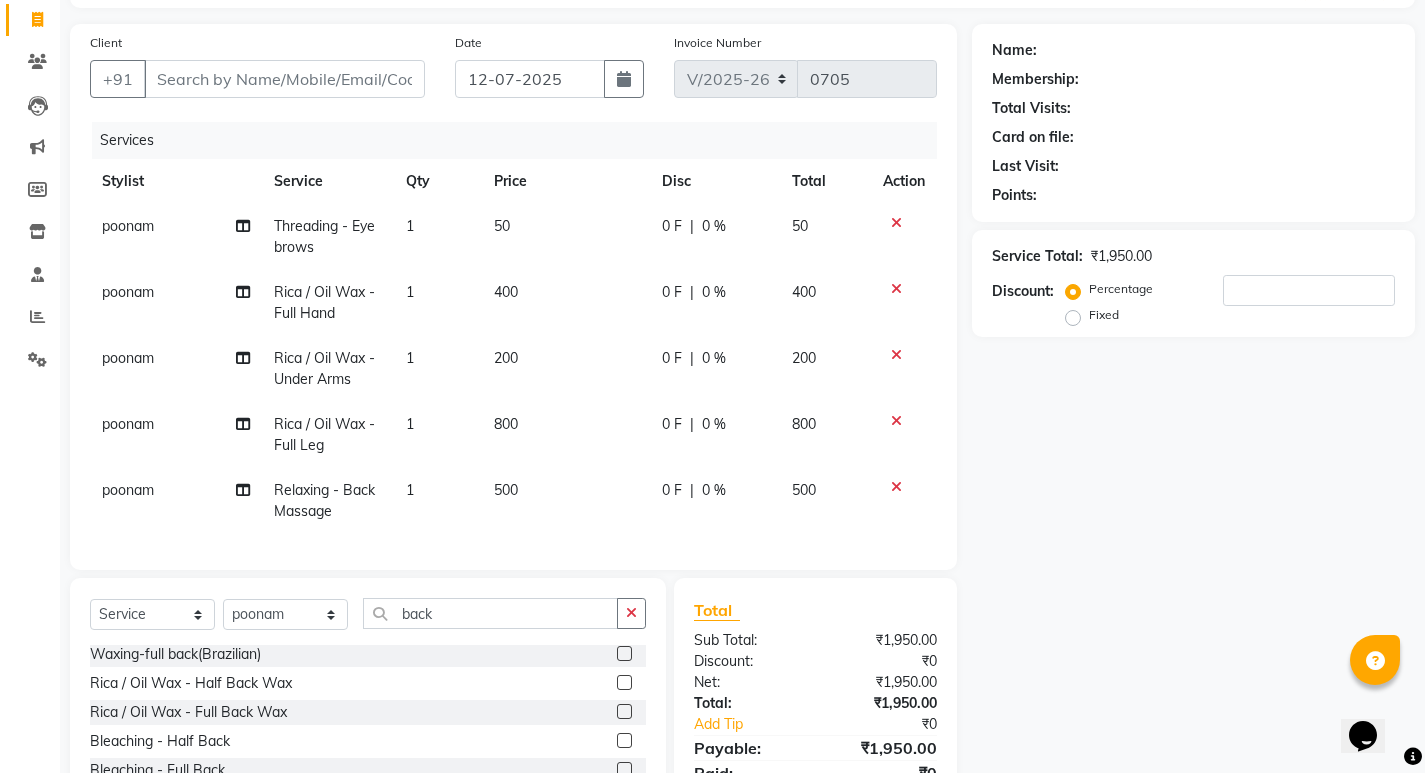 scroll, scrollTop: 5, scrollLeft: 0, axis: vertical 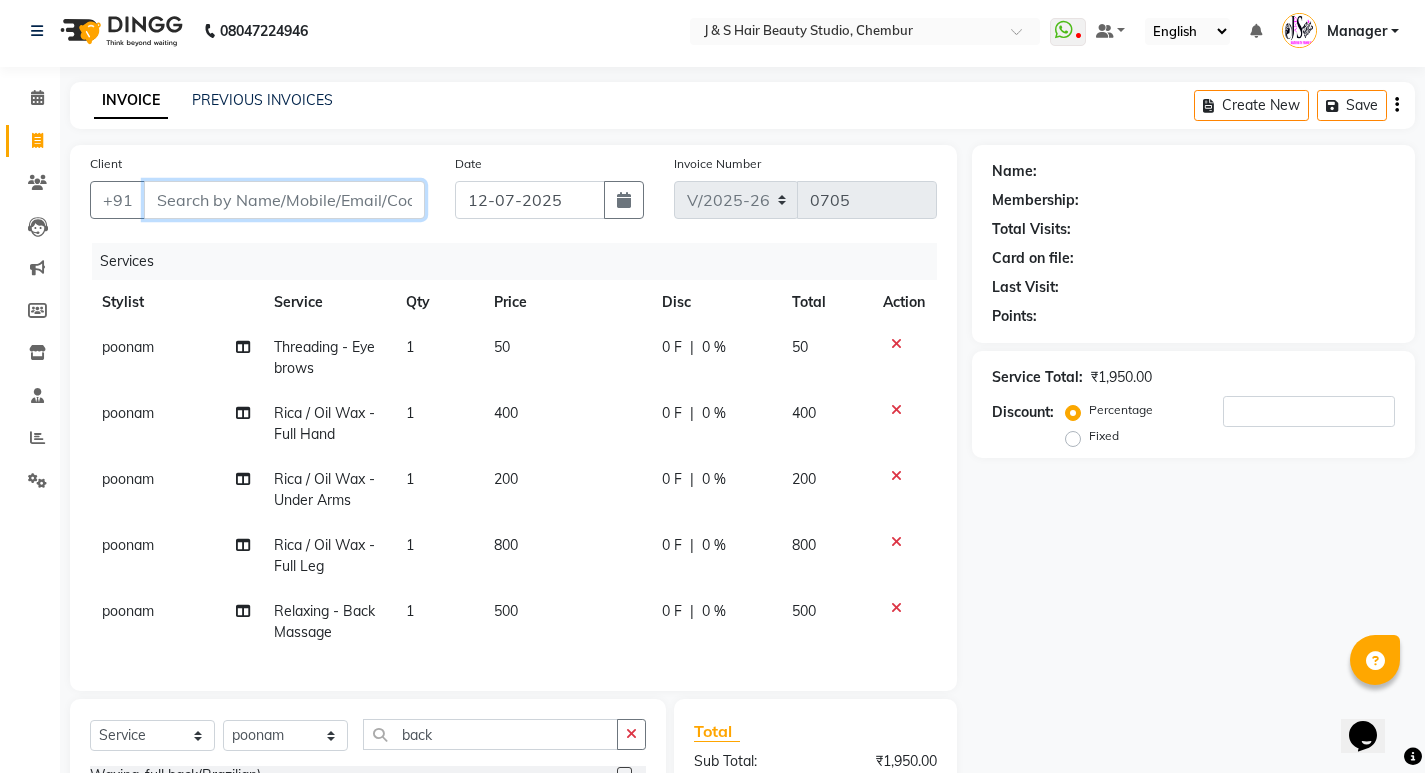 click on "Client" at bounding box center [284, 200] 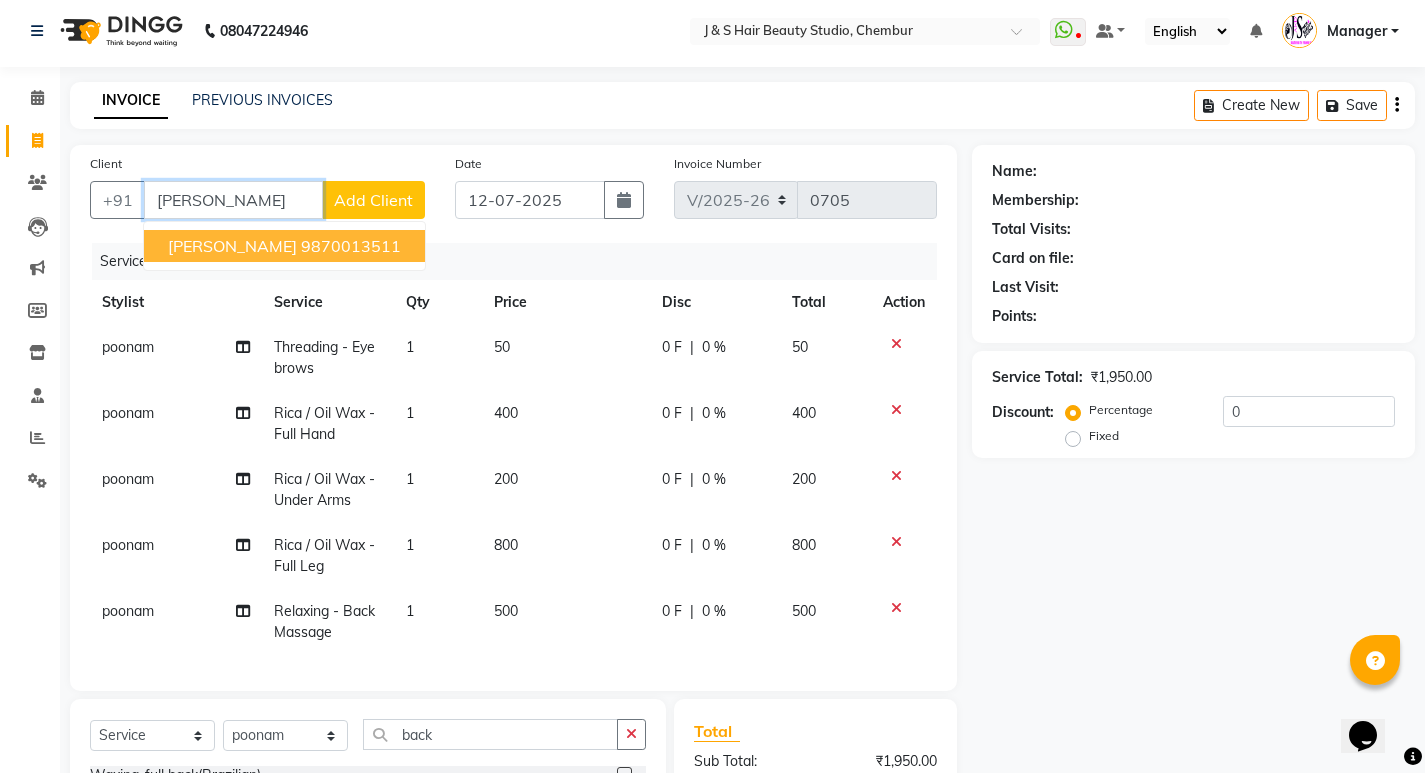 click on "[PERSON_NAME]  9870013511" at bounding box center [284, 246] 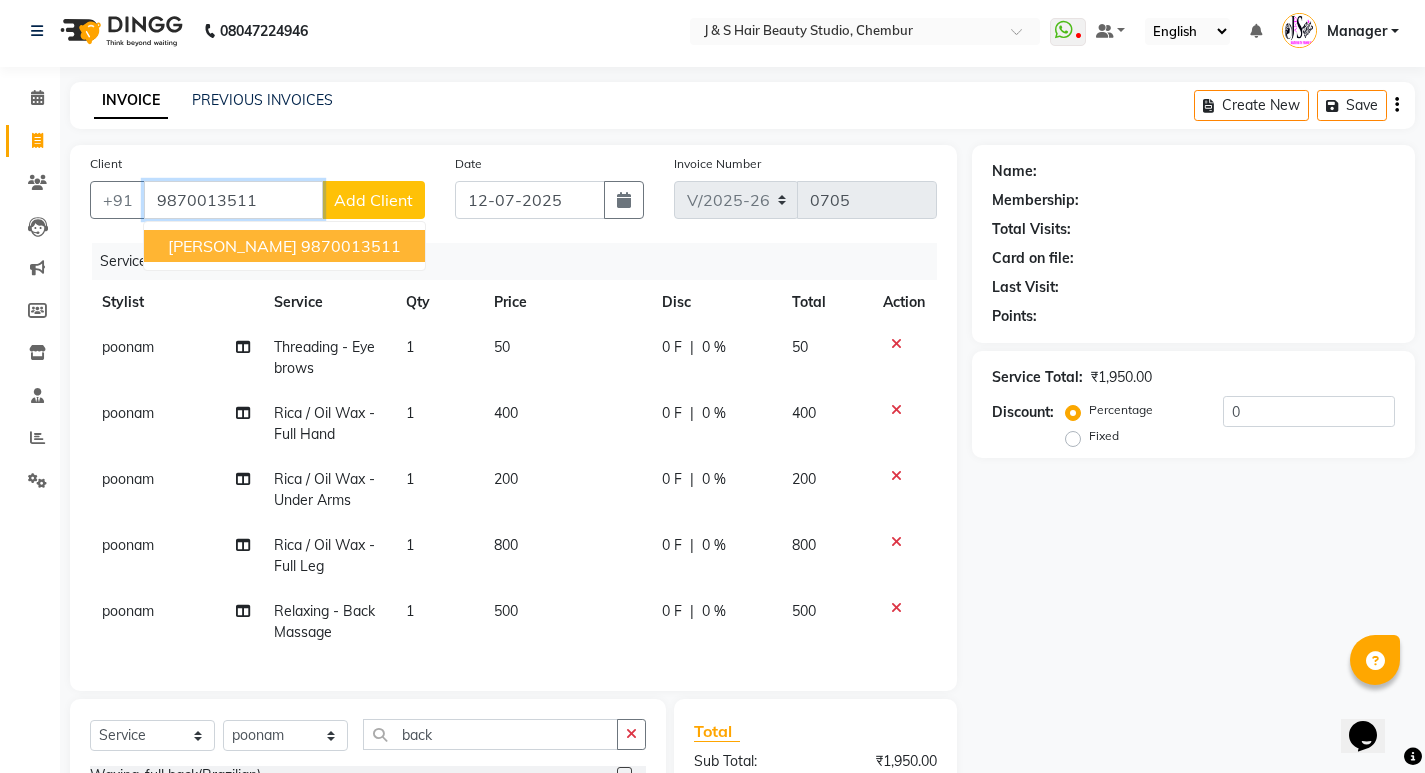 type on "9870013511" 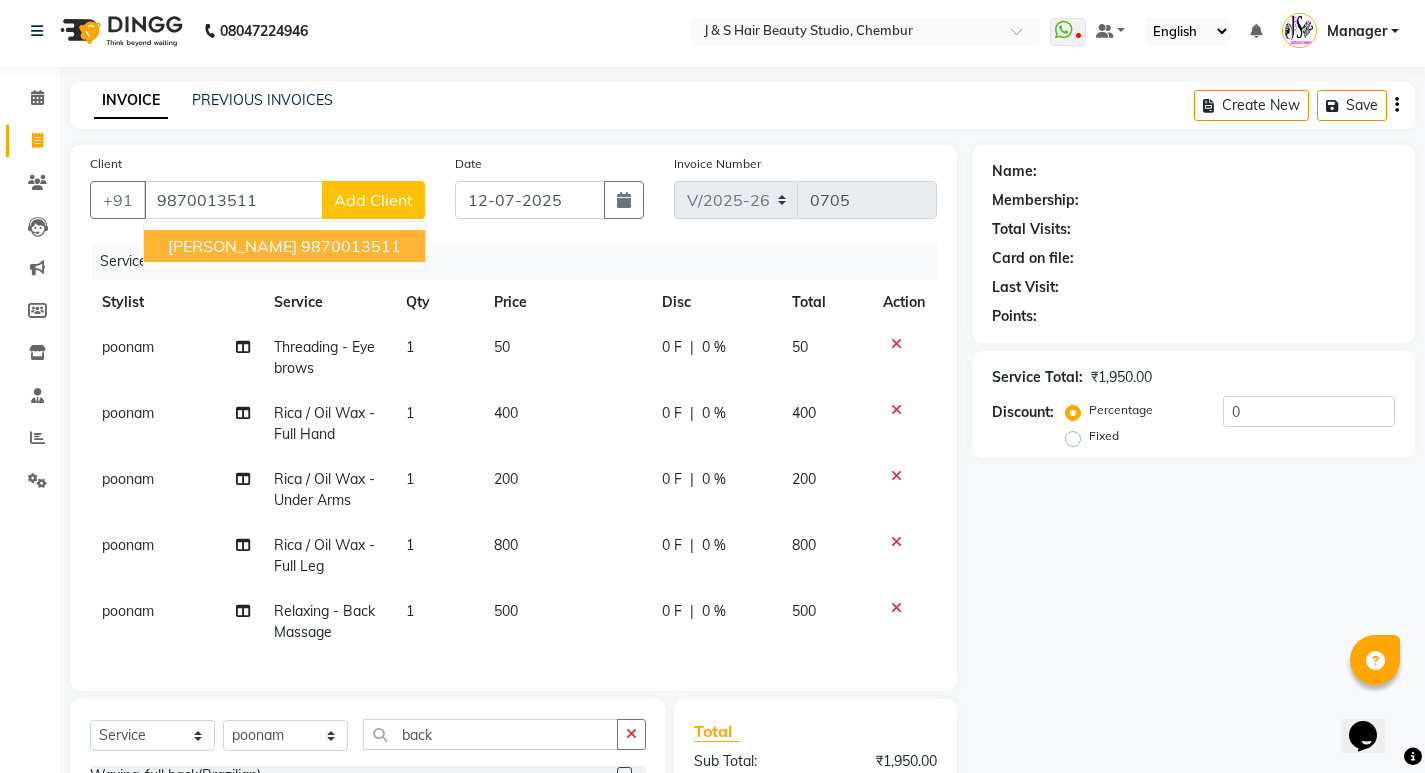 select on "1: Object" 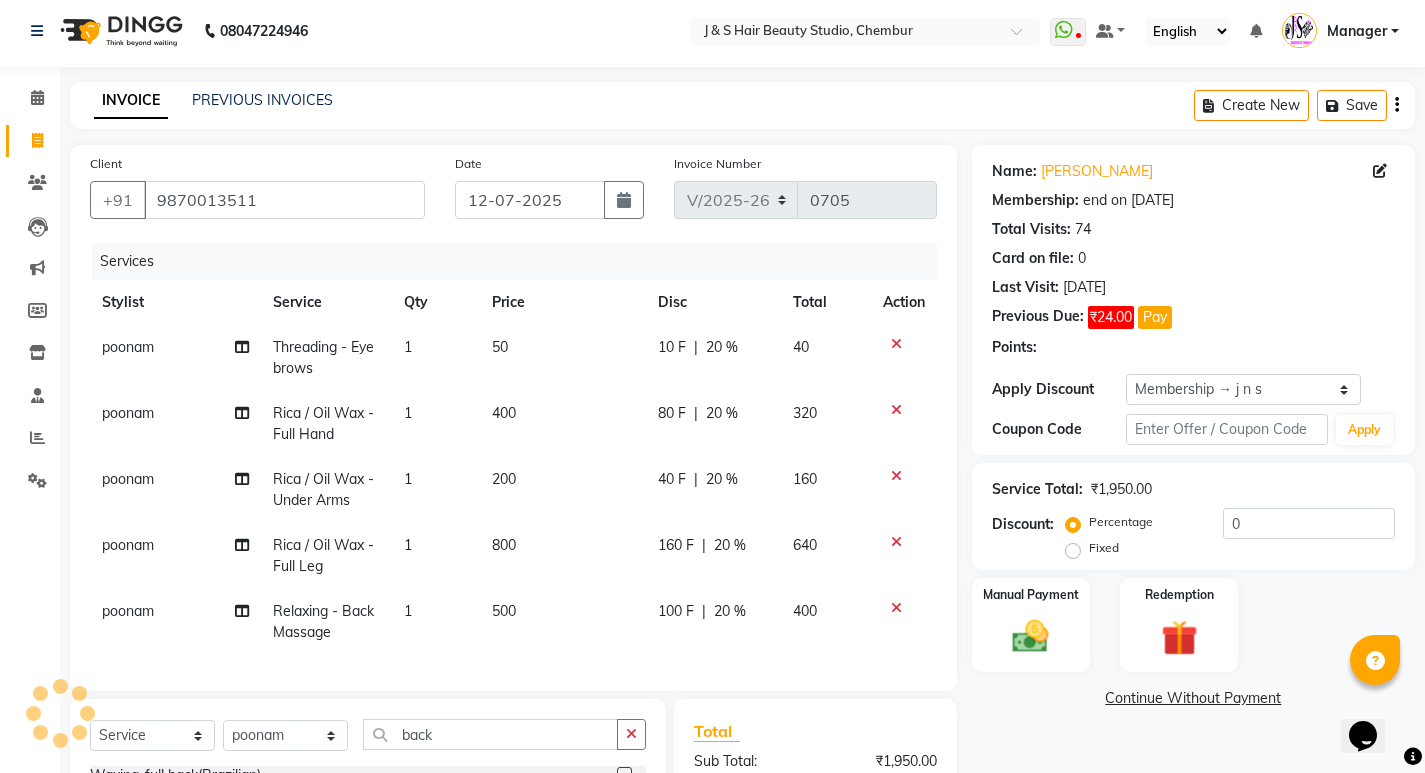 type on "20" 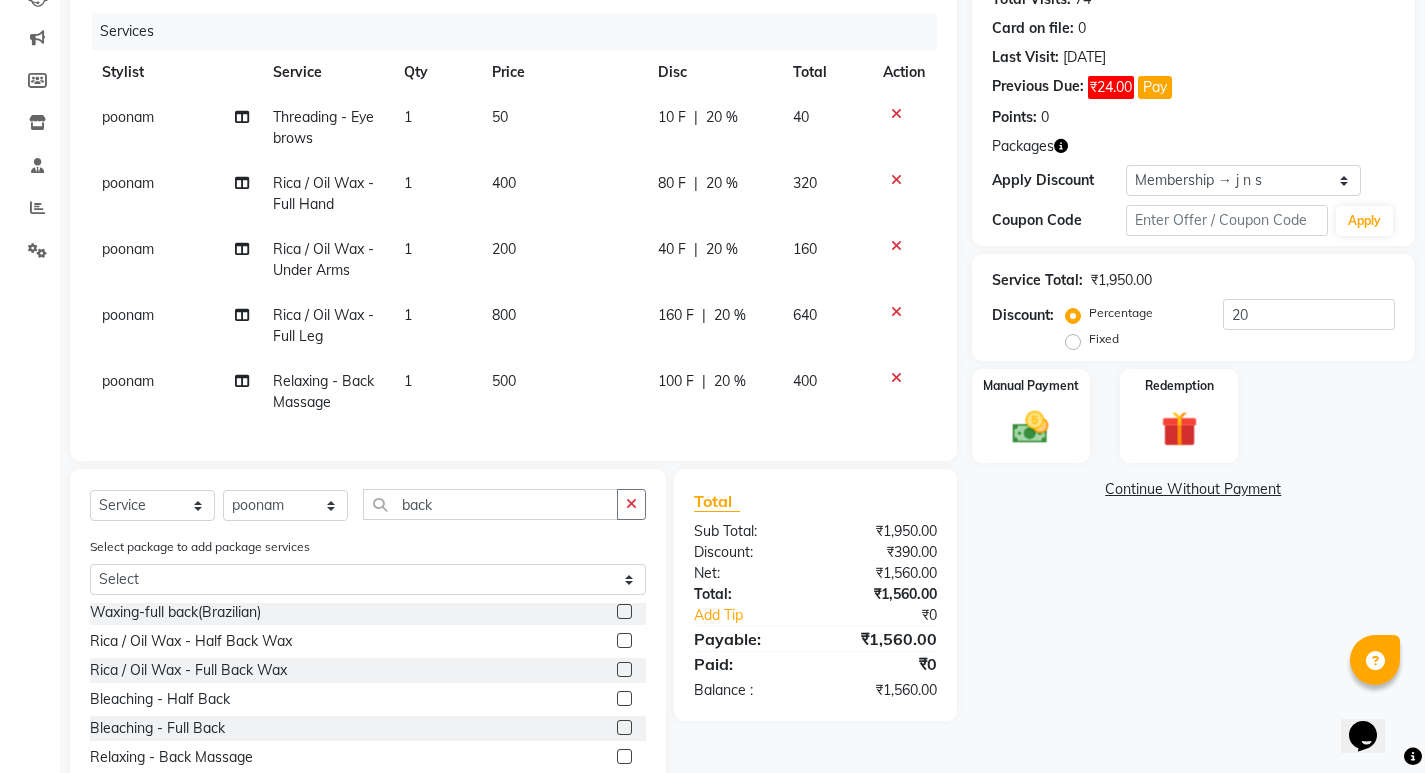 scroll, scrollTop: 38, scrollLeft: 0, axis: vertical 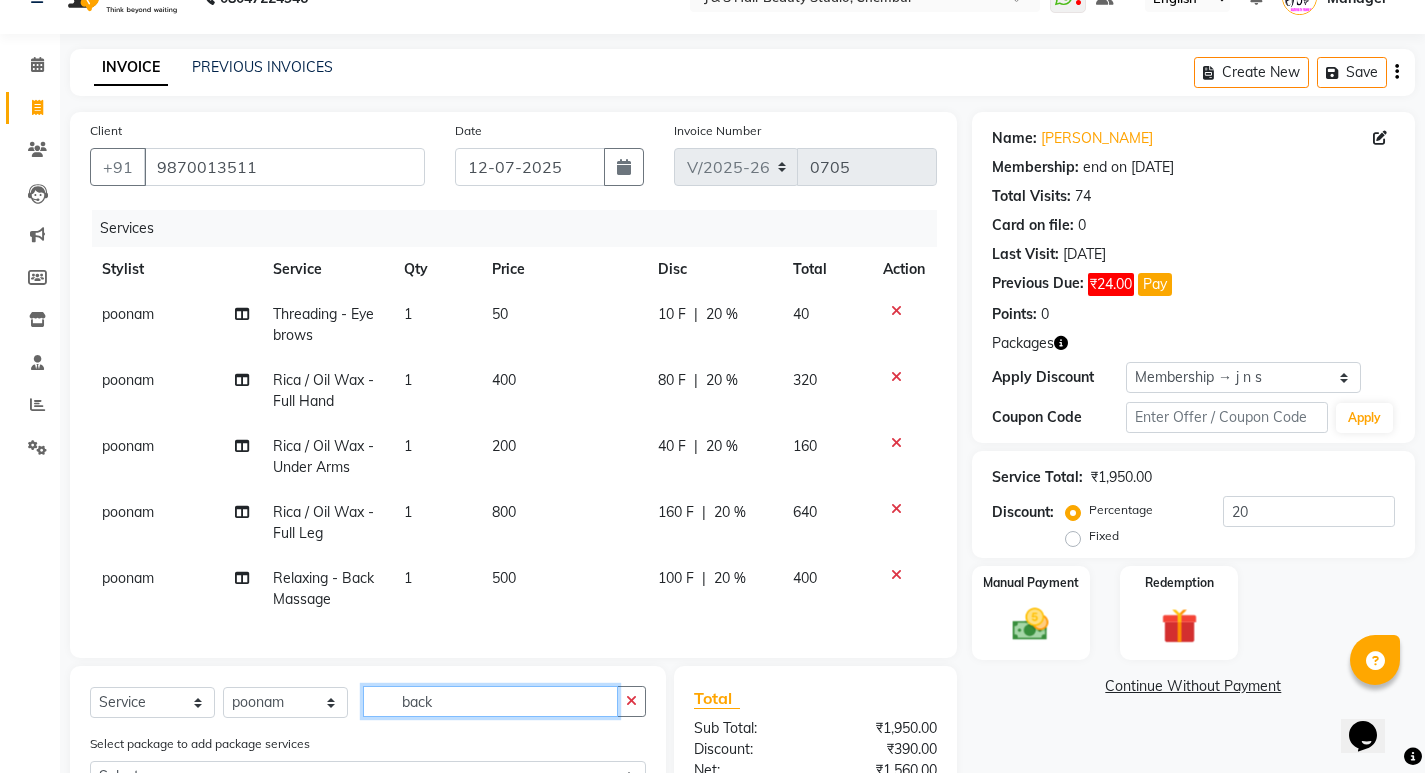 click on "back" 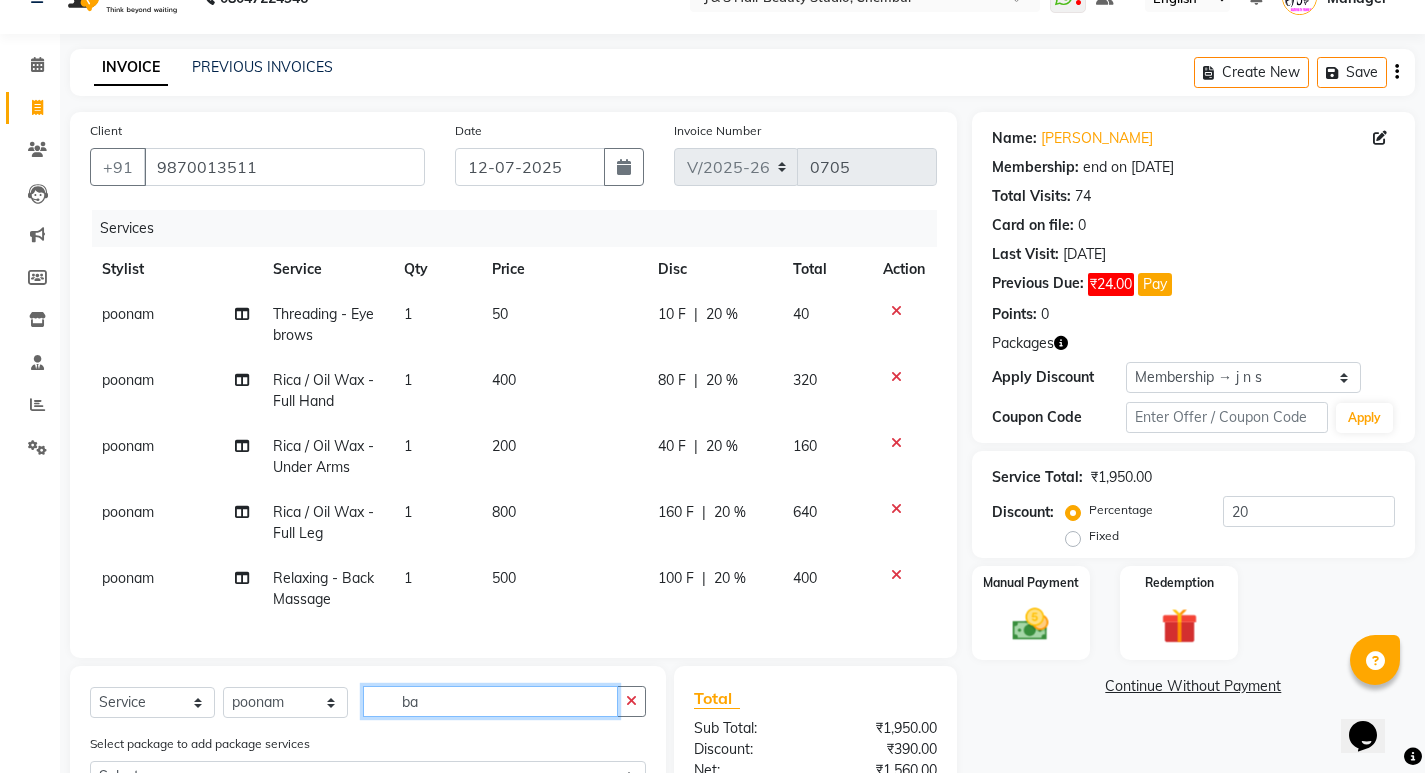 type on "b" 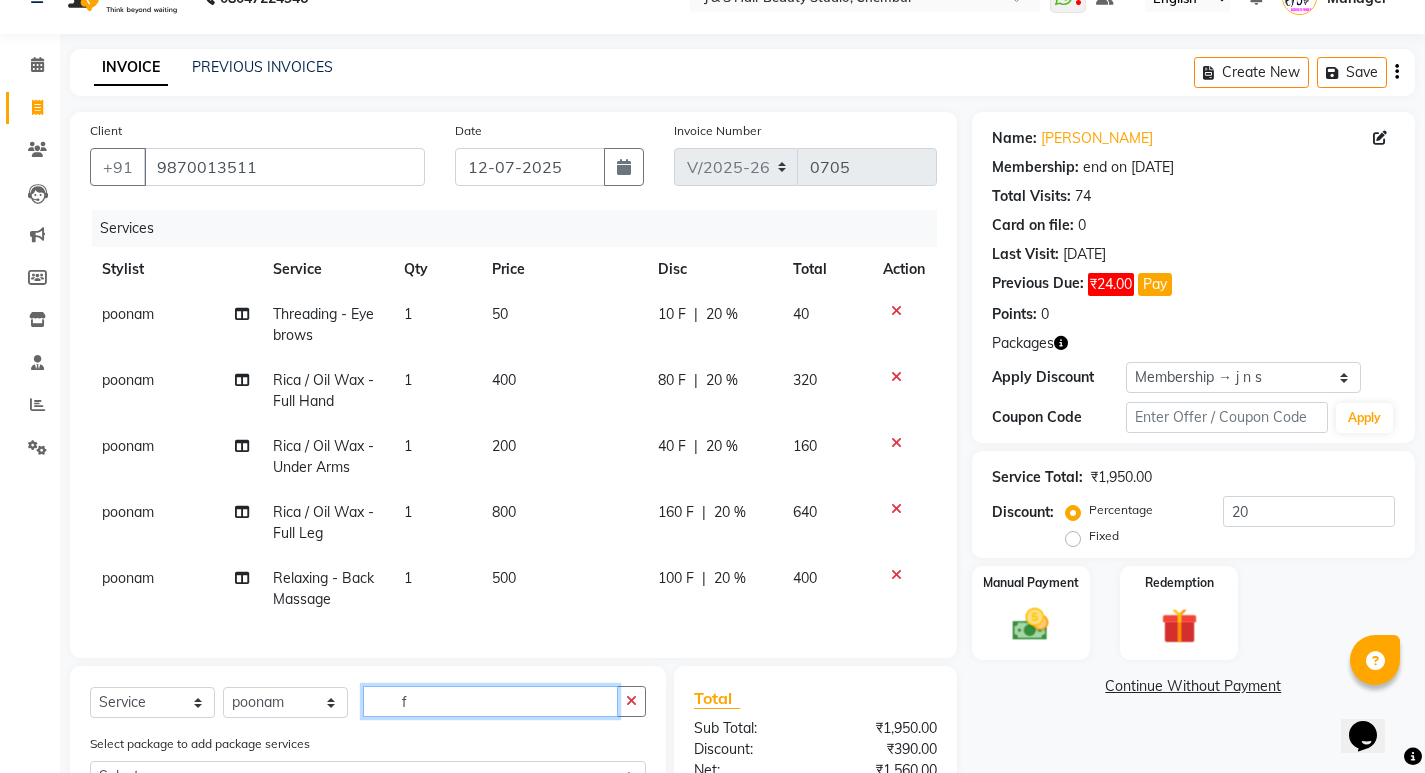 scroll, scrollTop: 0, scrollLeft: 0, axis: both 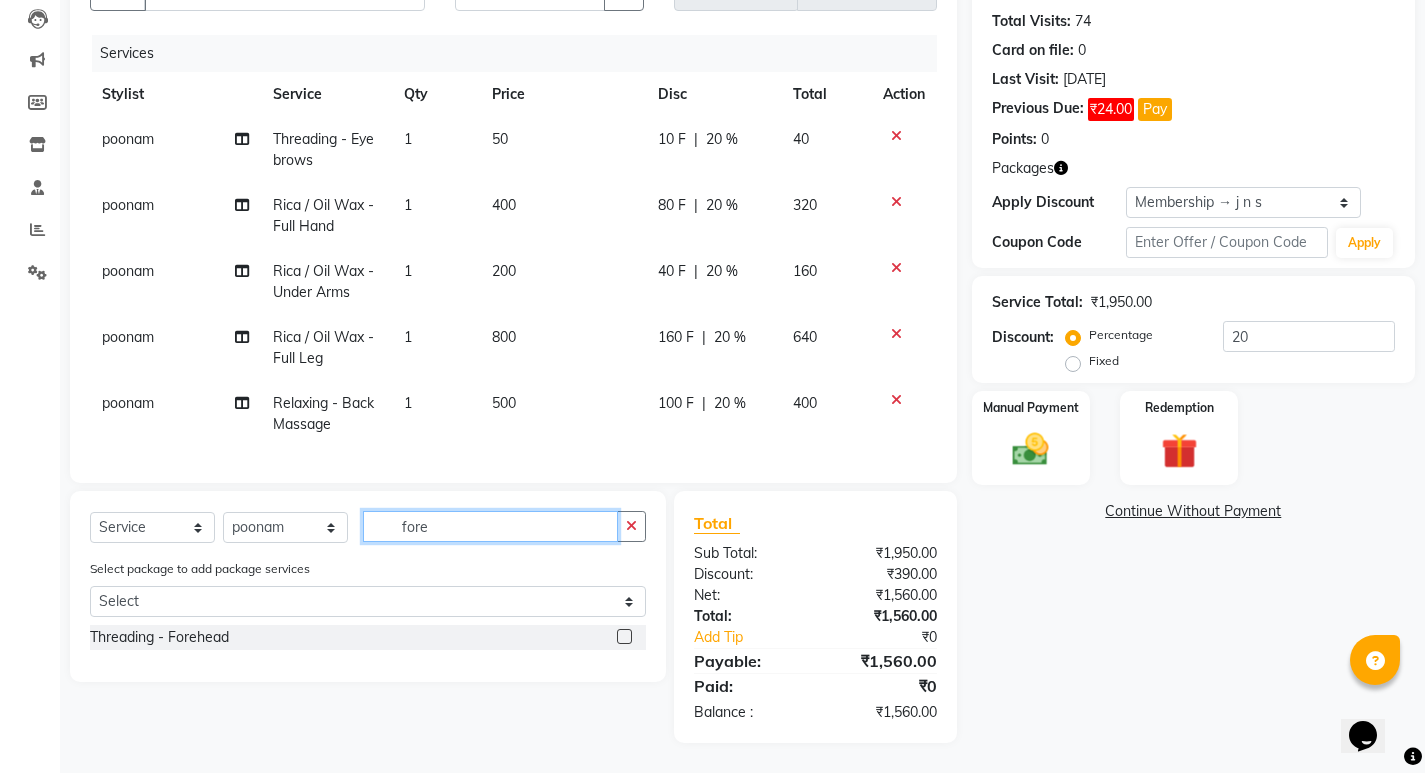 type on "fore" 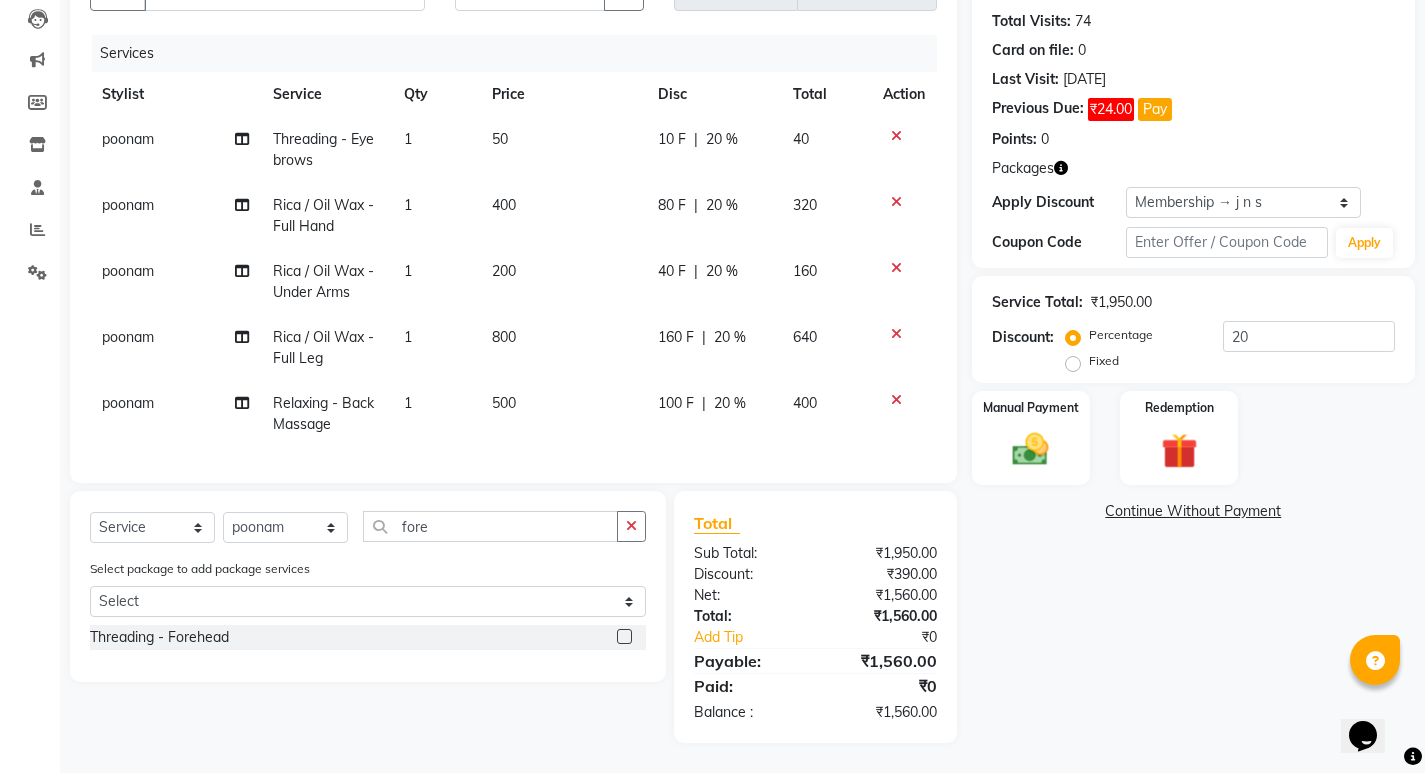 click 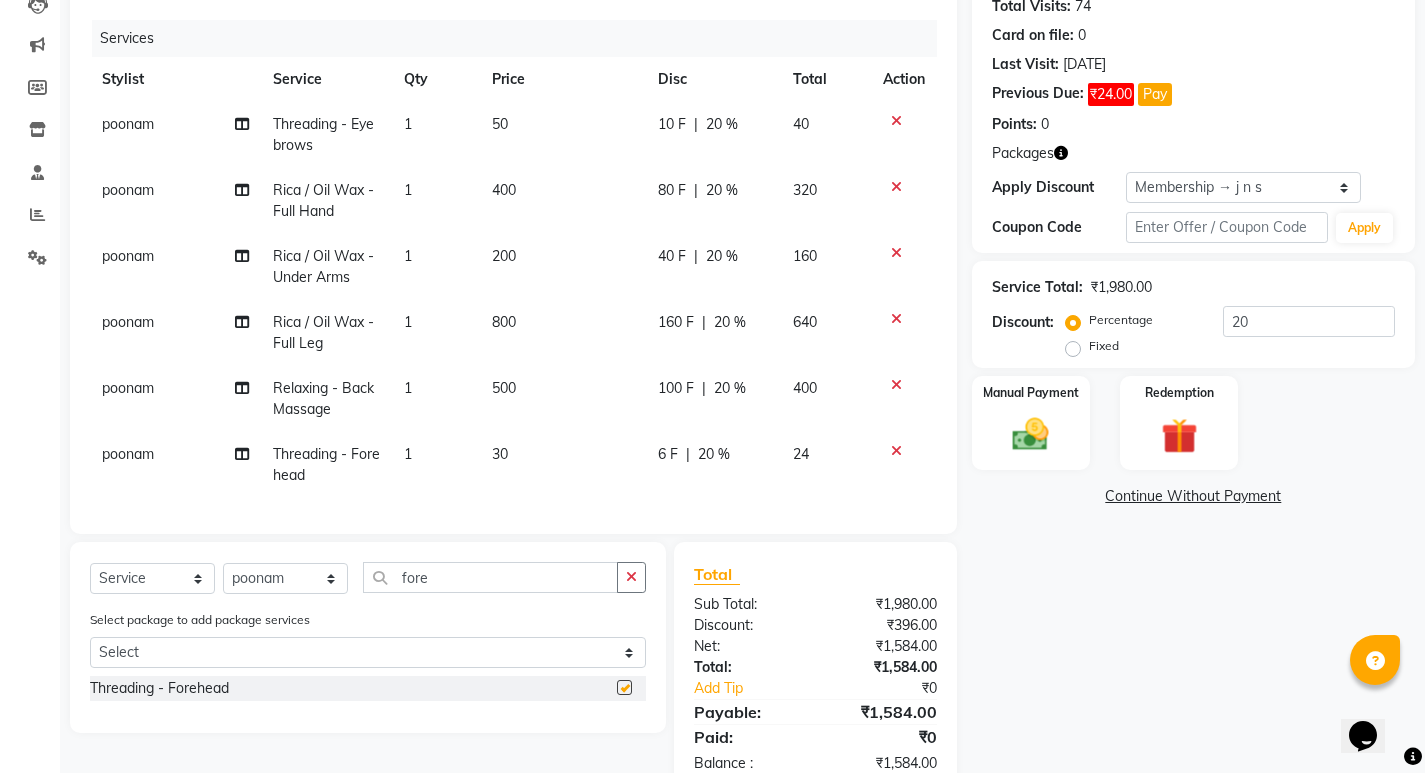 checkbox on "false" 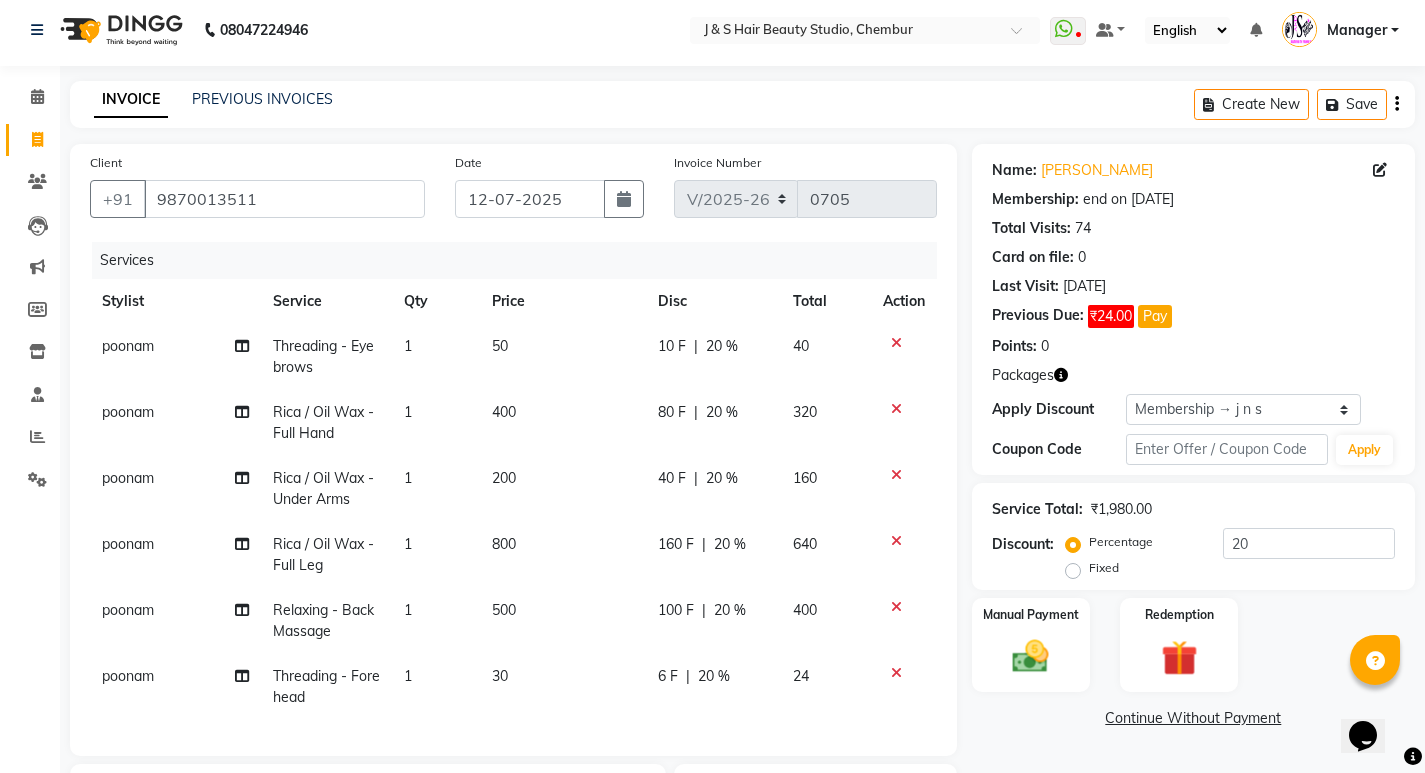 scroll, scrollTop: 0, scrollLeft: 0, axis: both 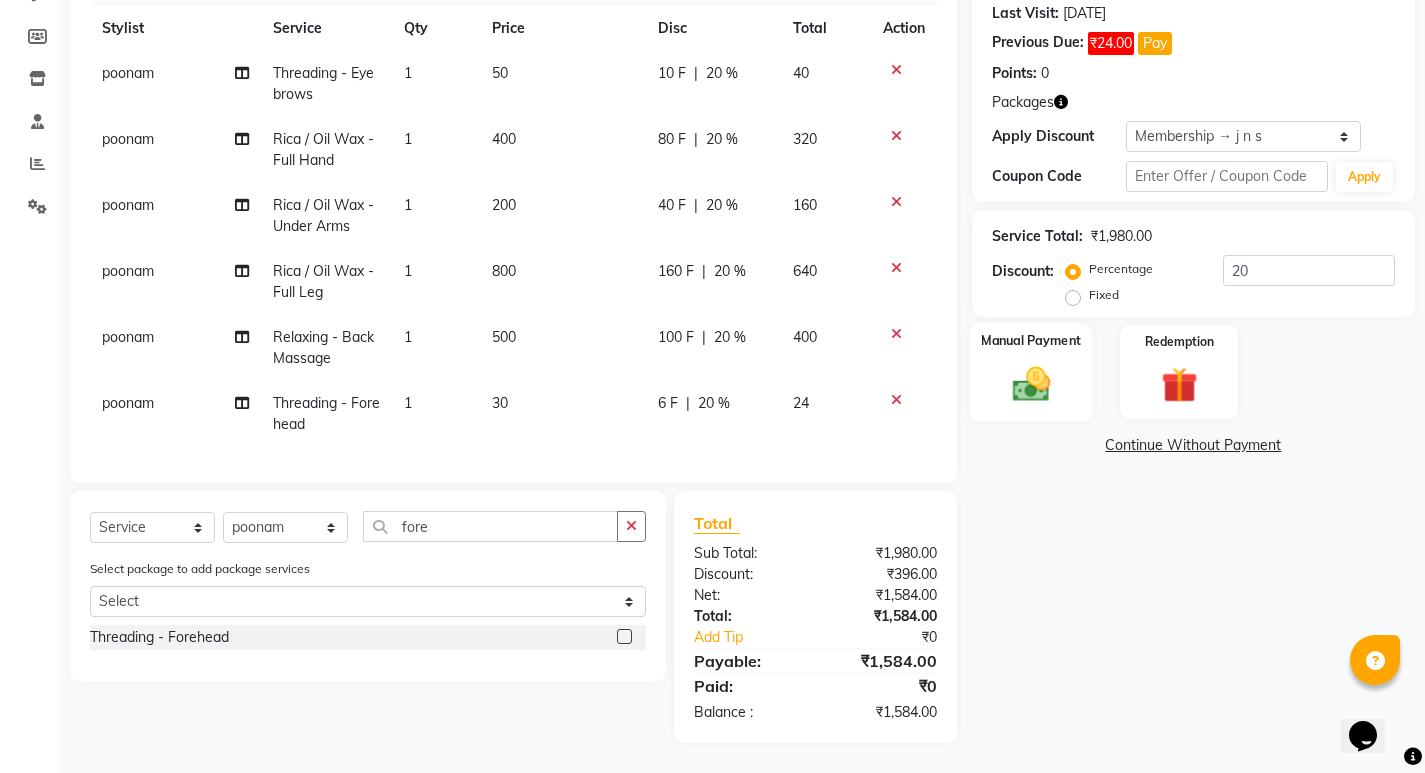 click 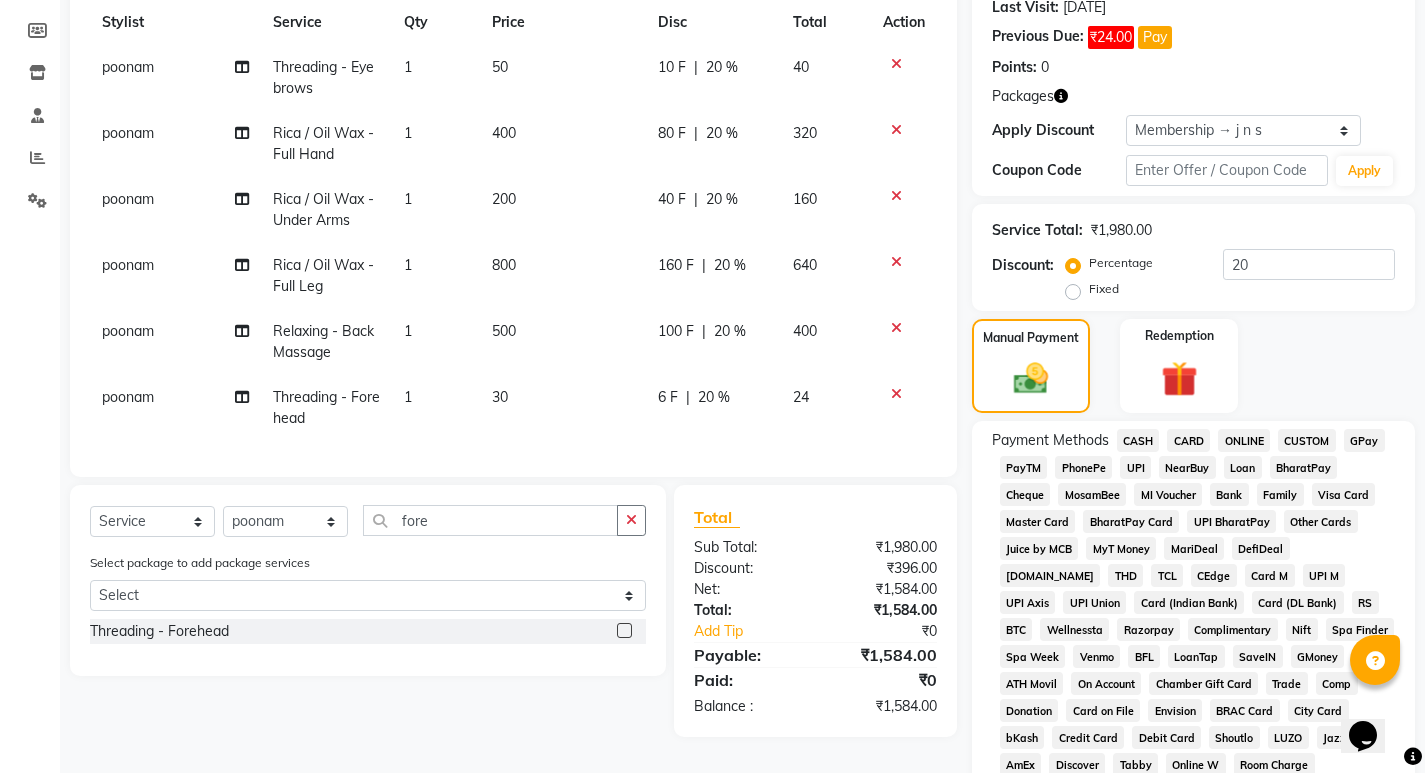 click on "CASH" 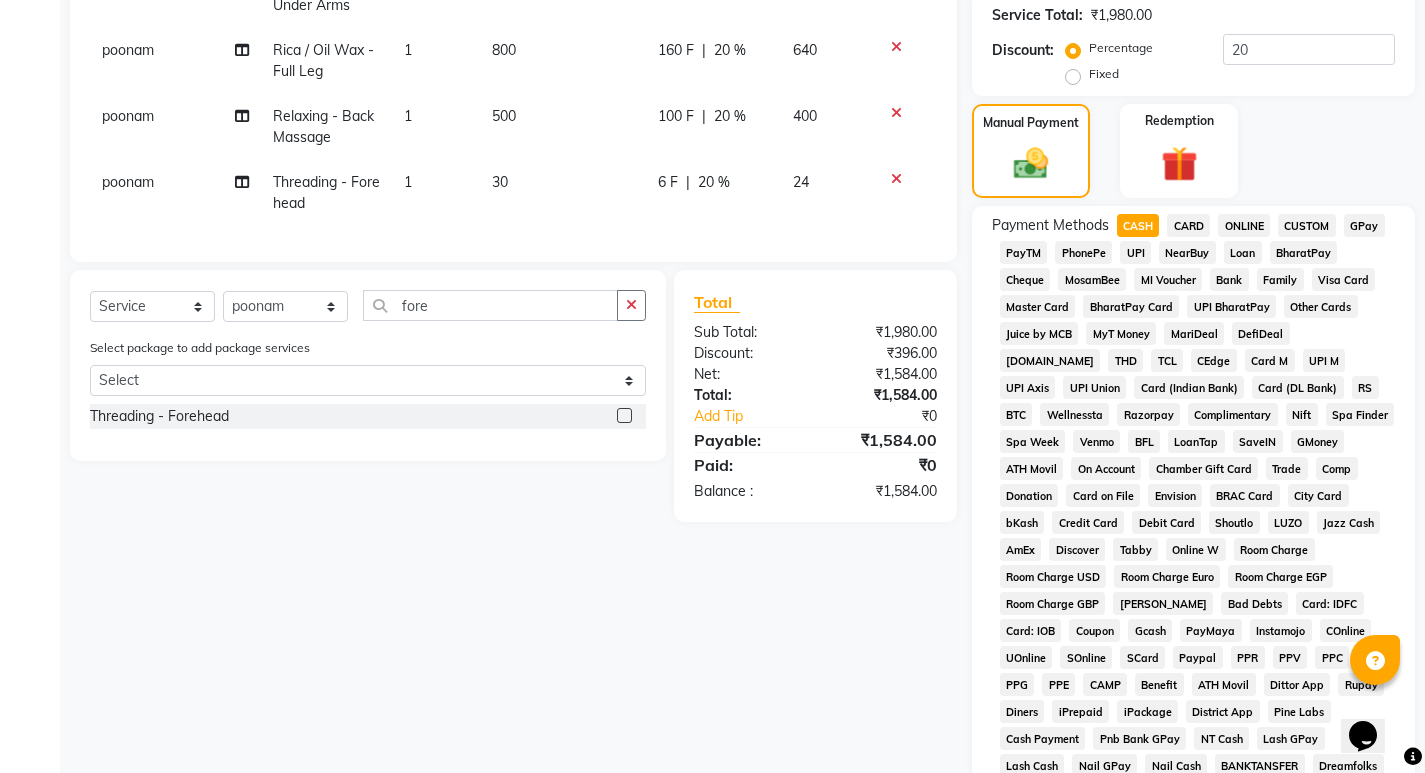 scroll, scrollTop: 785, scrollLeft: 0, axis: vertical 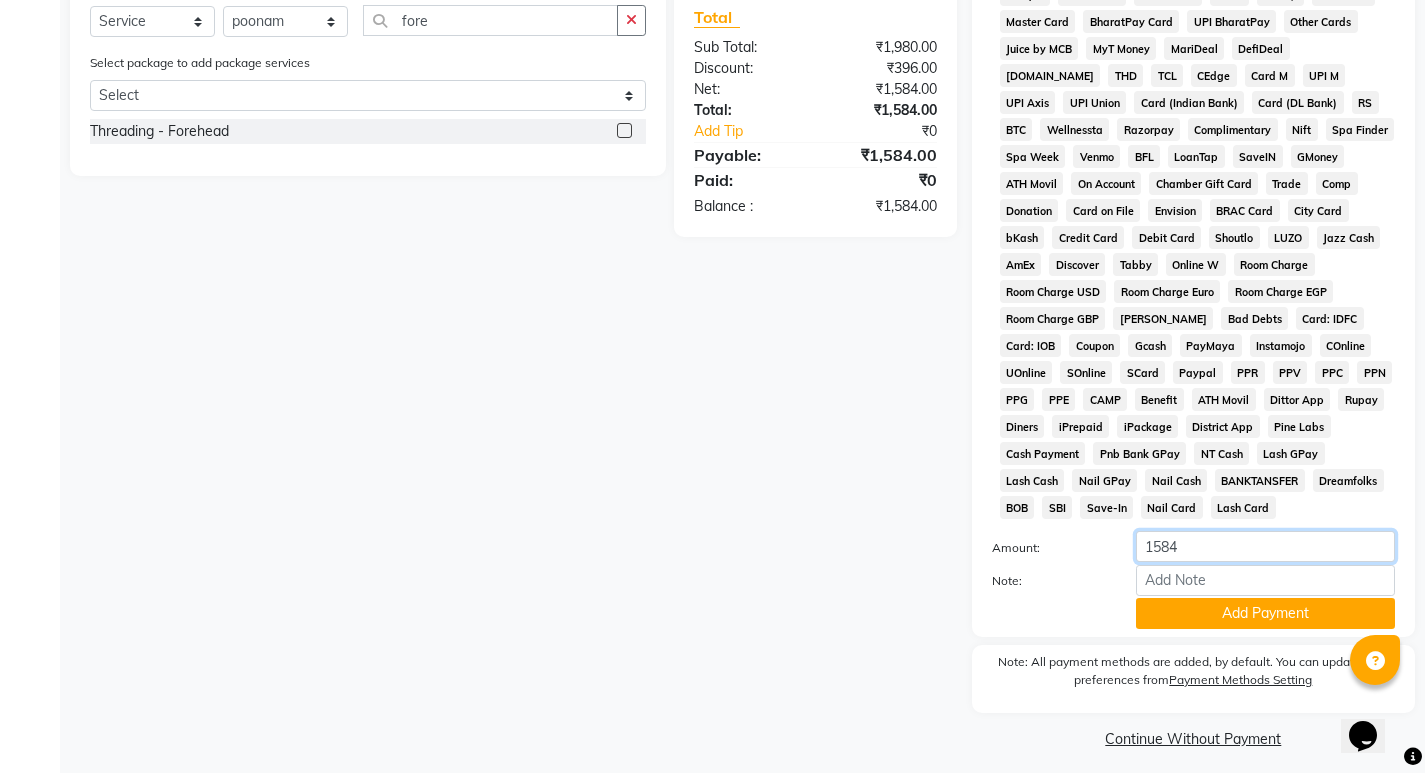 click on "1584" 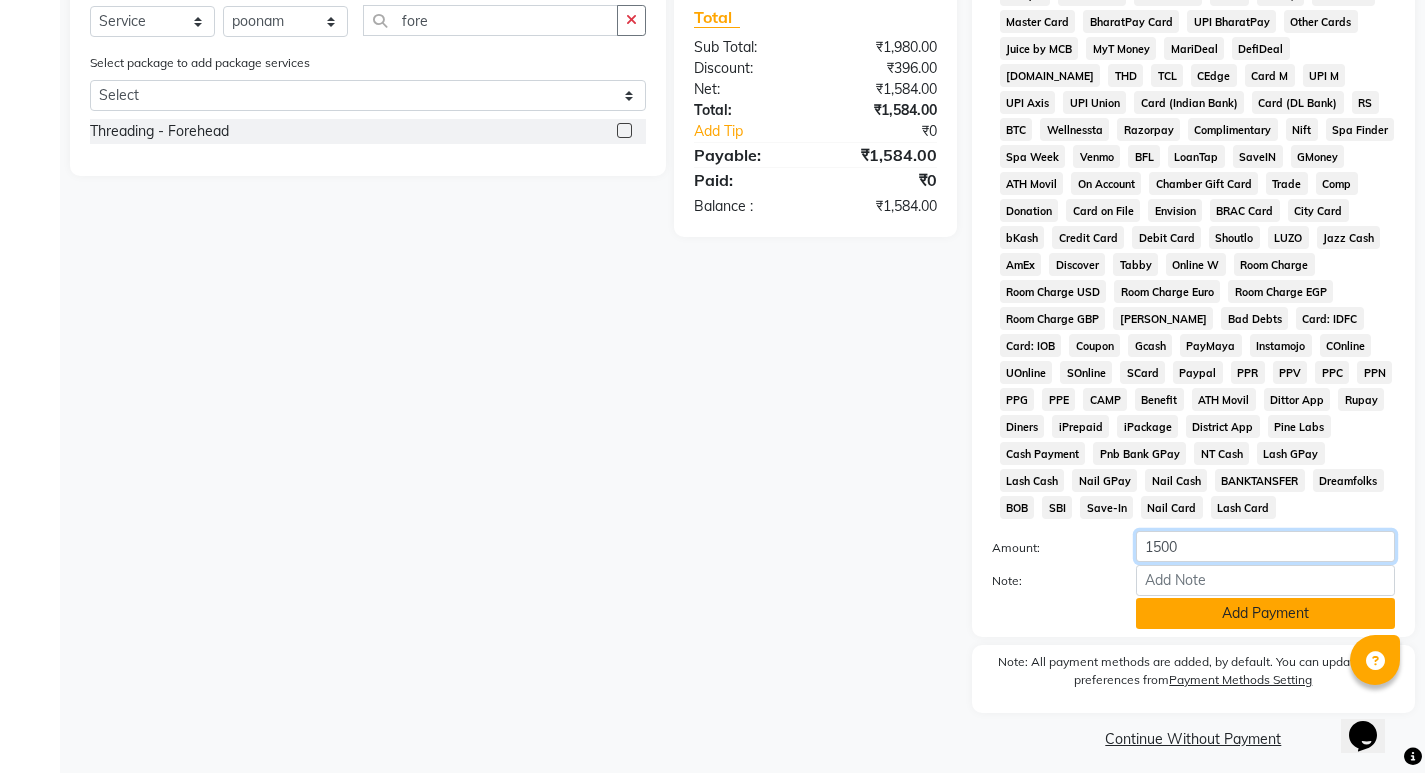 type on "1500" 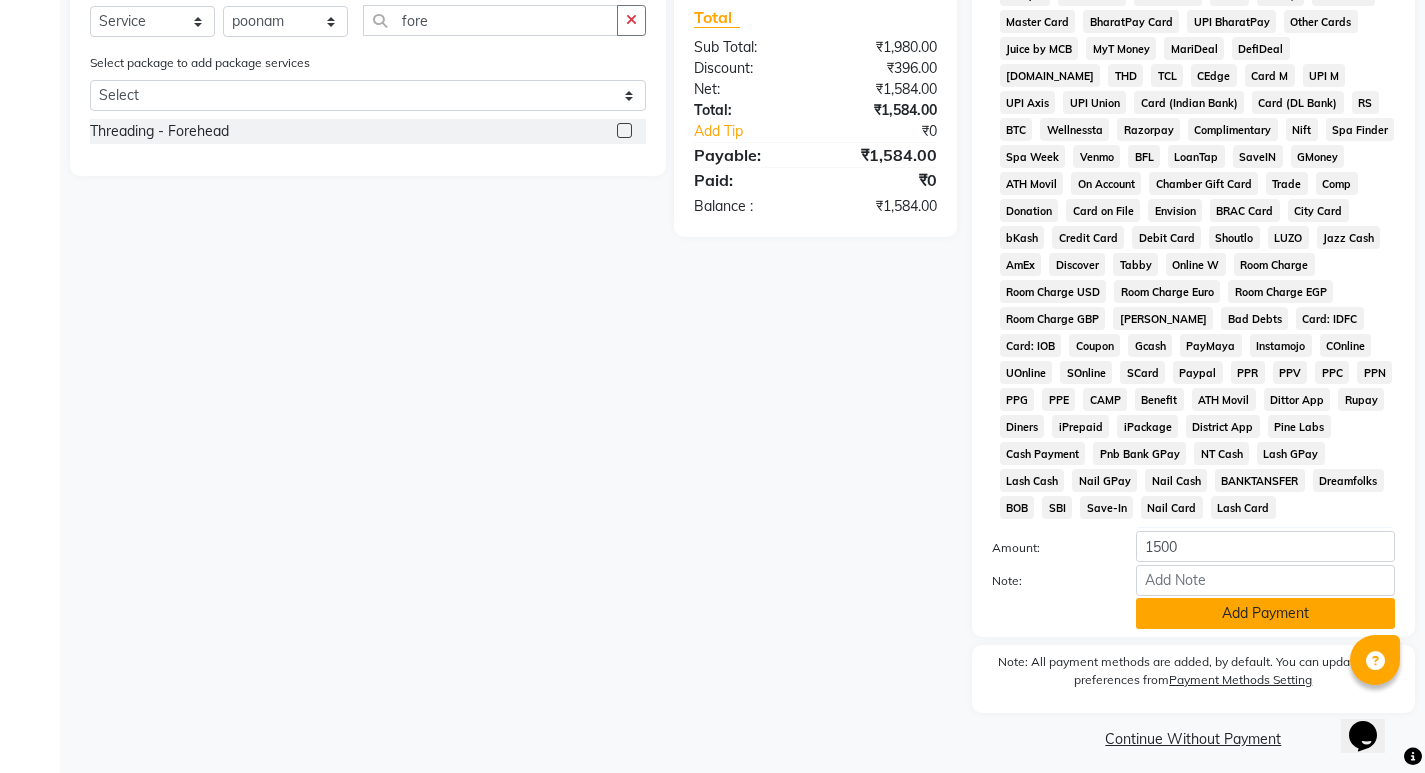 click on "Add Payment" 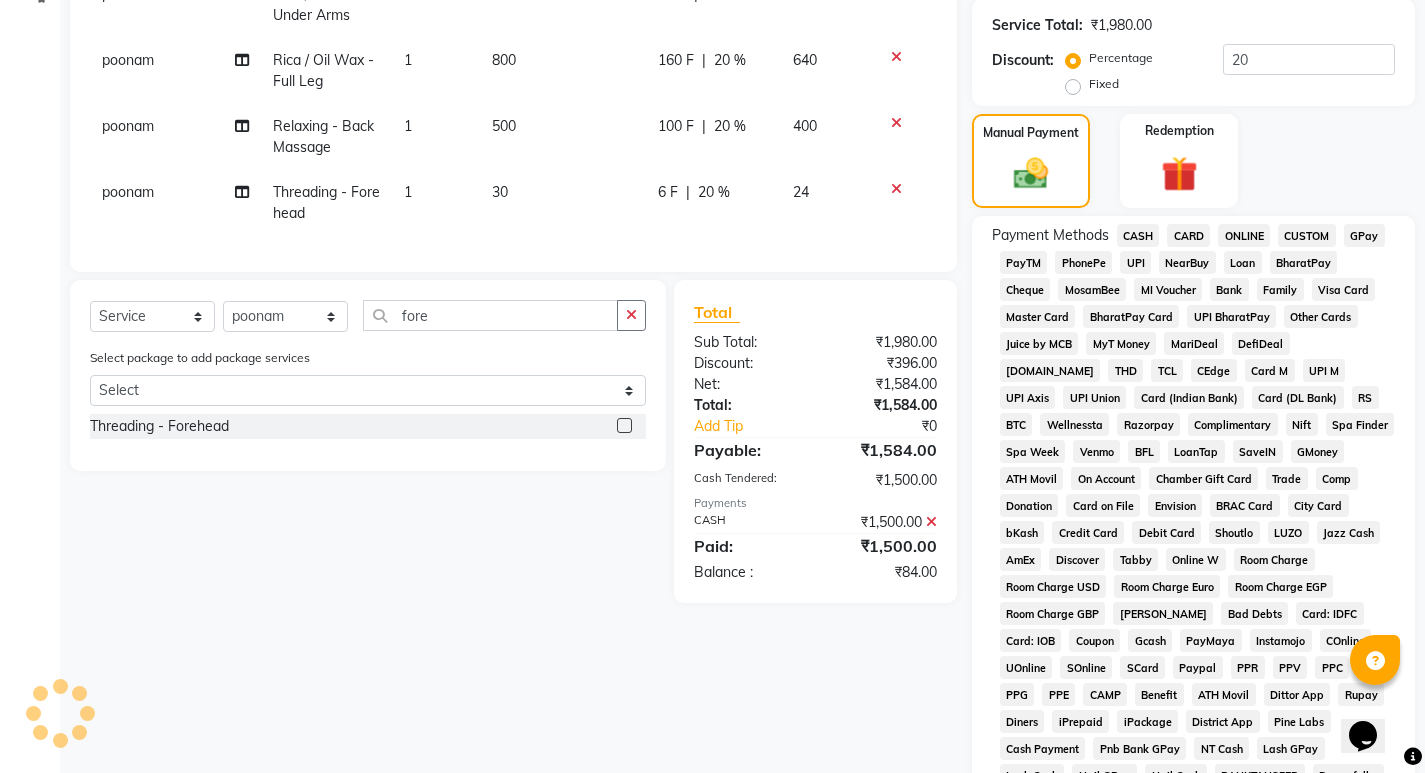 scroll, scrollTop: 485, scrollLeft: 0, axis: vertical 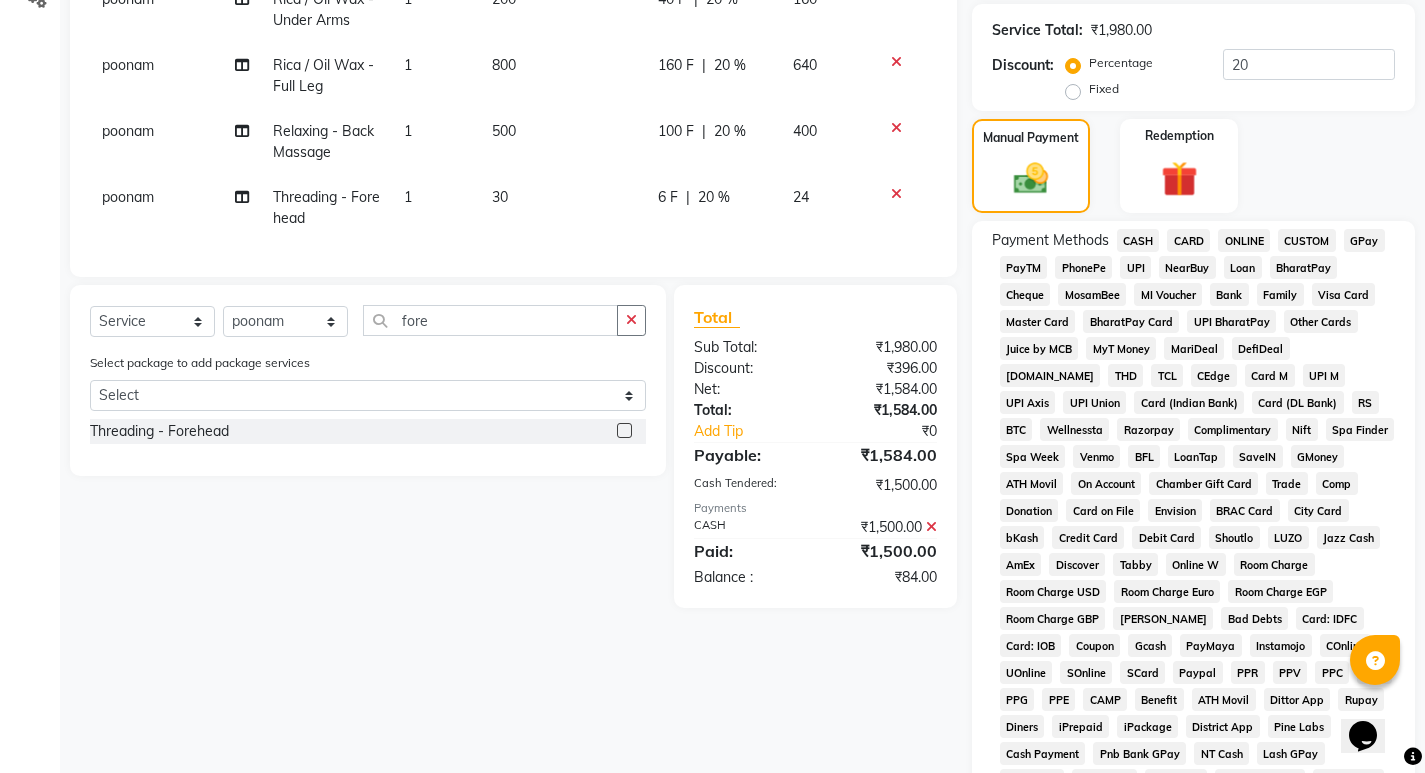 click on "GPay" 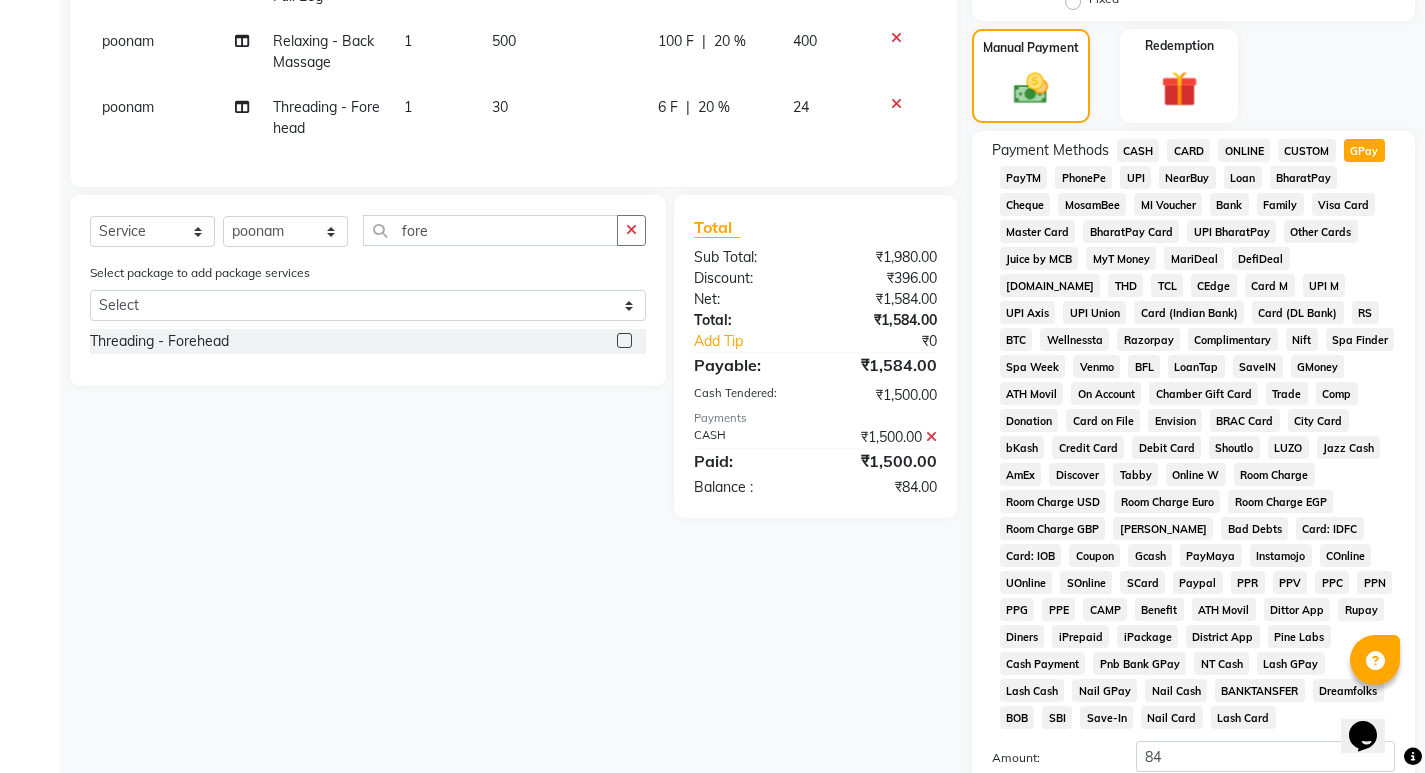 scroll, scrollTop: 909, scrollLeft: 0, axis: vertical 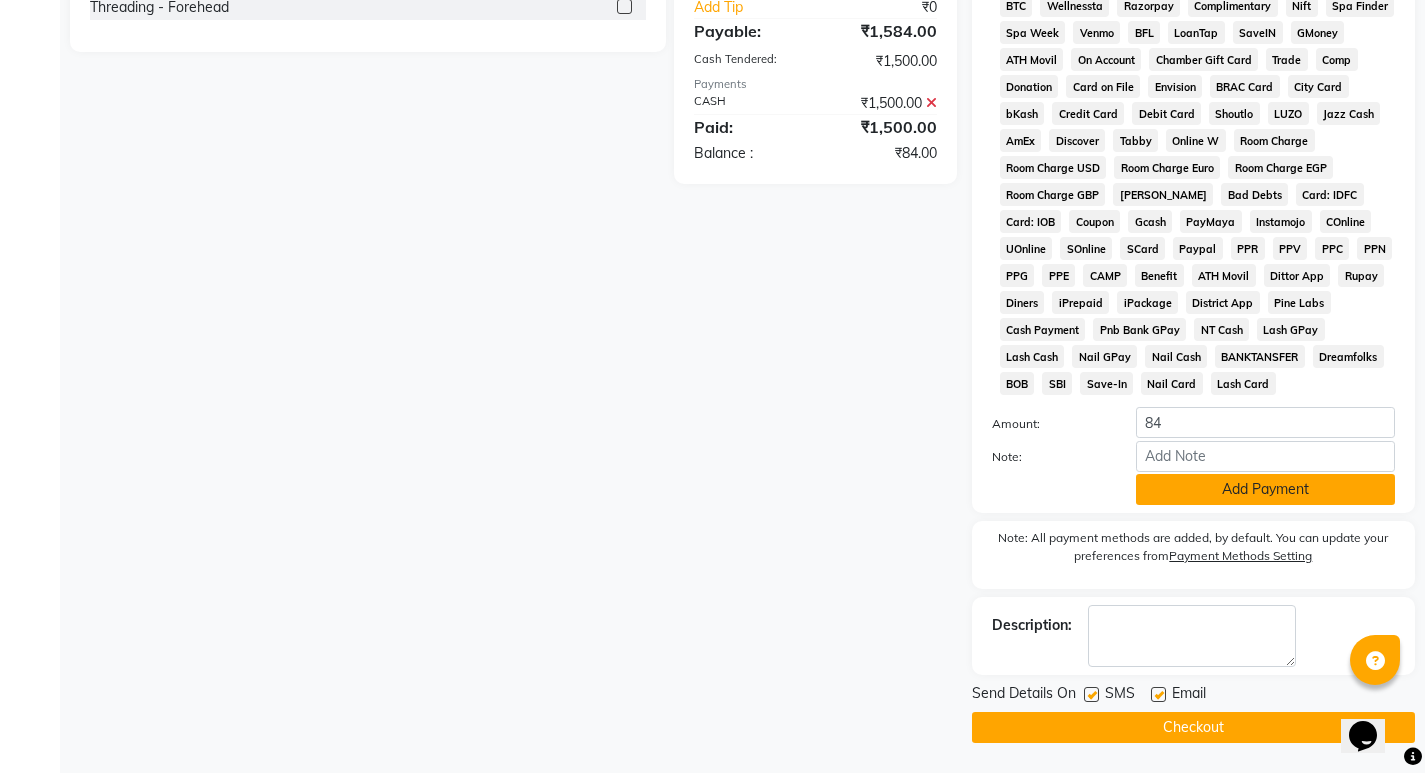 click on "Add Payment" 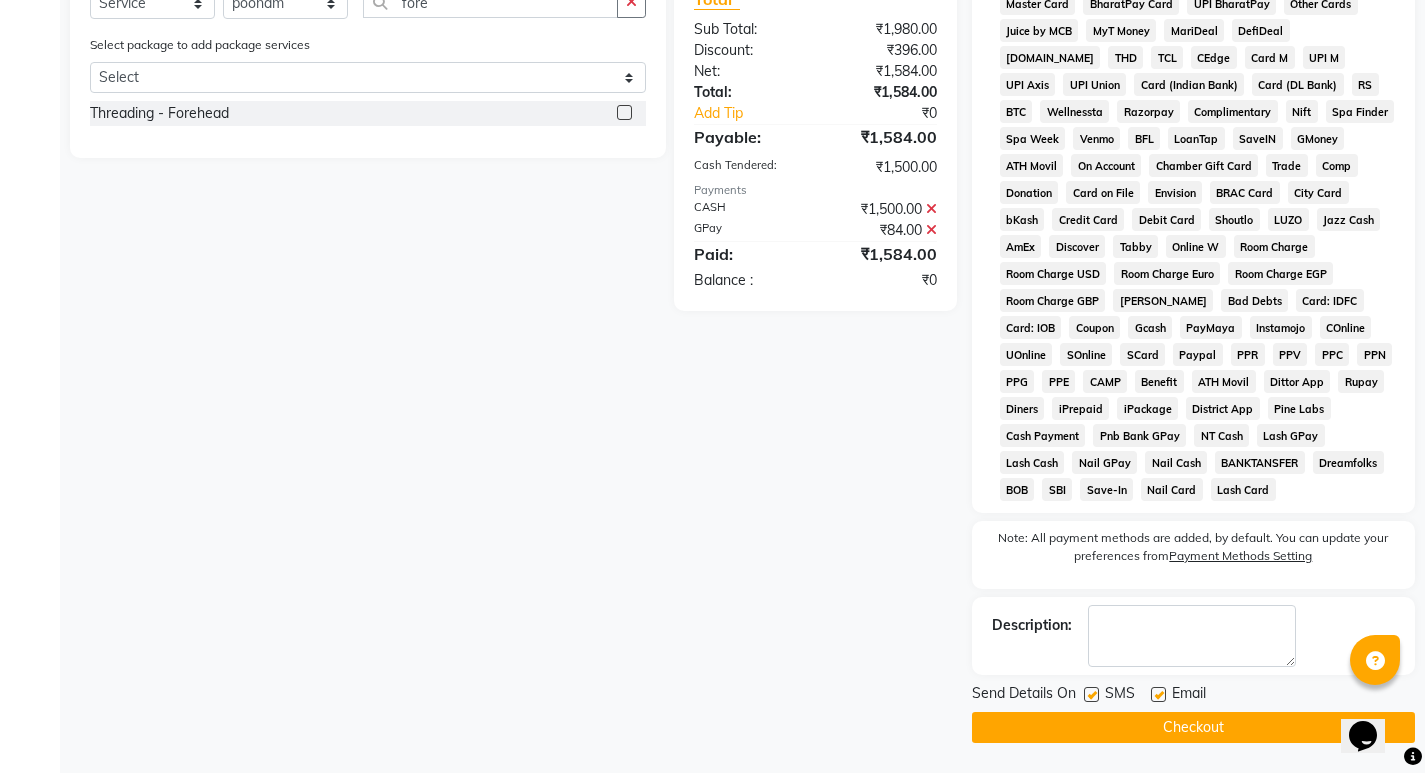 scroll, scrollTop: 803, scrollLeft: 0, axis: vertical 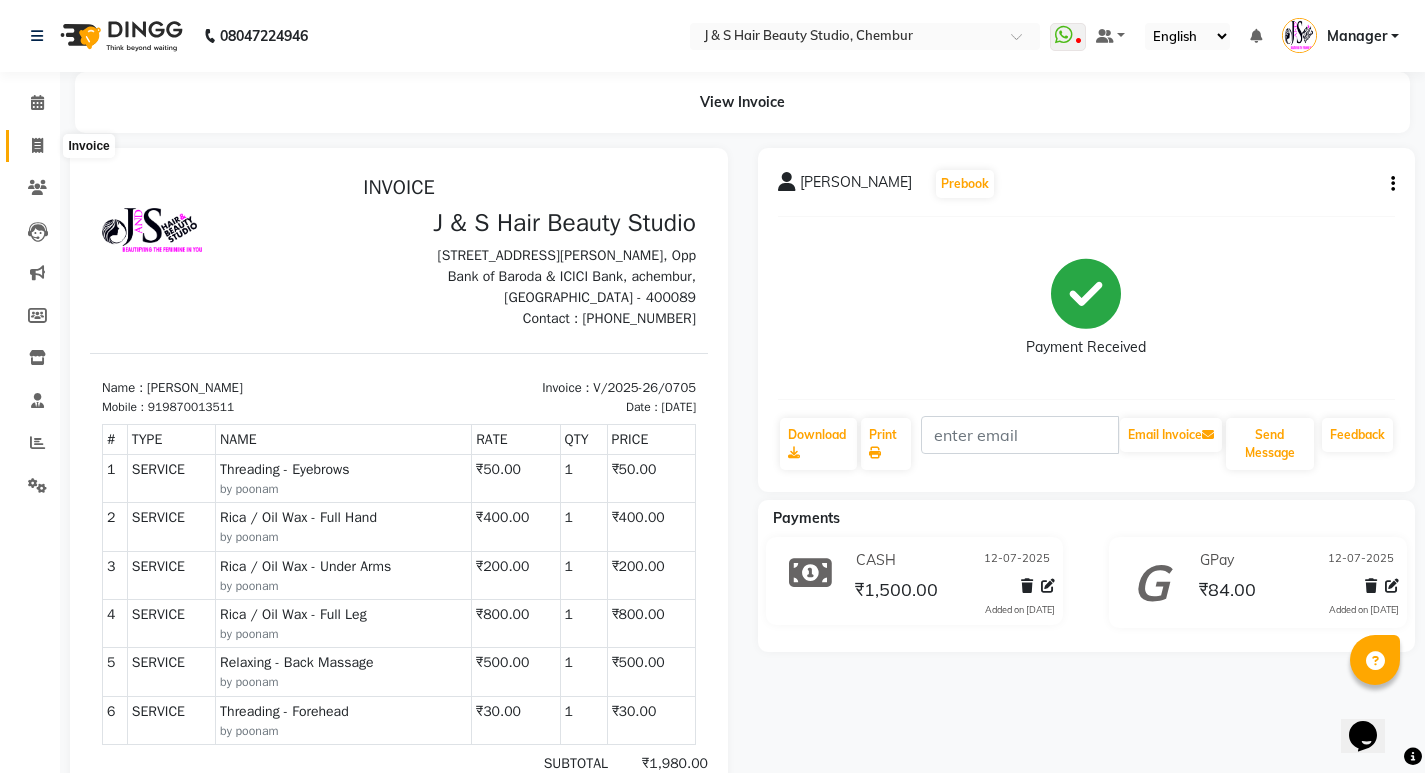 click 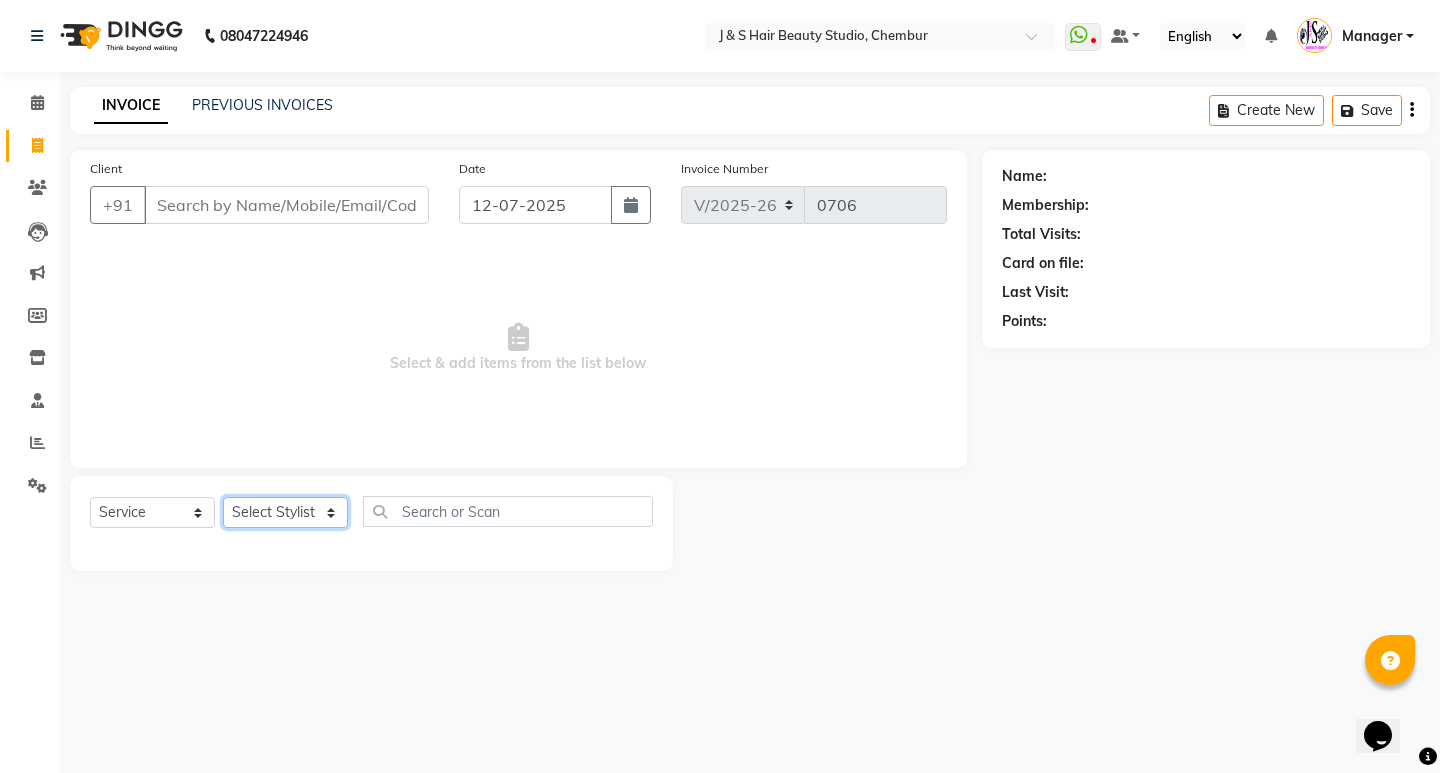 click on "Select Stylist Manager [PERSON_NAME] No Preference 1 poonam [PERSON_NAME] Sheetal Mam [PERSON_NAME]  [PERSON_NAME]" 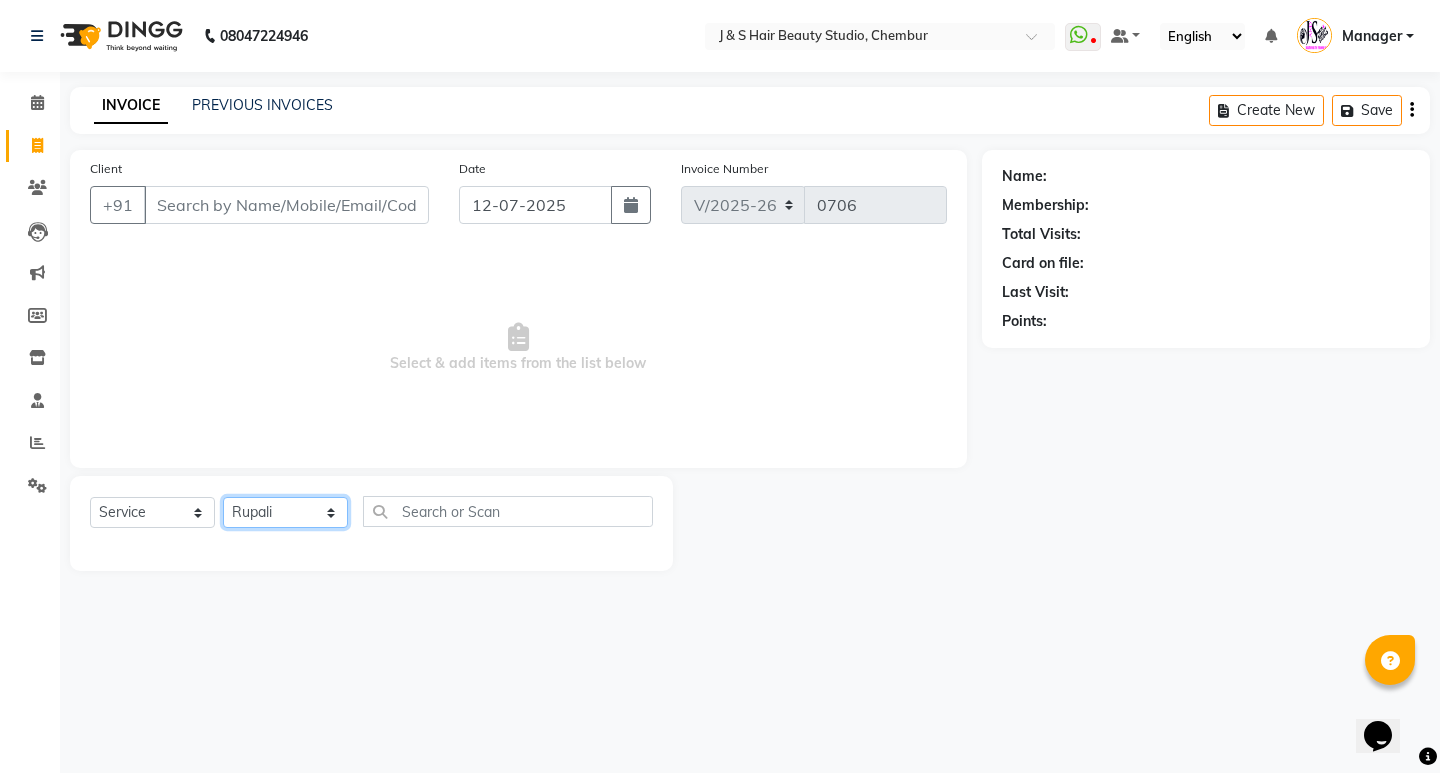 click on "Select Stylist Manager [PERSON_NAME] No Preference 1 poonam [PERSON_NAME] Sheetal Mam [PERSON_NAME]  [PERSON_NAME]" 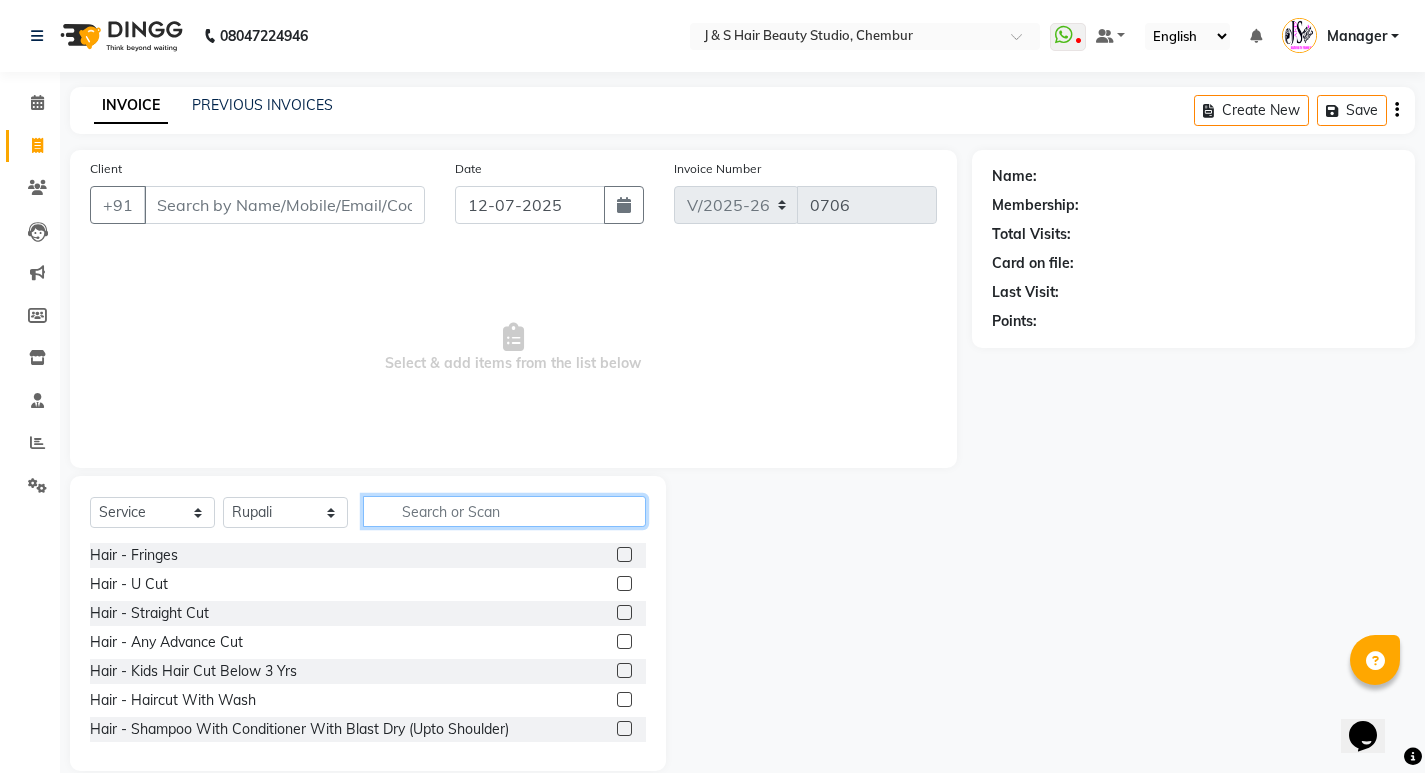 click 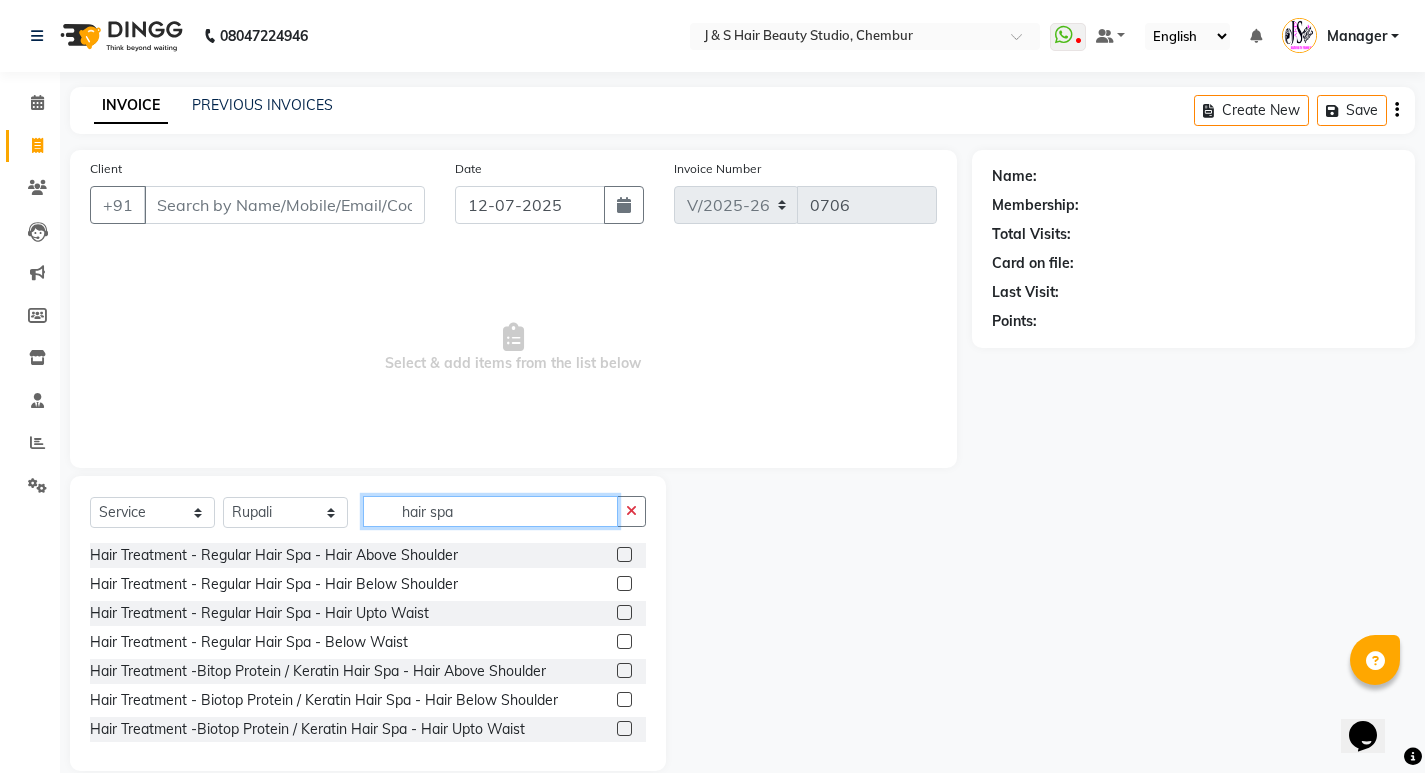 type on "hair spa" 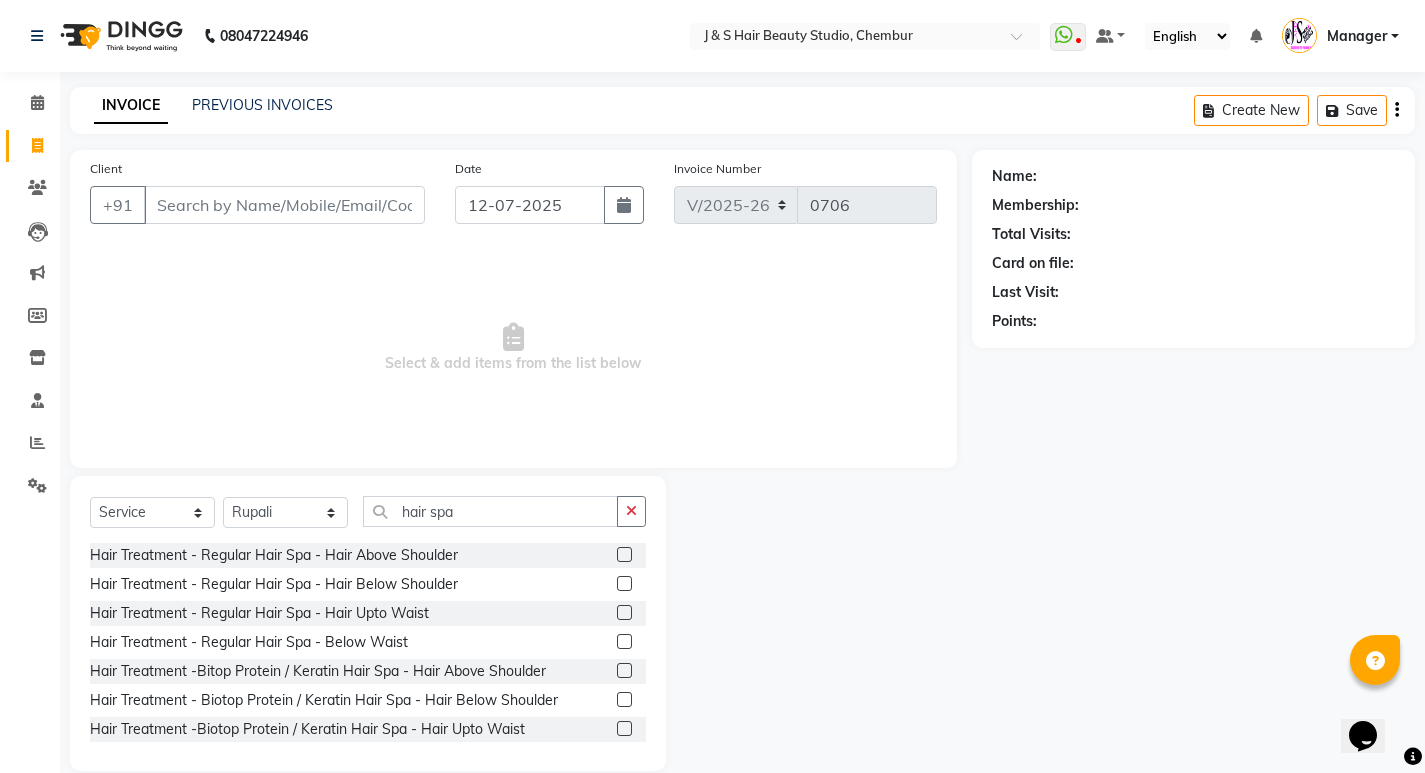 click 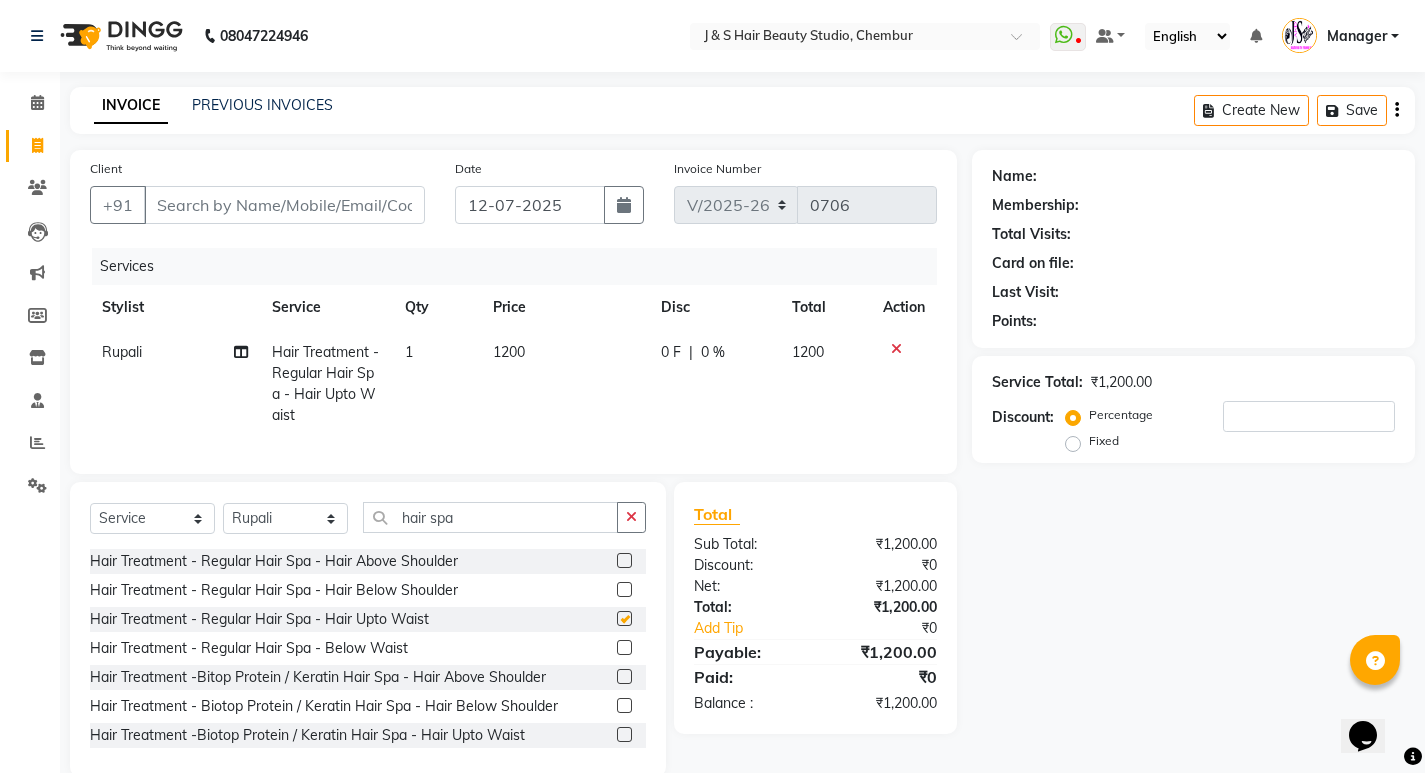 checkbox on "false" 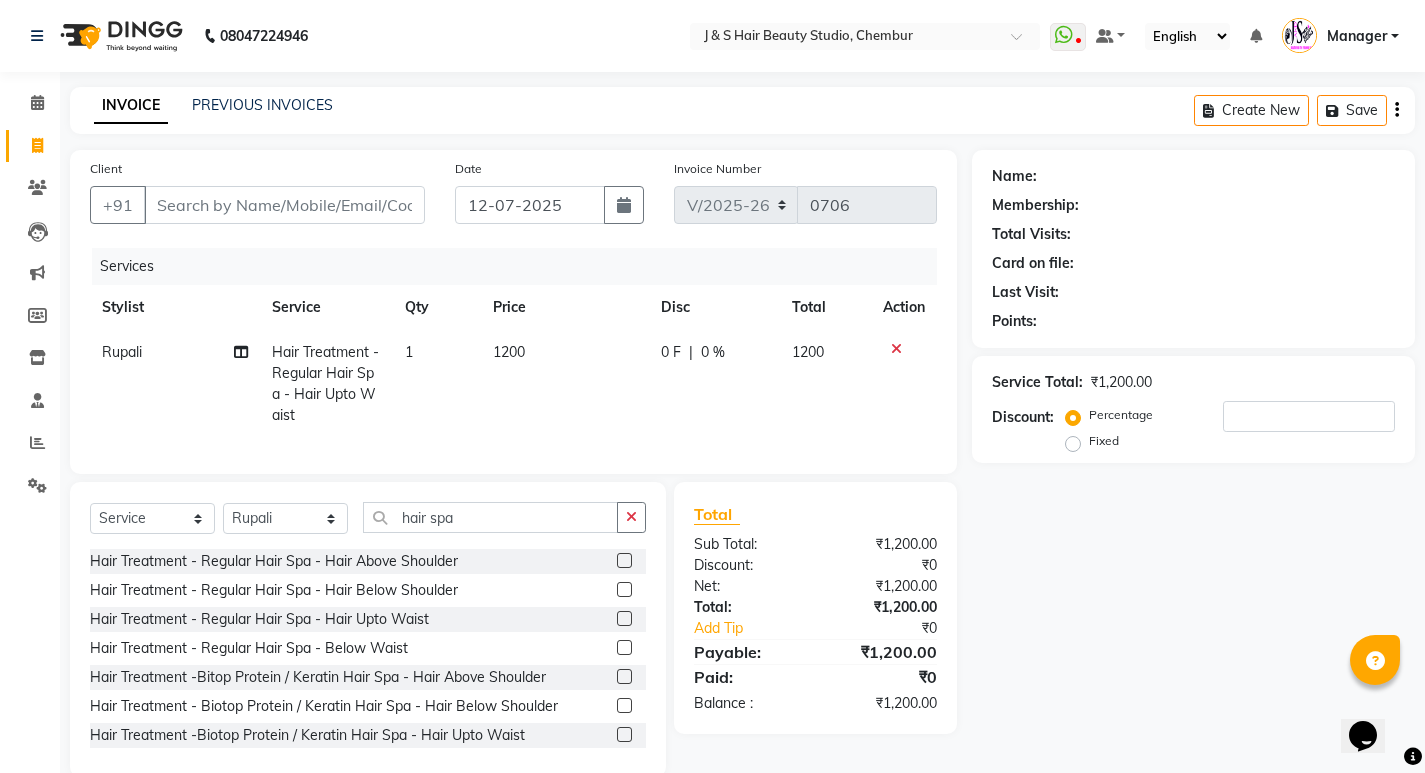 click 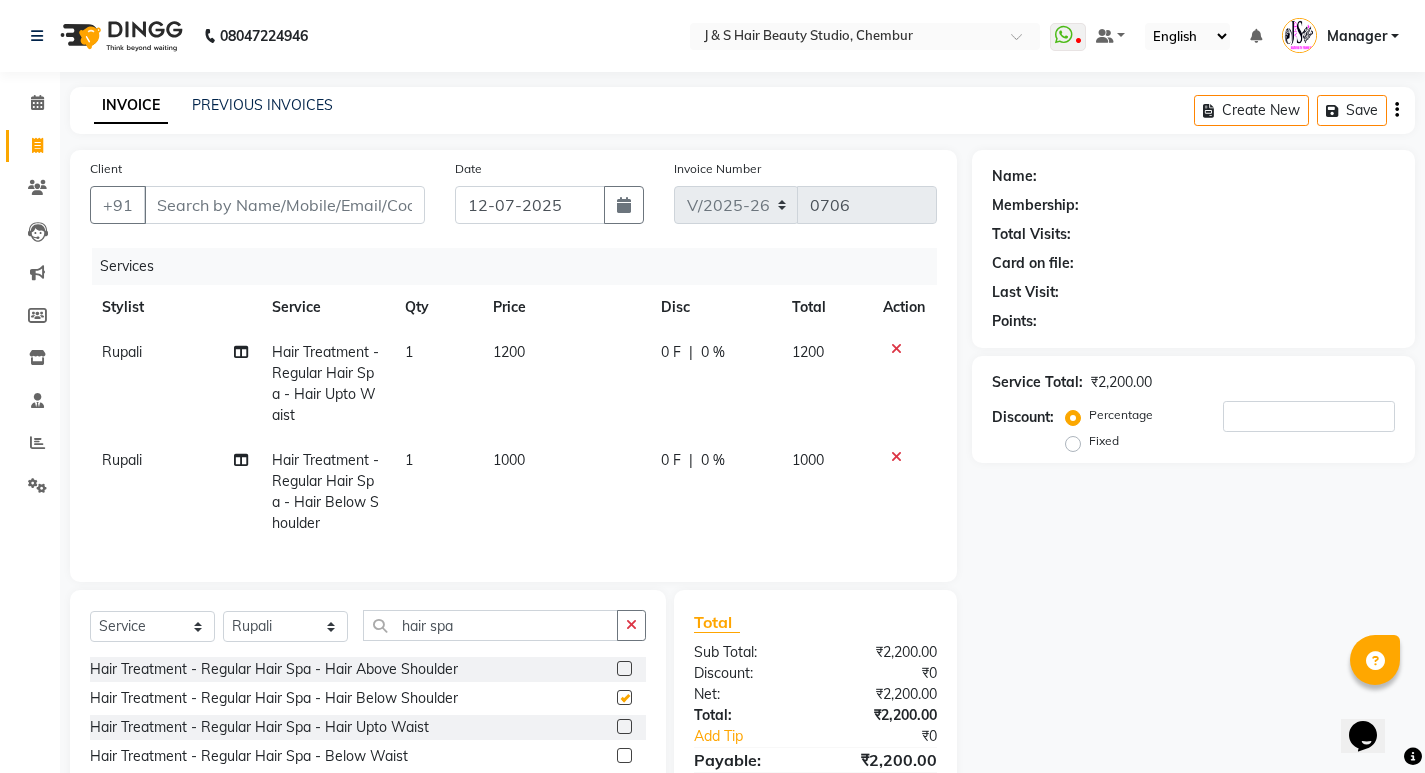 checkbox on "false" 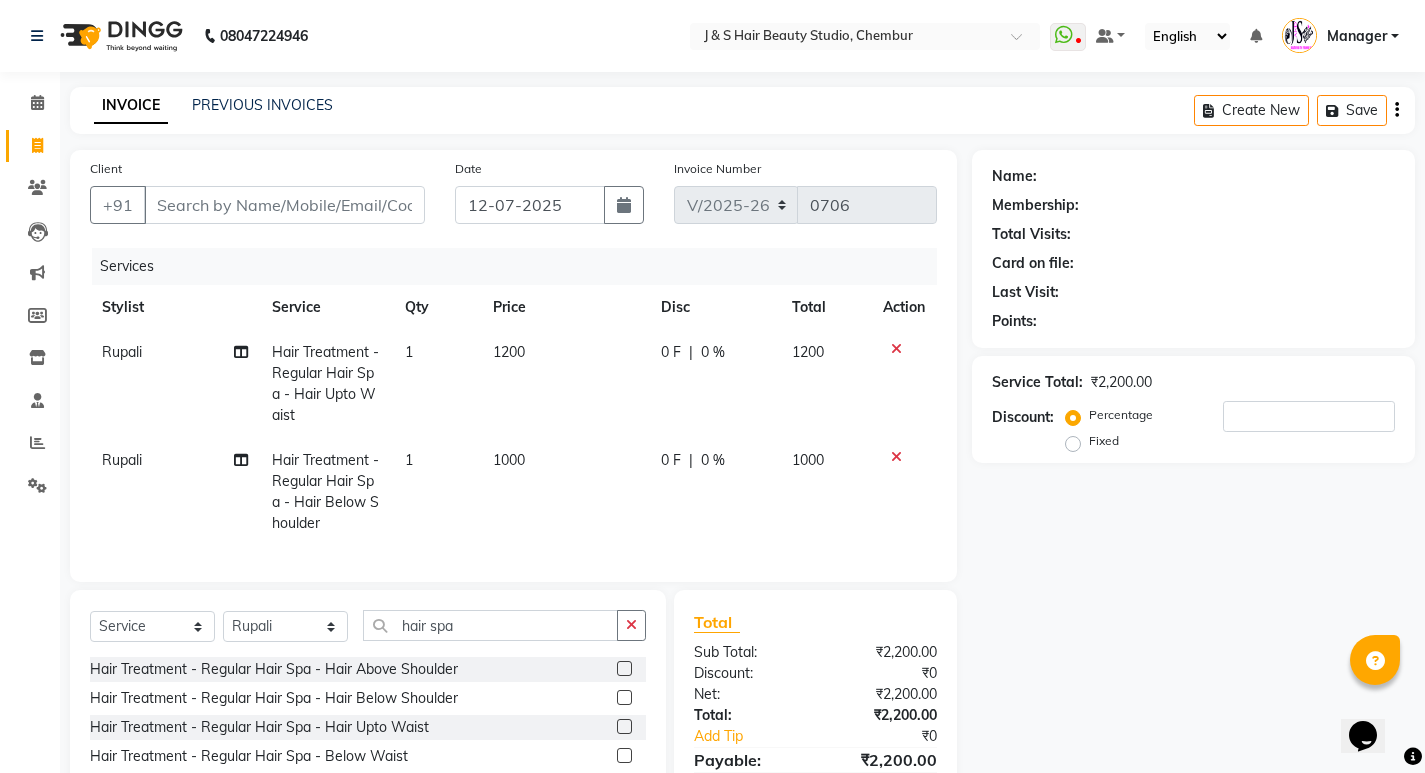 click 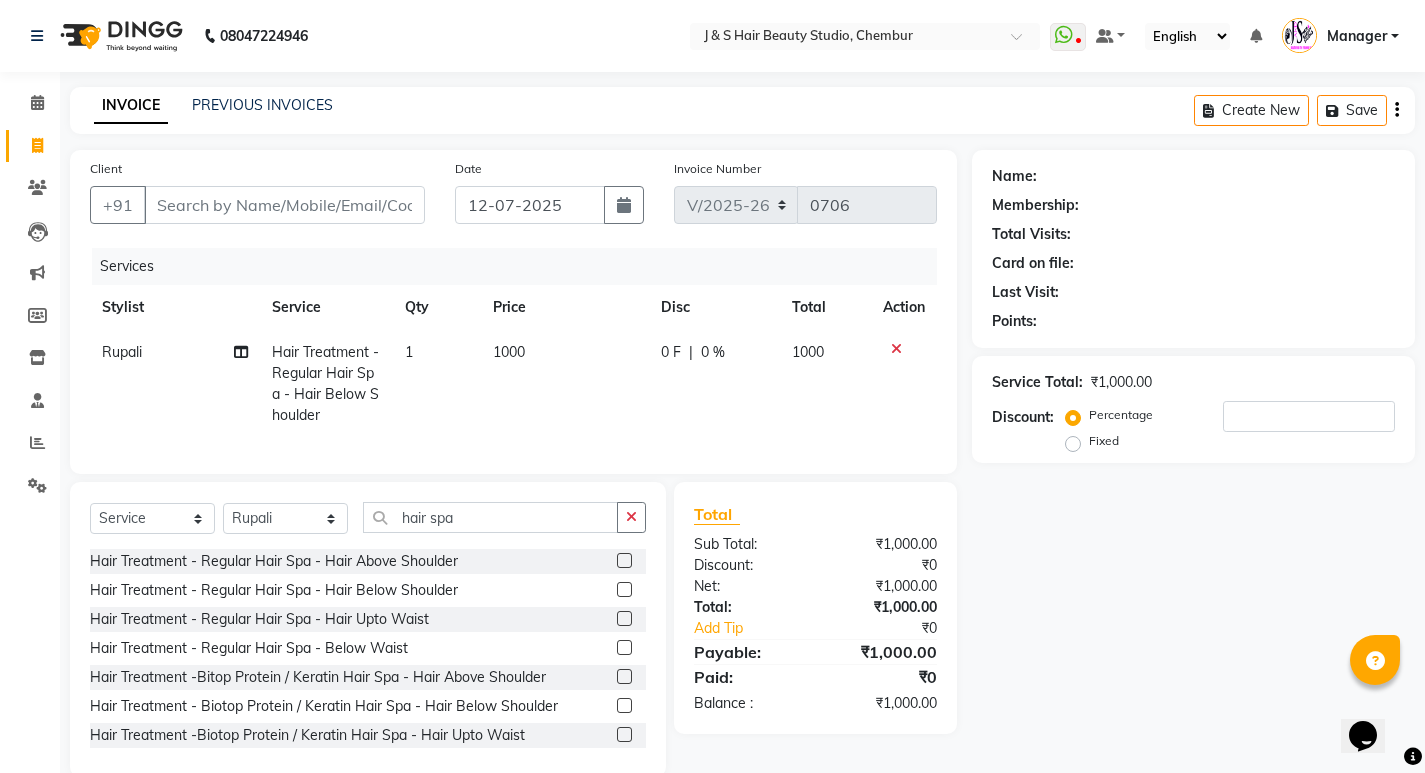 click 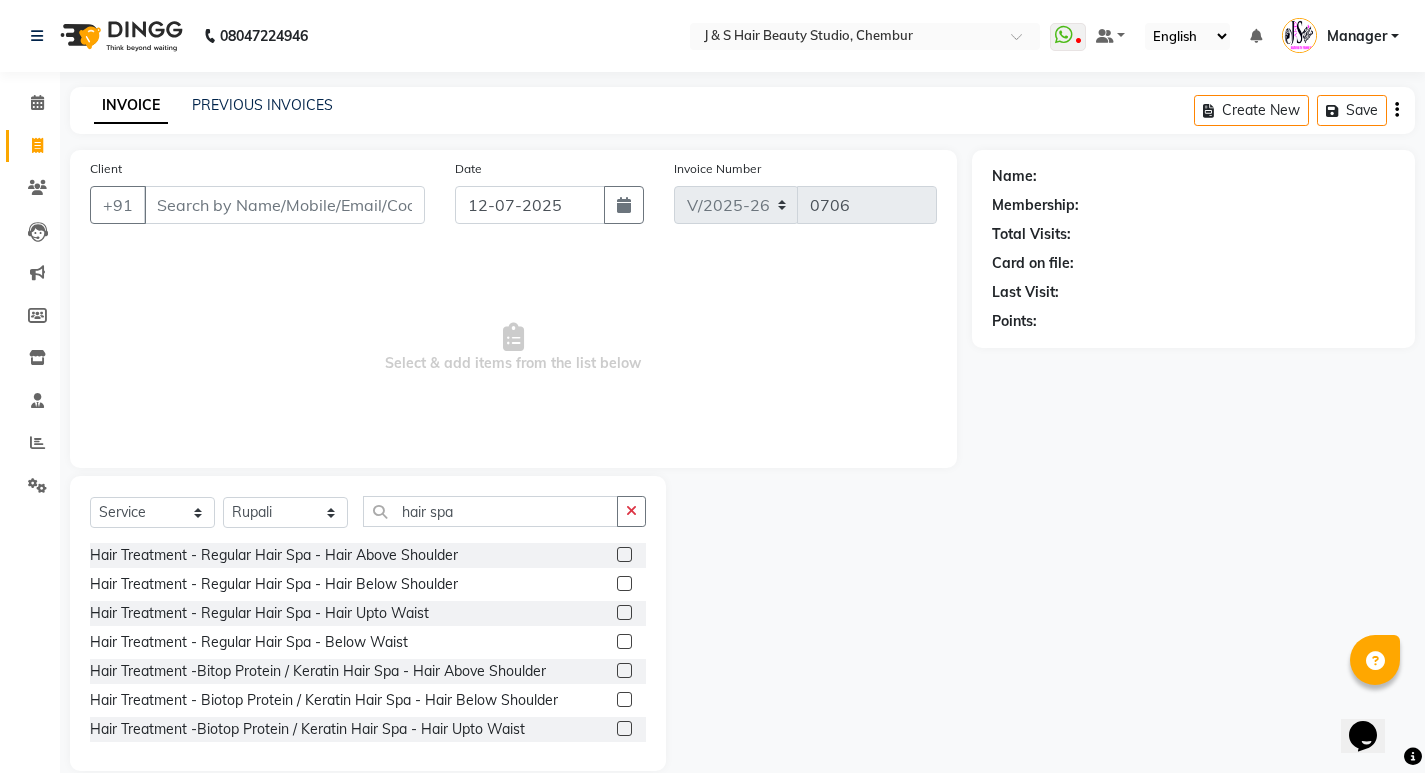 click 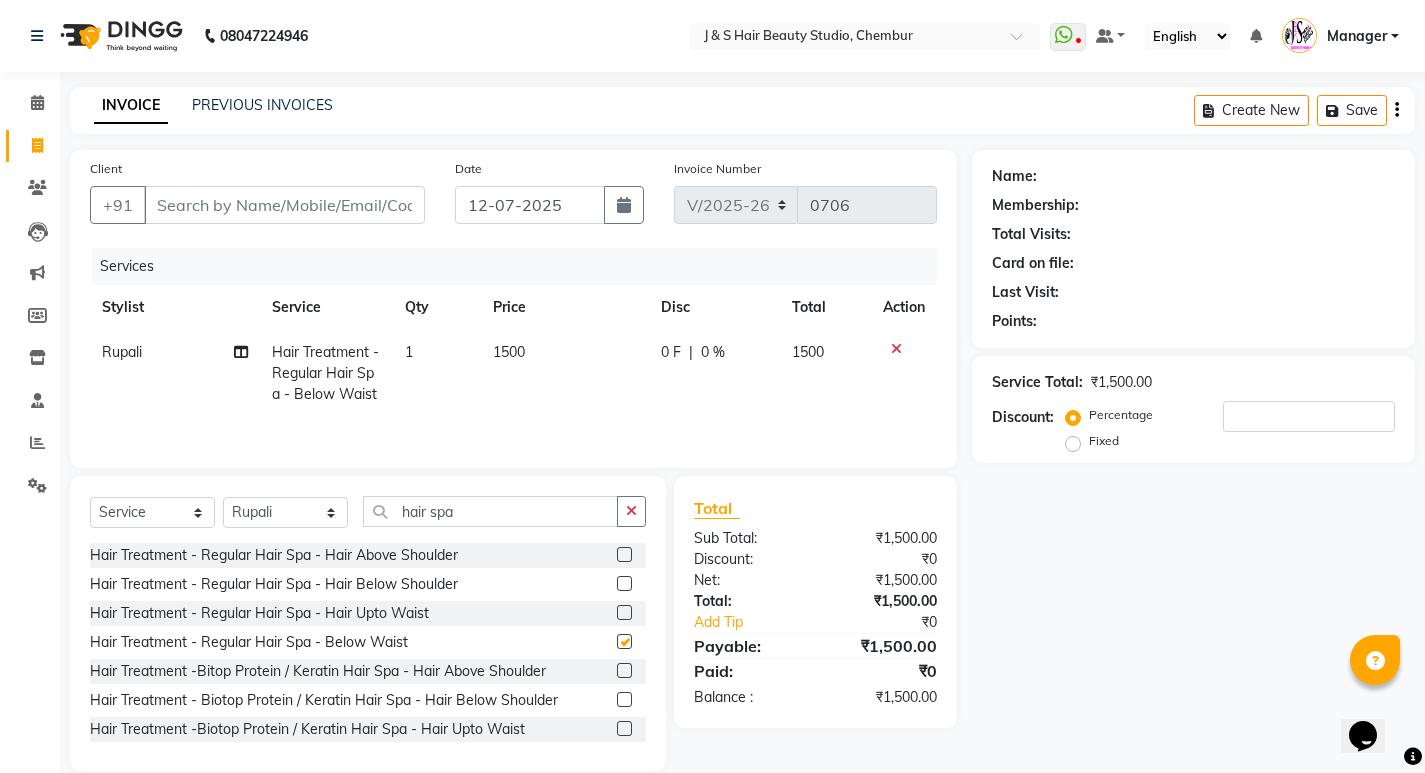 checkbox on "false" 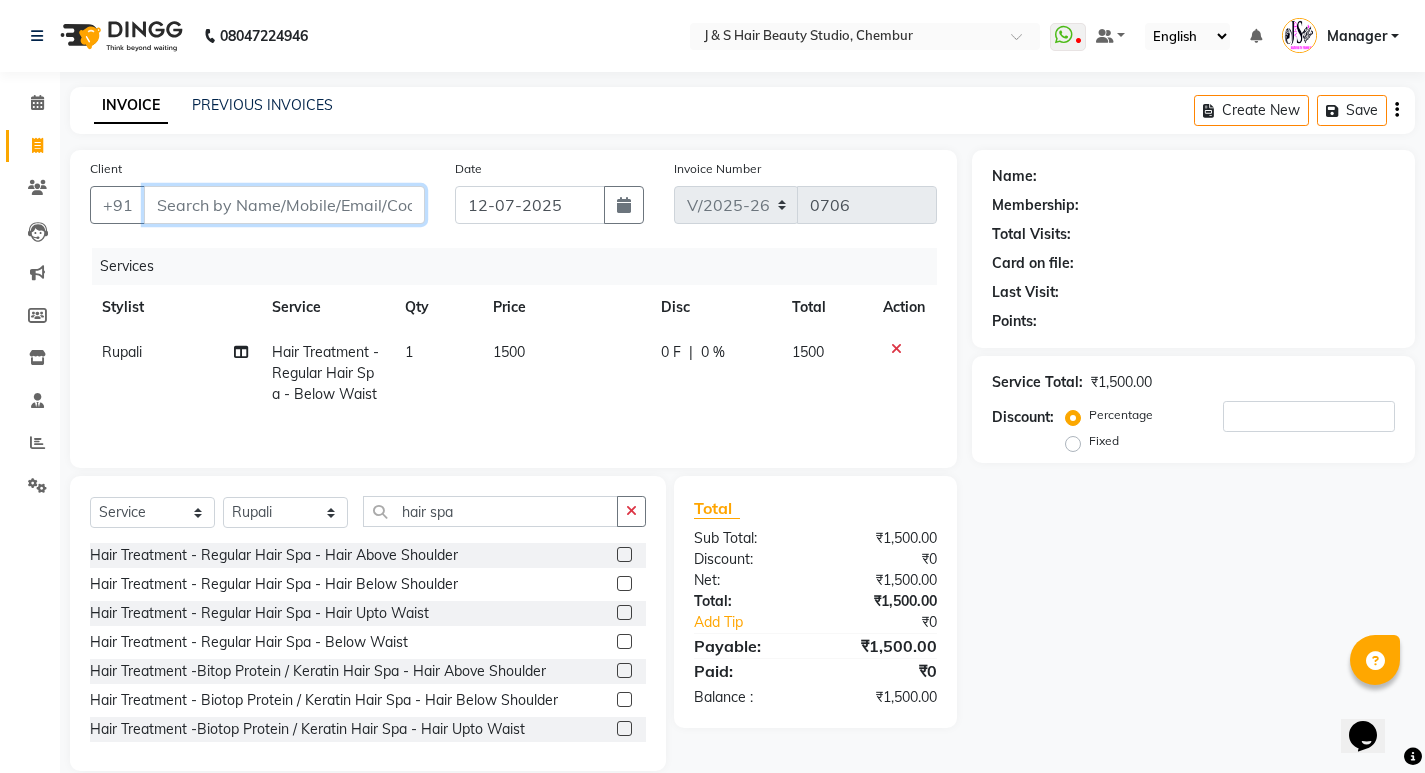 click on "Client" at bounding box center [284, 205] 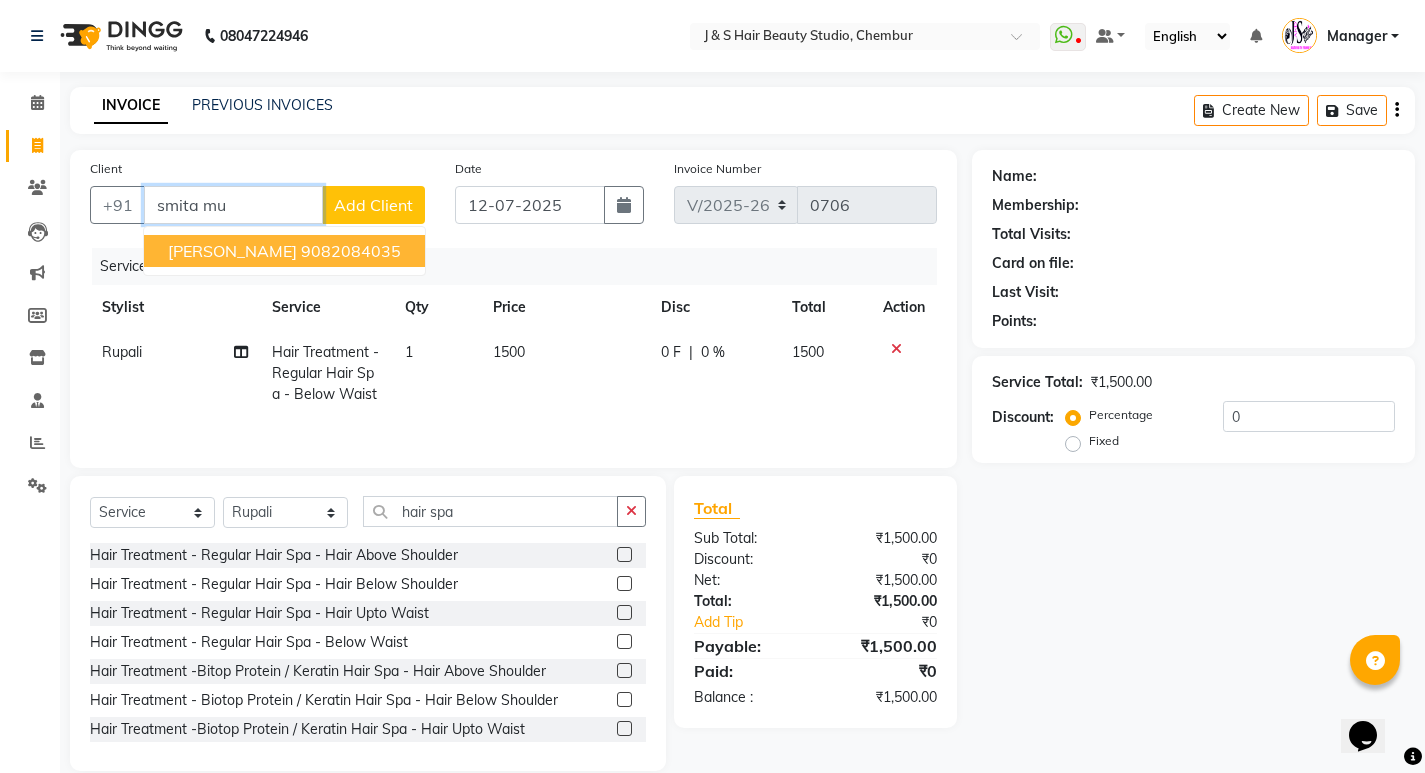 click on "[PERSON_NAME]" at bounding box center (232, 251) 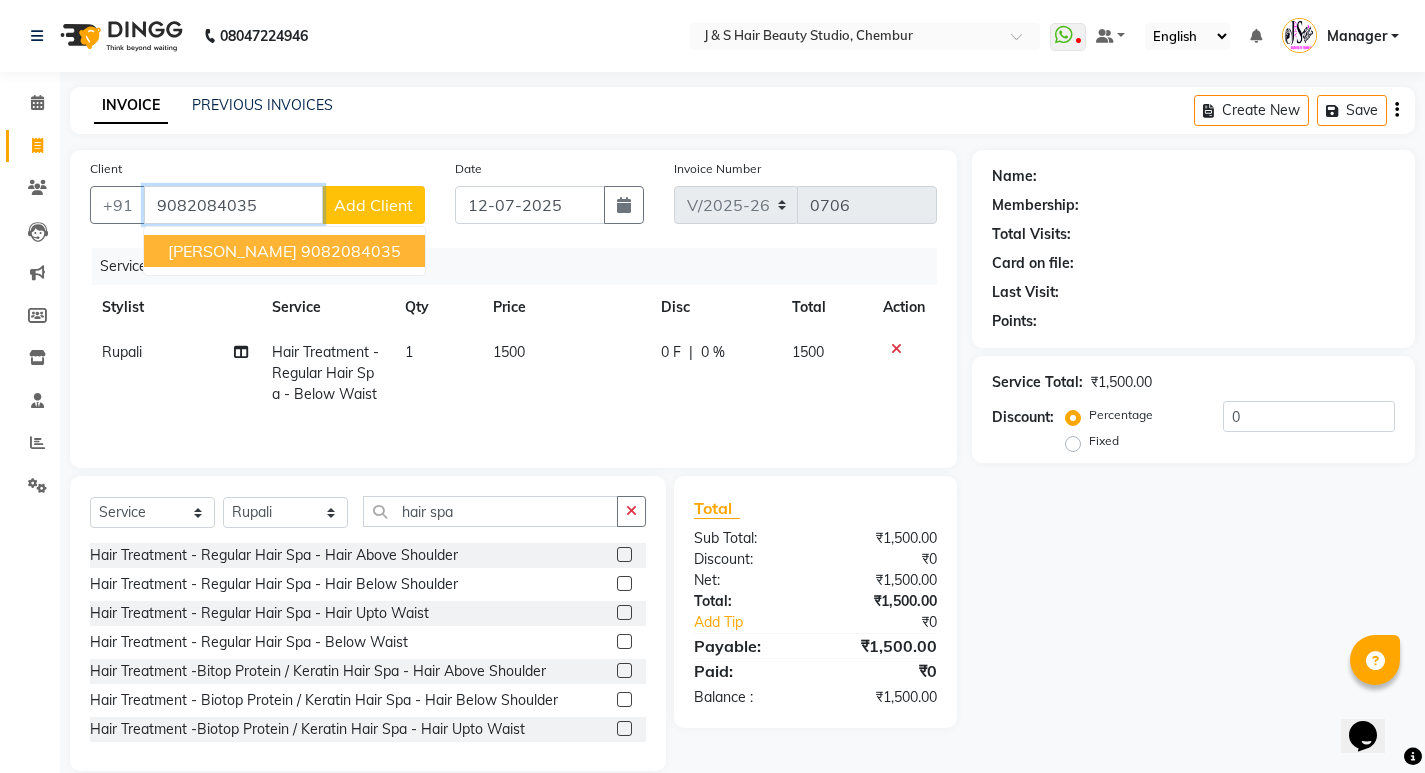 type on "9082084035" 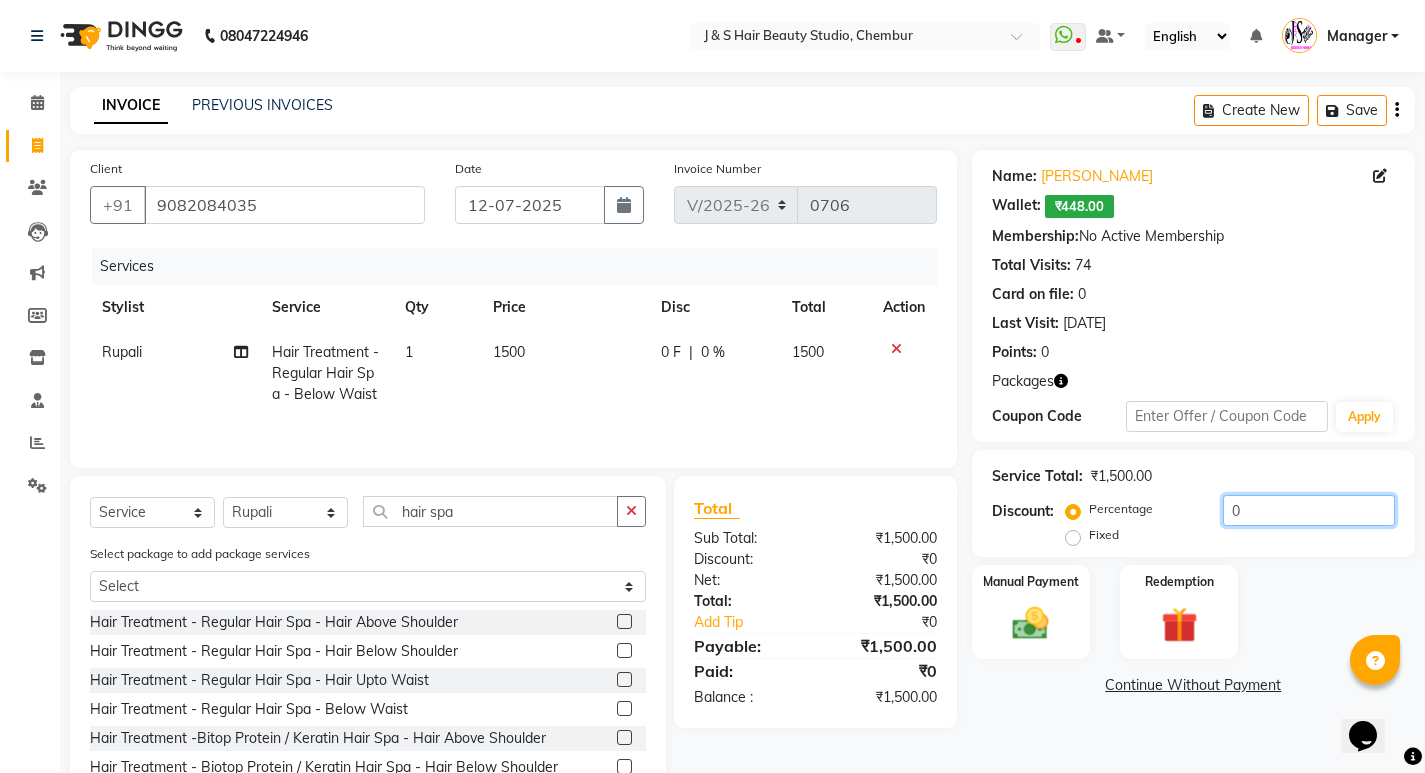 click on "0" 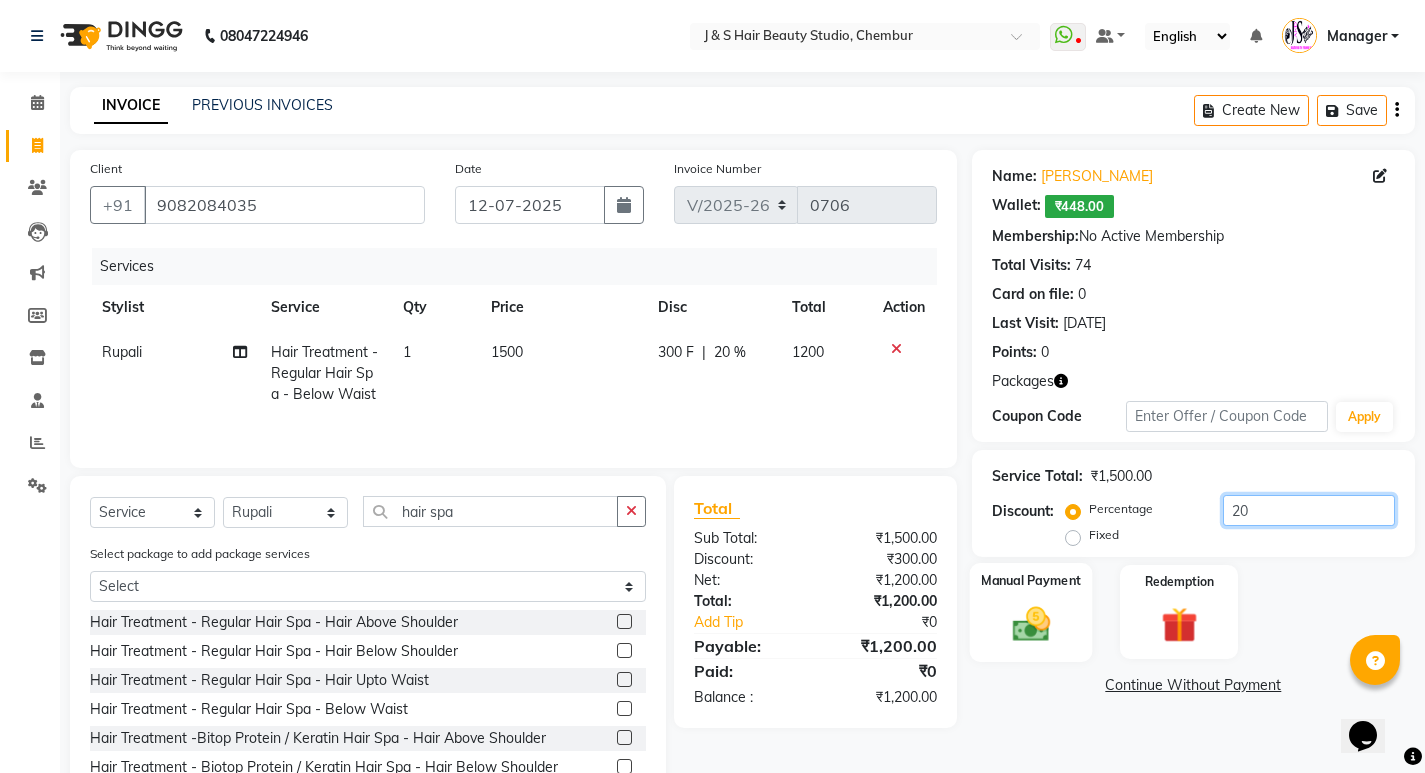 type on "20" 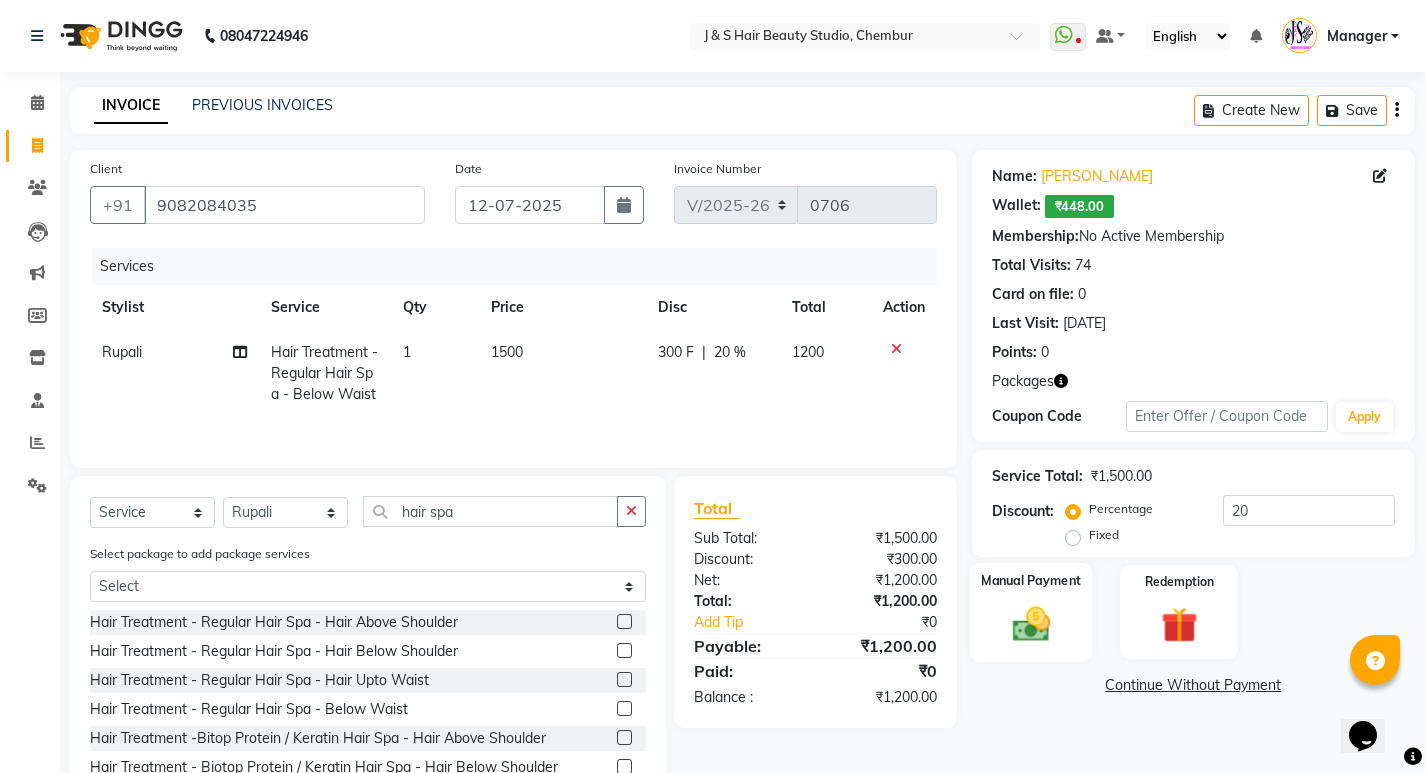 click 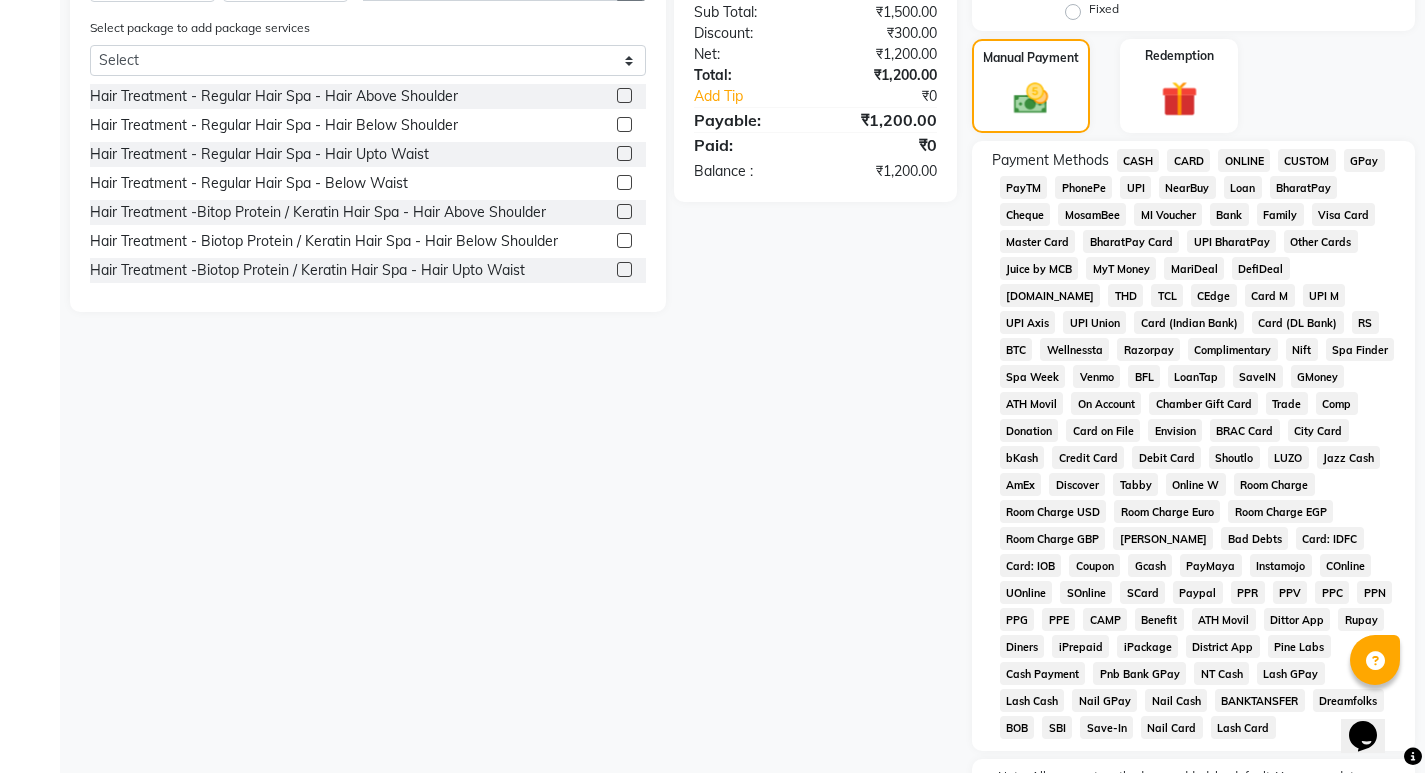 scroll, scrollTop: 600, scrollLeft: 0, axis: vertical 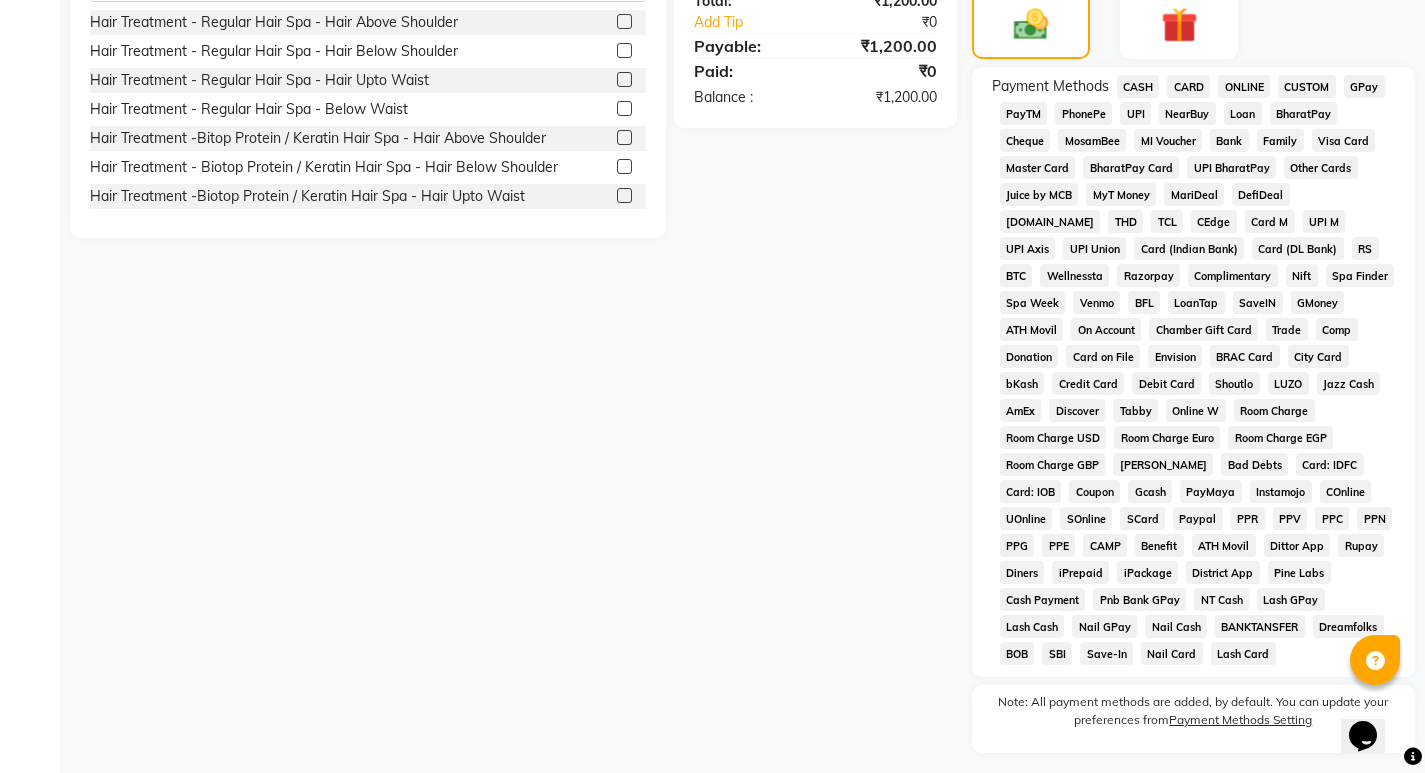 click on "GPay" 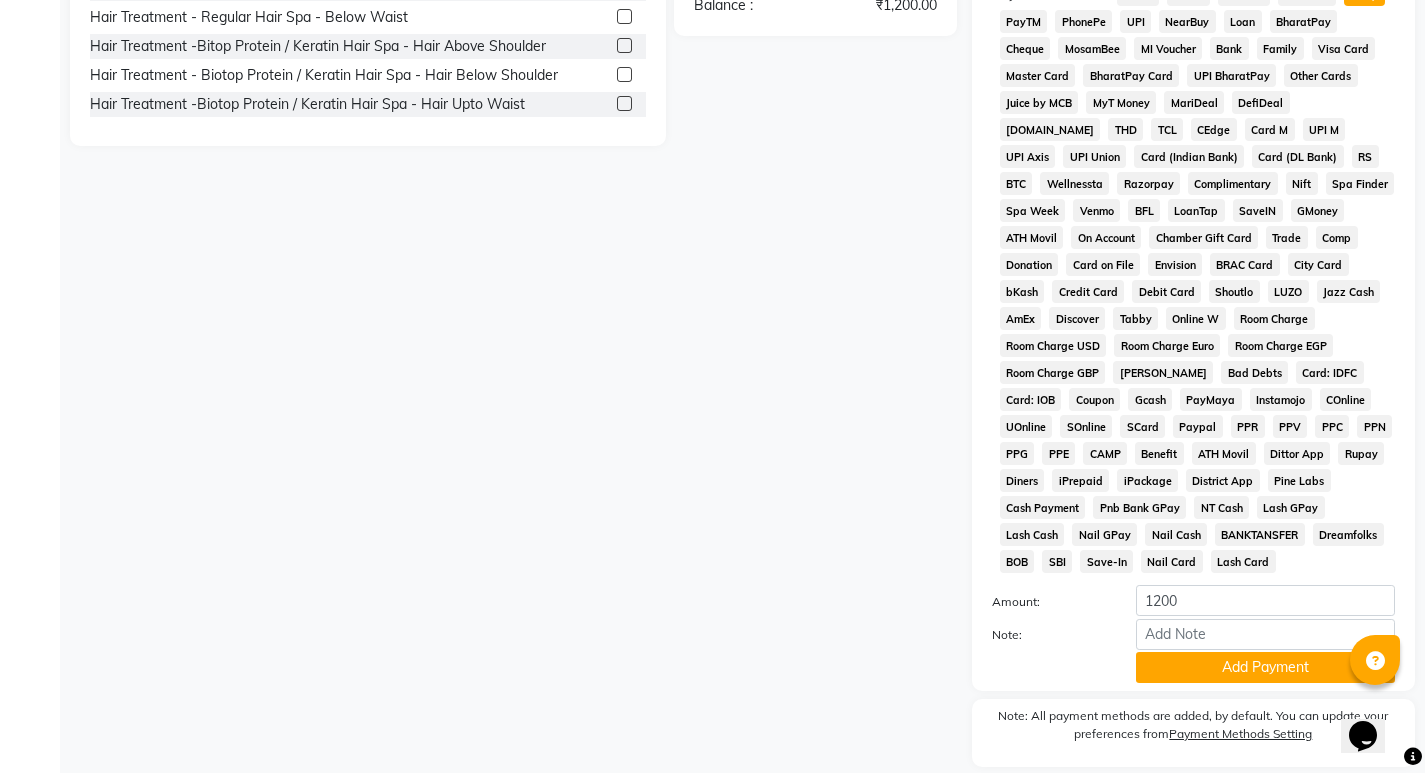 scroll, scrollTop: 757, scrollLeft: 0, axis: vertical 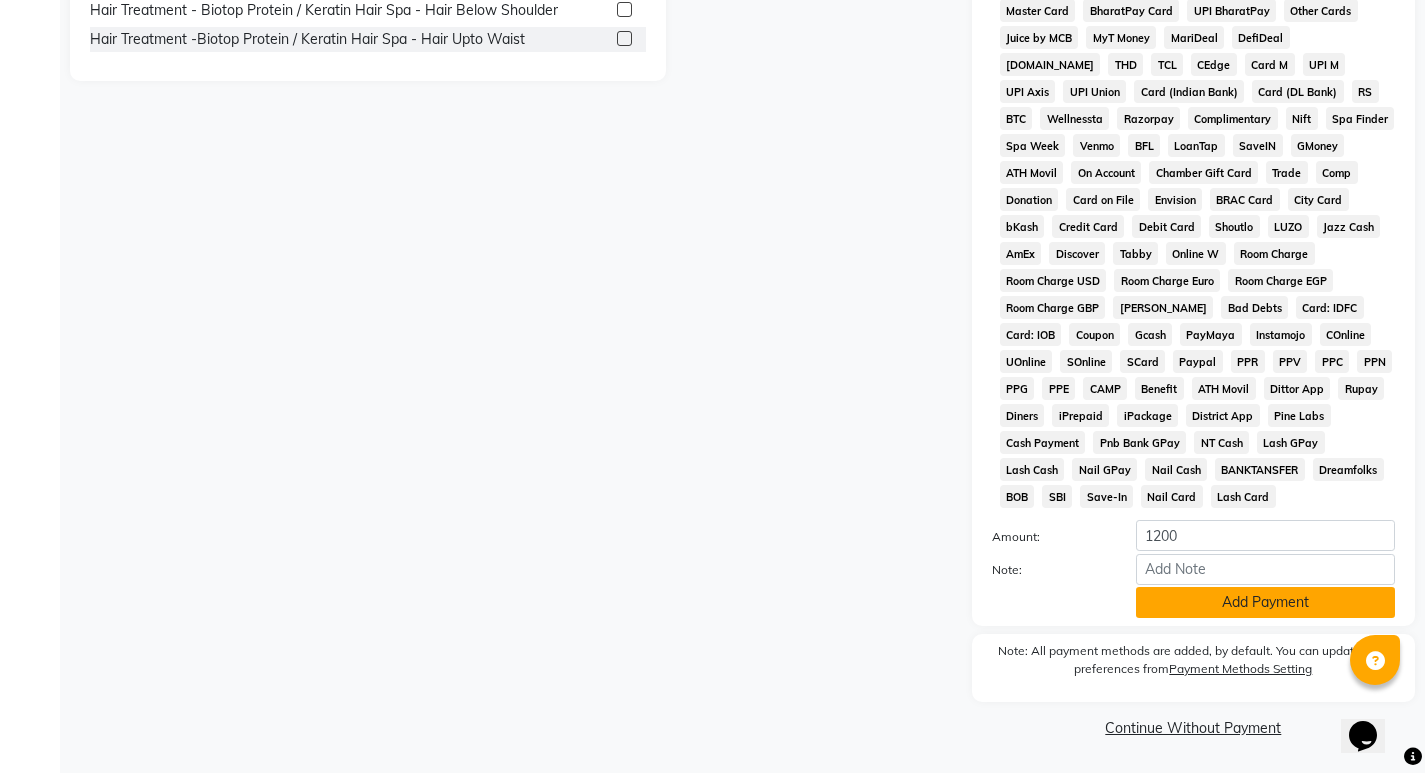 click on "Add Payment" 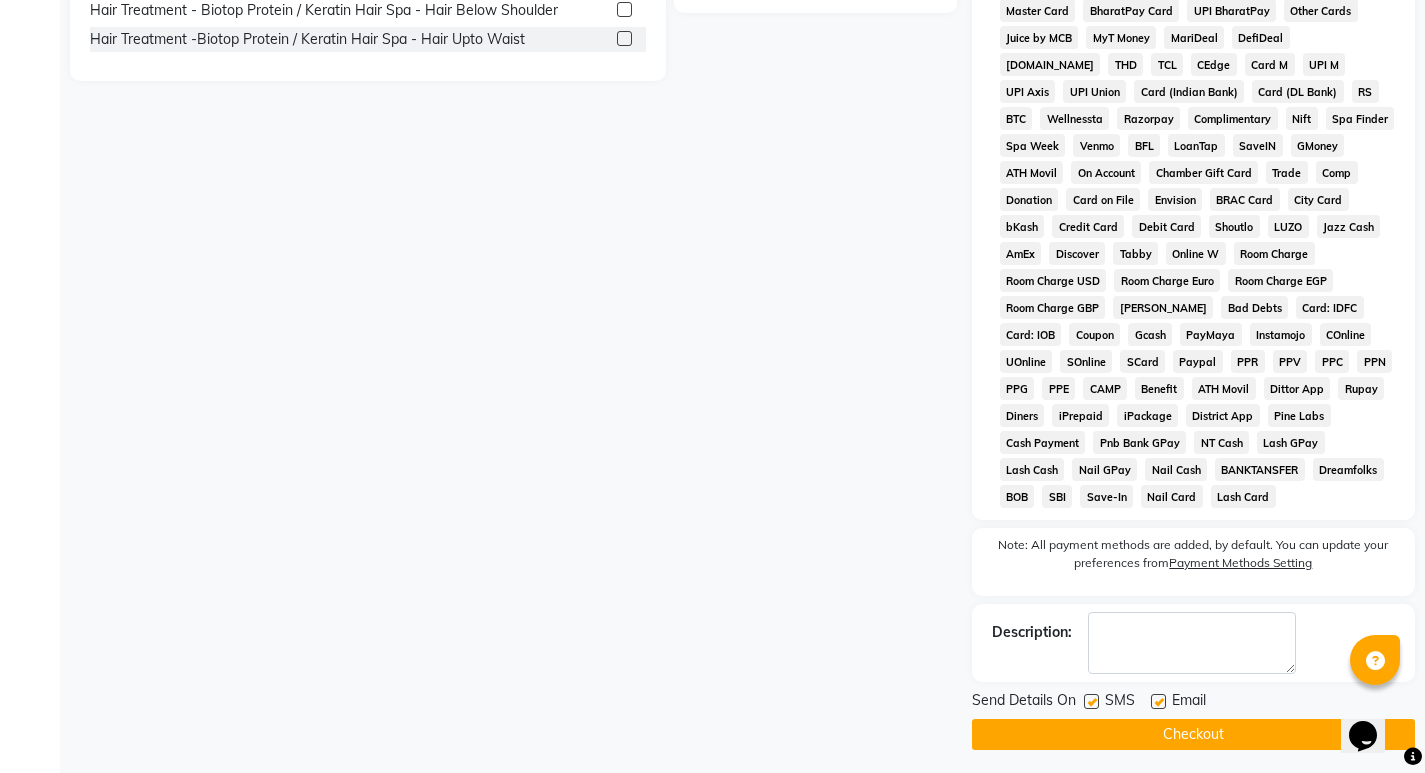click on "Checkout" 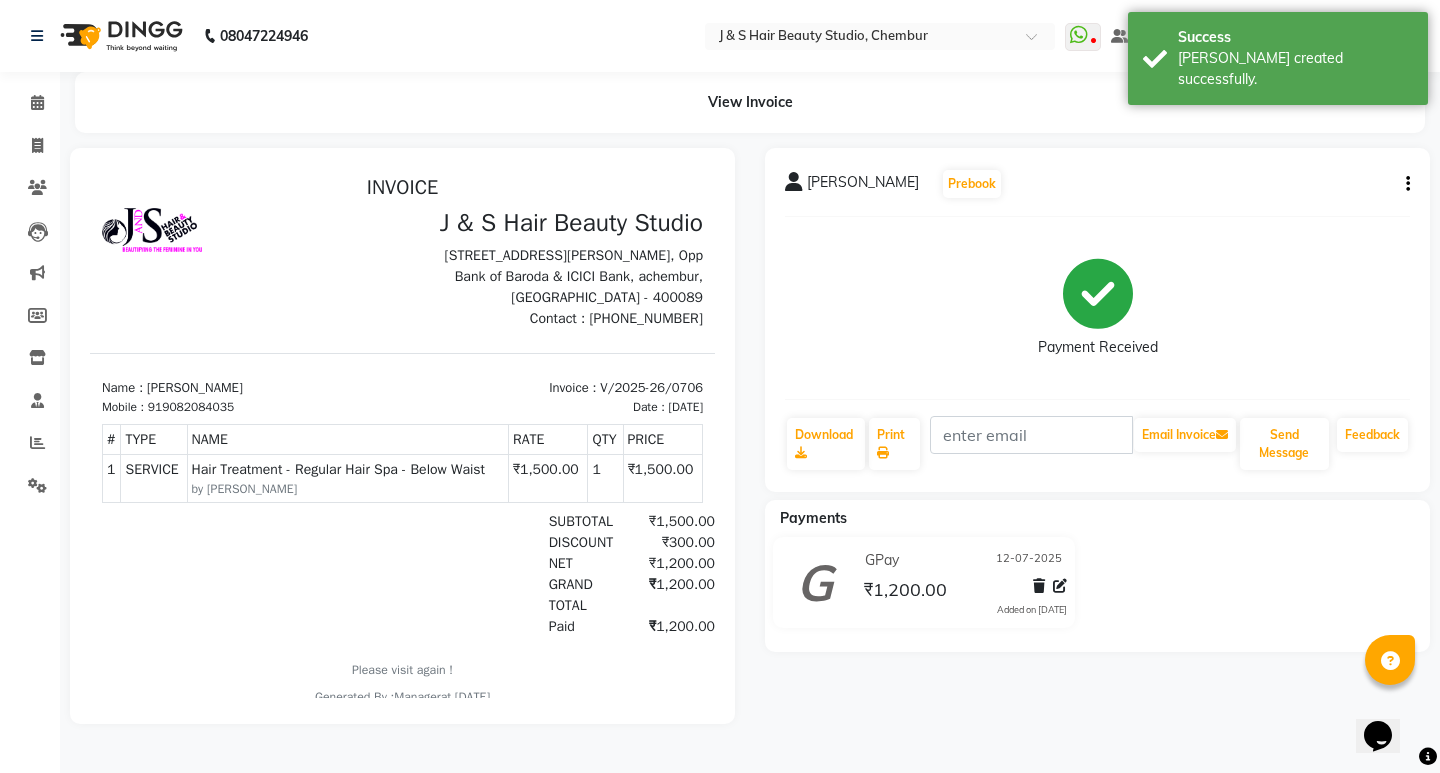 scroll, scrollTop: 0, scrollLeft: 0, axis: both 